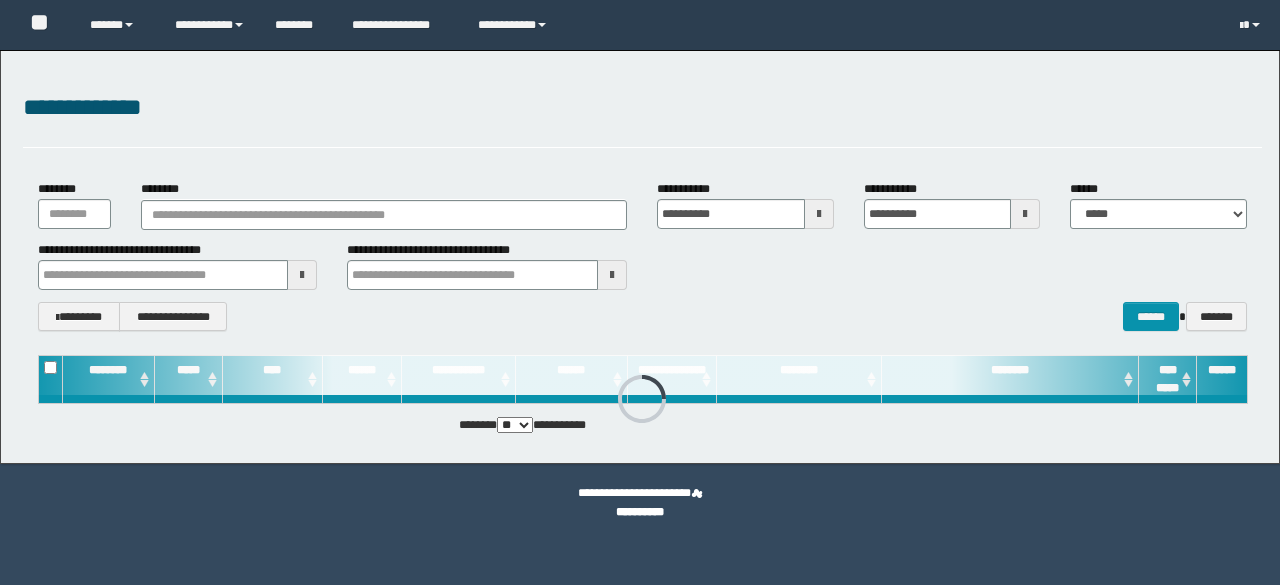 scroll, scrollTop: 0, scrollLeft: 0, axis: both 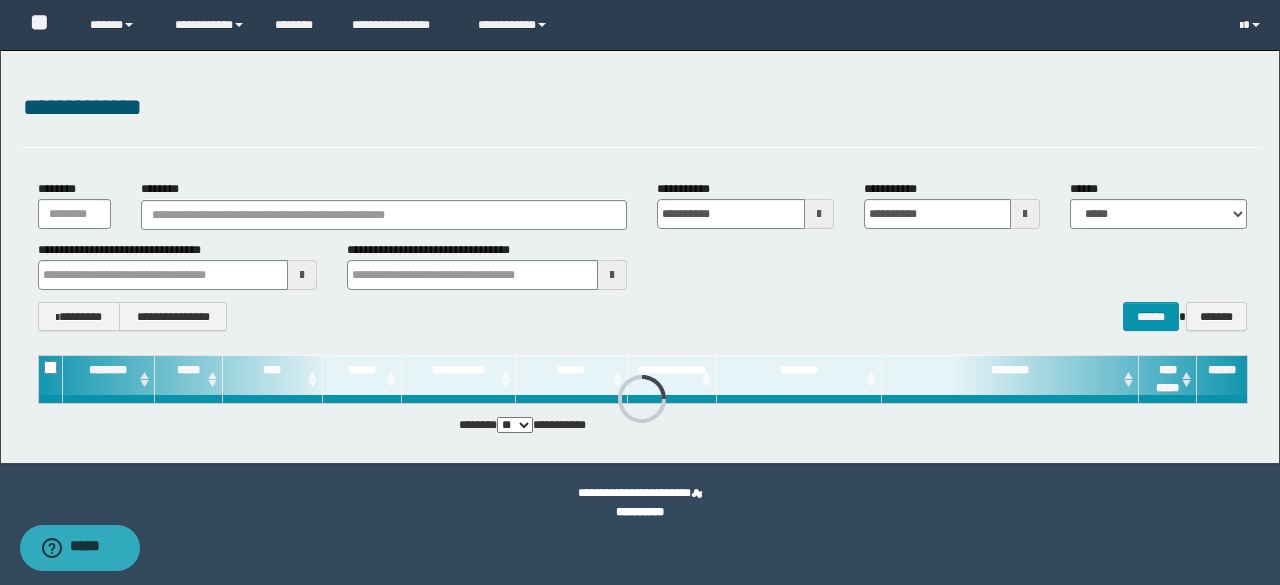 click at bounding box center (302, 275) 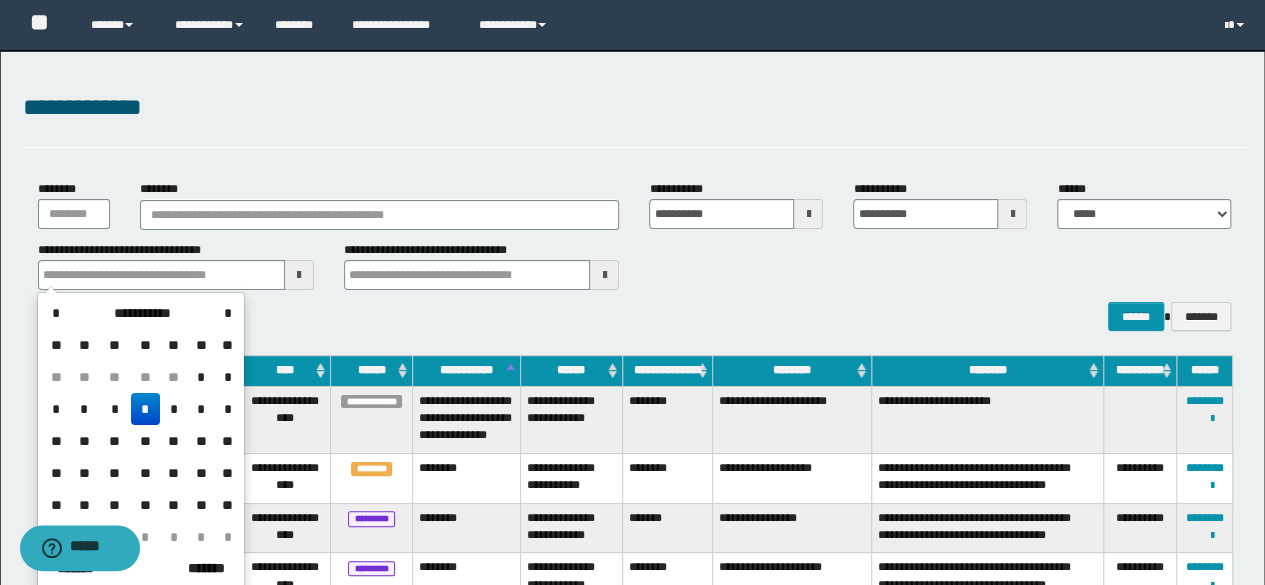 click on "*" at bounding box center (145, 409) 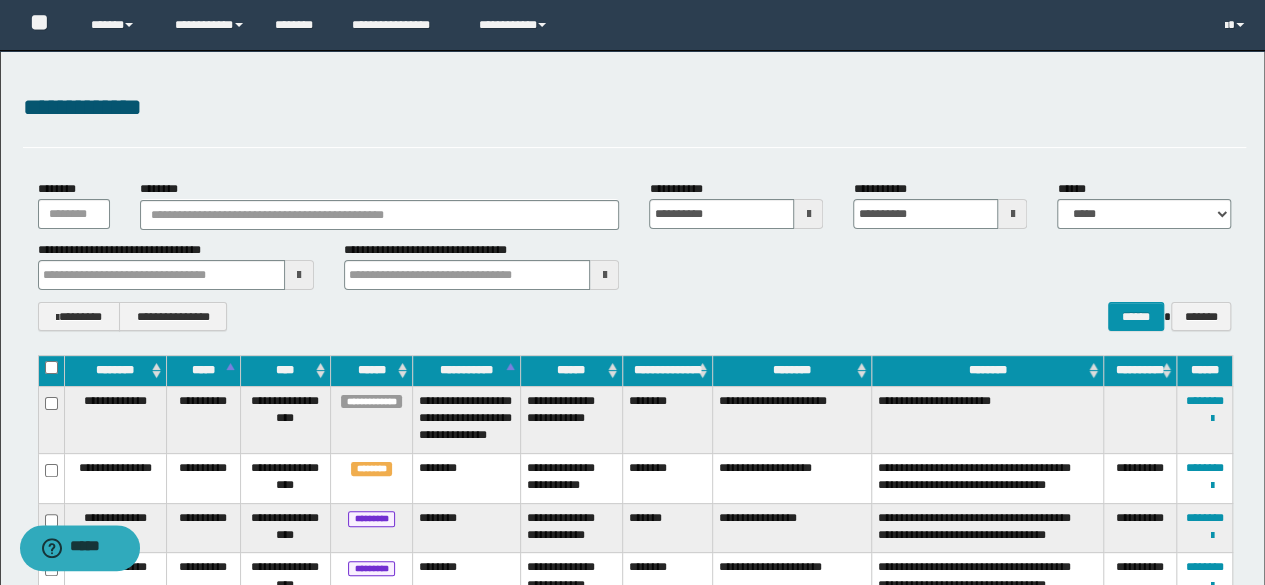 click at bounding box center [604, 275] 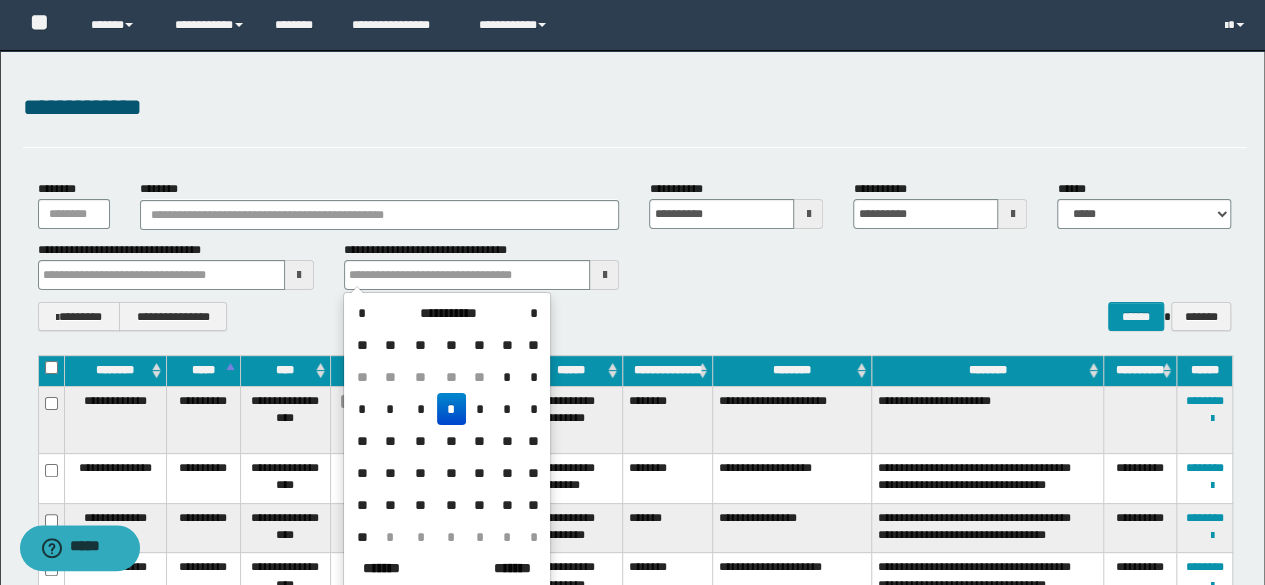 click on "*" at bounding box center (451, 409) 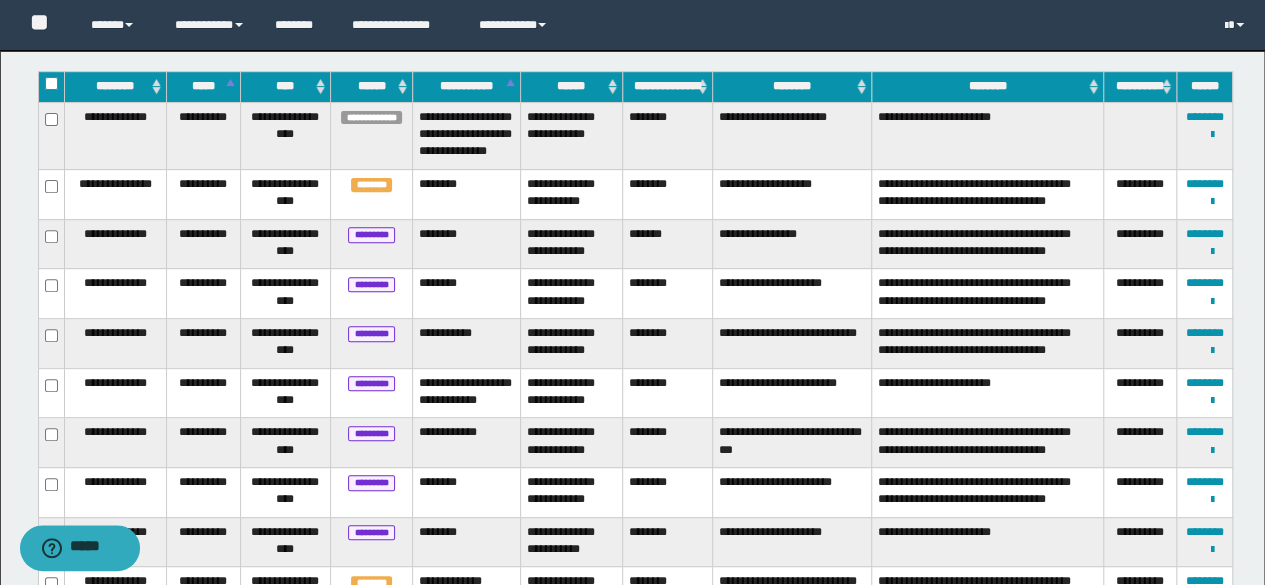 scroll, scrollTop: 400, scrollLeft: 0, axis: vertical 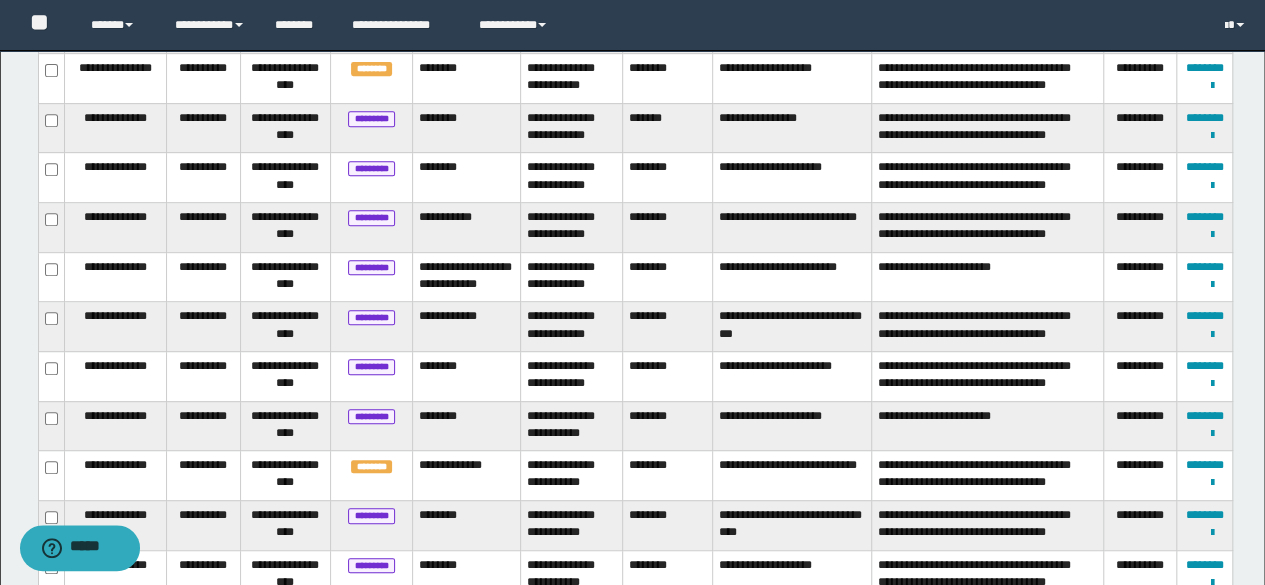 drag, startPoint x: 1190, startPoint y: 149, endPoint x: 1244, endPoint y: 364, distance: 221.67769 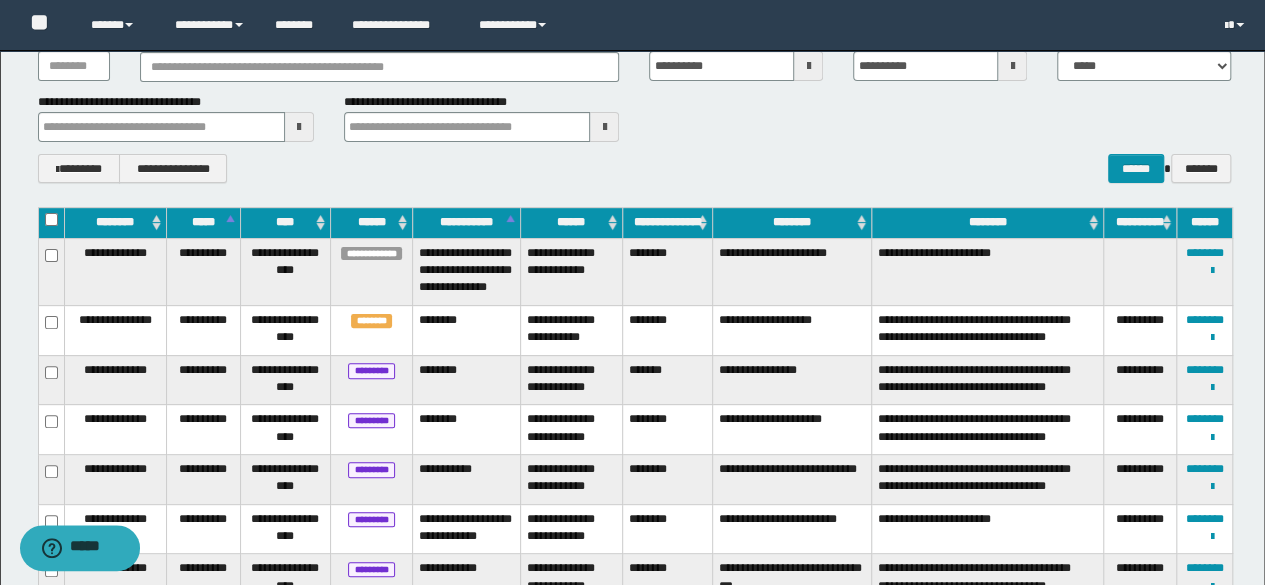 scroll, scrollTop: 0, scrollLeft: 0, axis: both 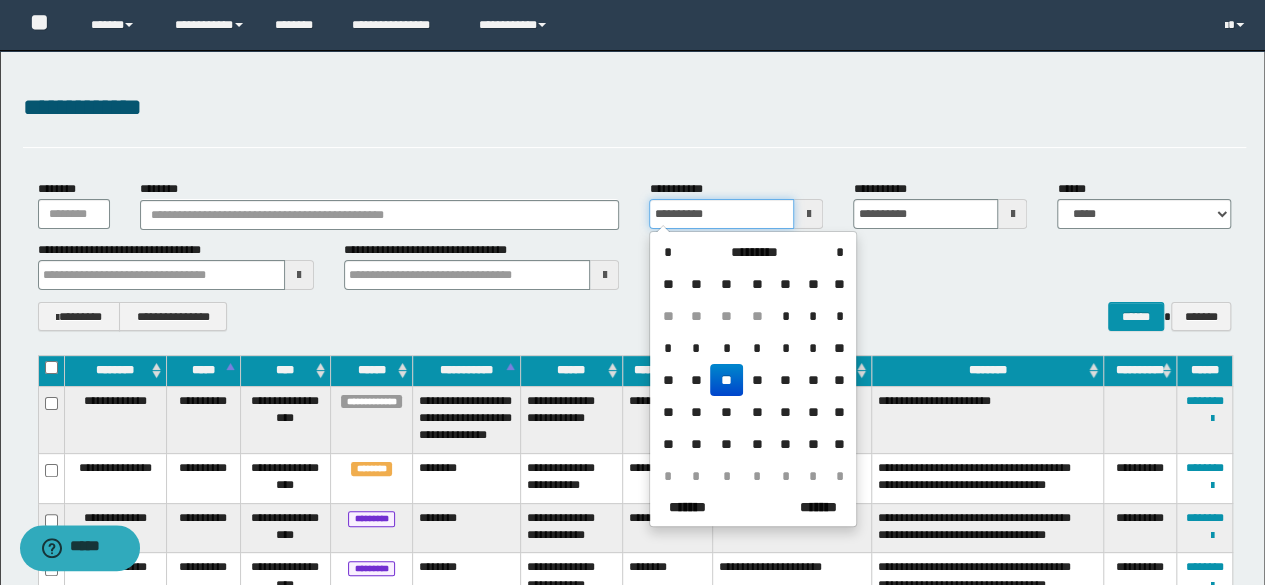 drag, startPoint x: 727, startPoint y: 219, endPoint x: 515, endPoint y: 201, distance: 212.76277 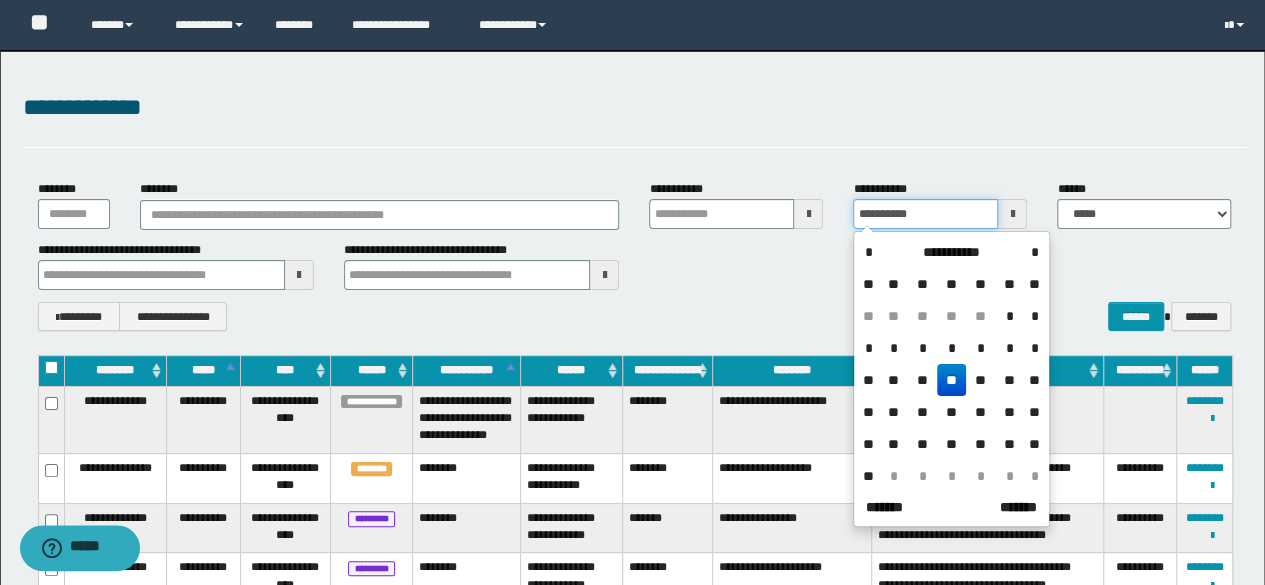 drag, startPoint x: 939, startPoint y: 211, endPoint x: 658, endPoint y: 201, distance: 281.1779 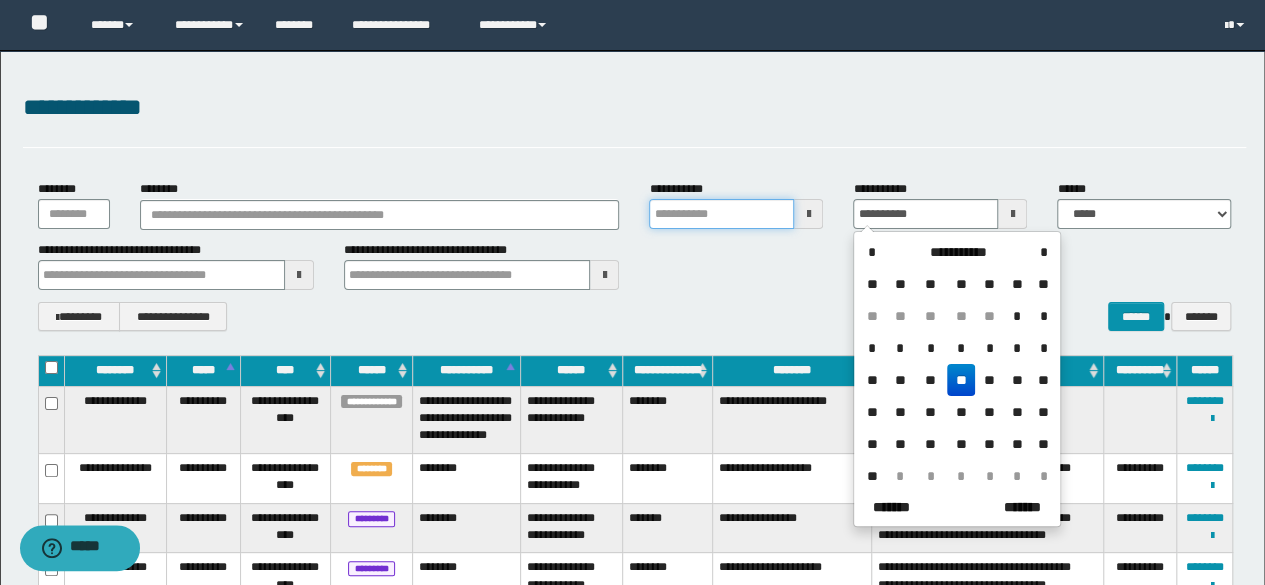 click on "**********" at bounding box center [721, 214] 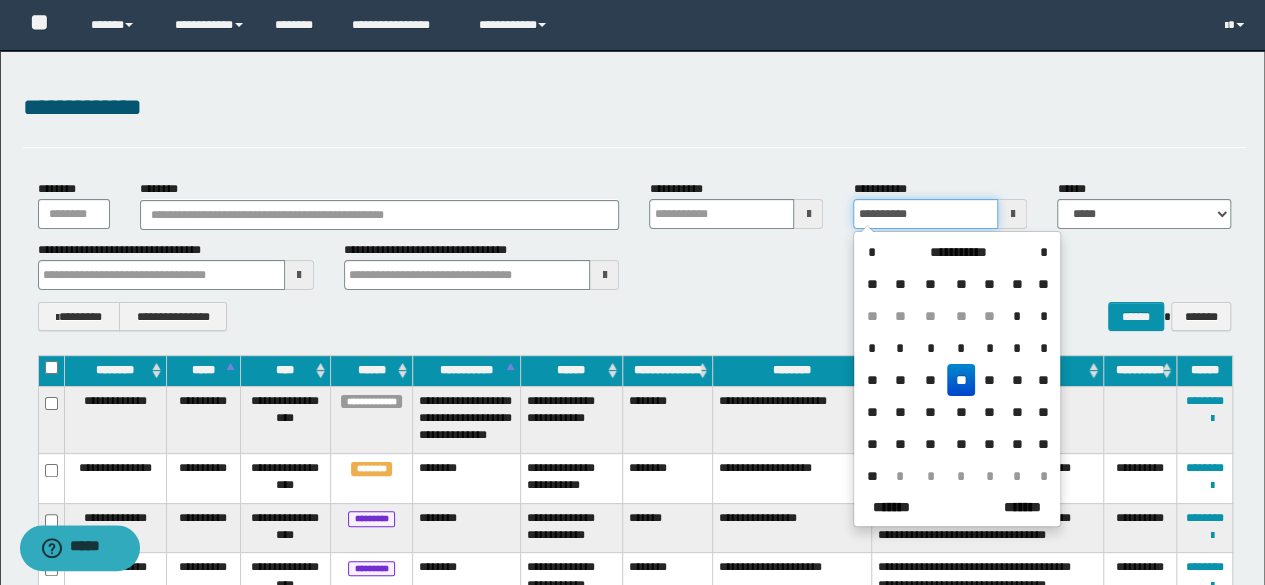 drag, startPoint x: 938, startPoint y: 217, endPoint x: 728, endPoint y: 200, distance: 210.68697 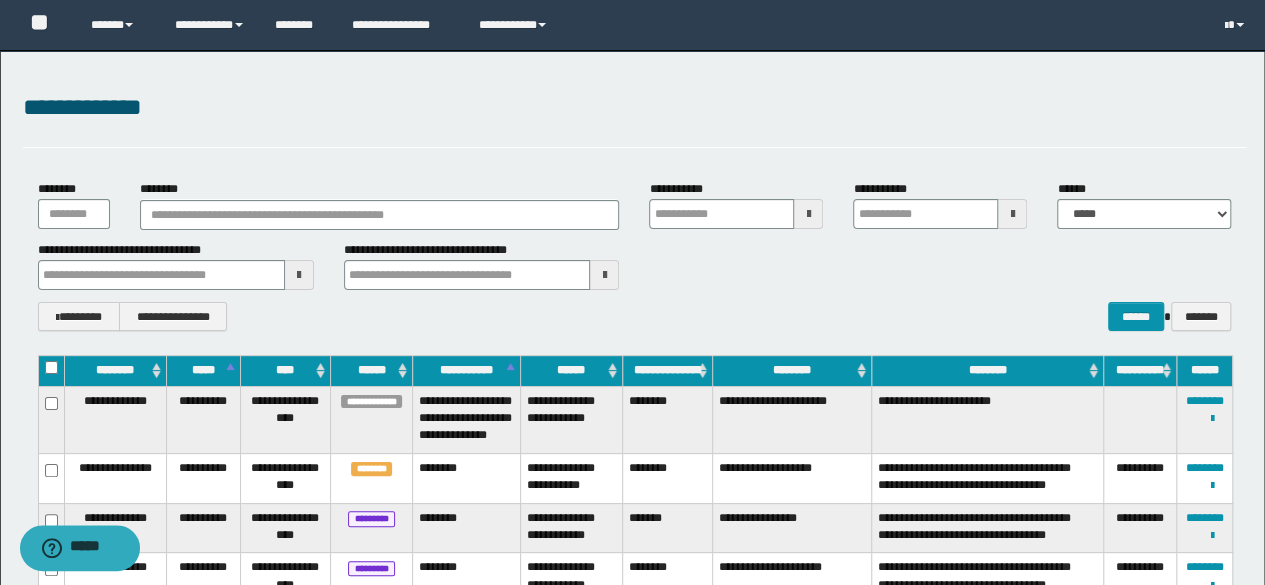 click on "**********" at bounding box center [635, 316] 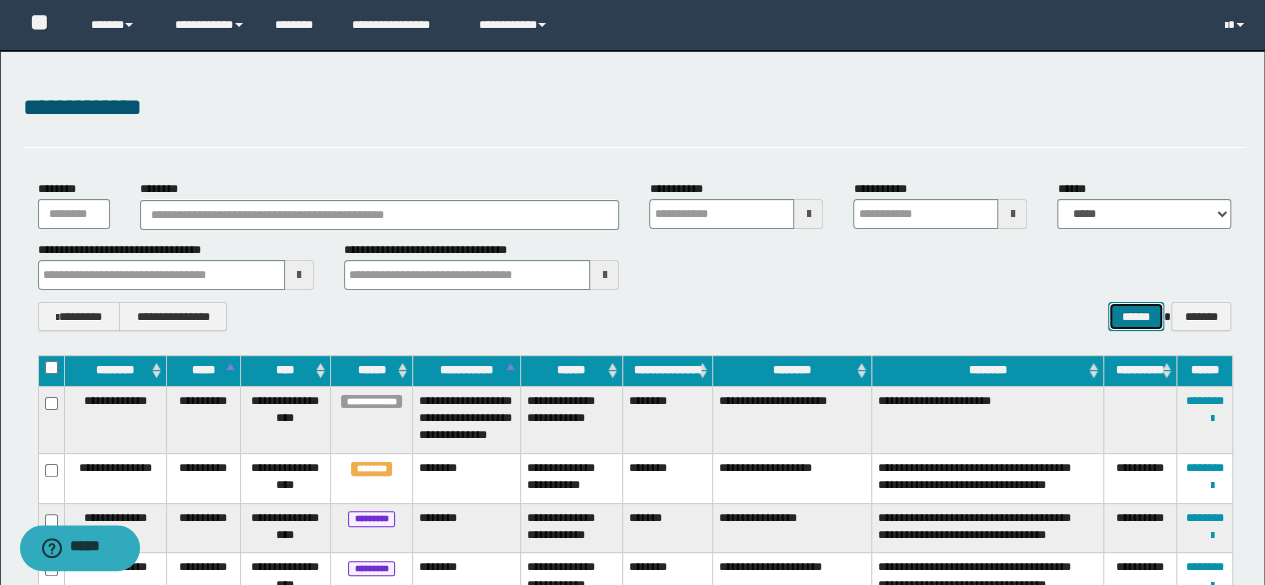 click on "******" at bounding box center (1136, 316) 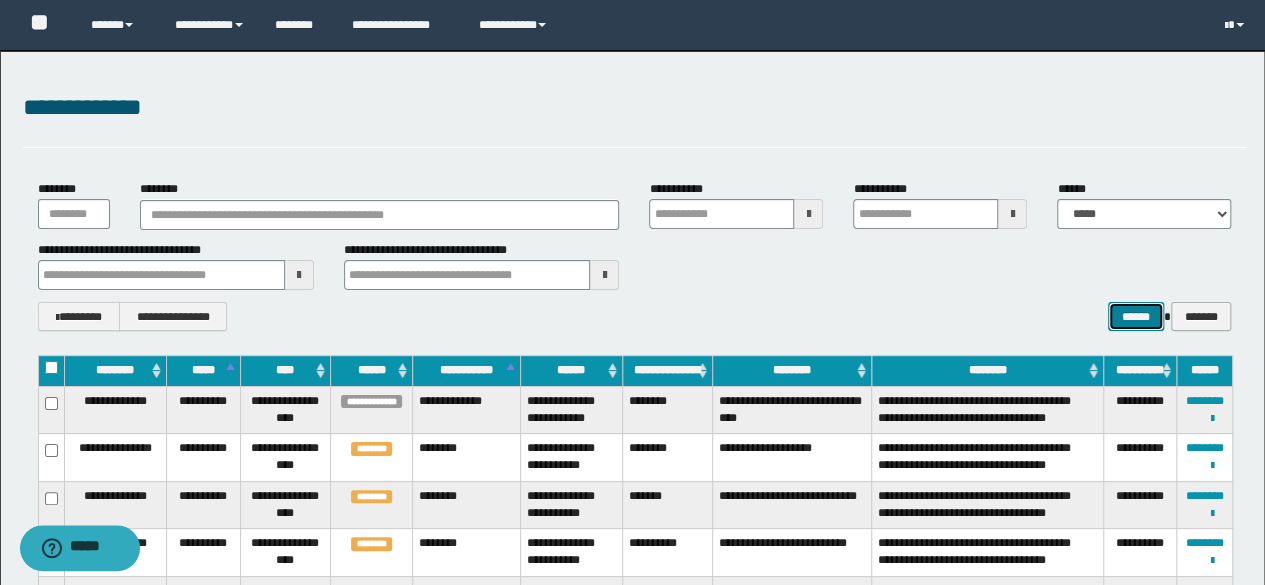 scroll, scrollTop: 200, scrollLeft: 0, axis: vertical 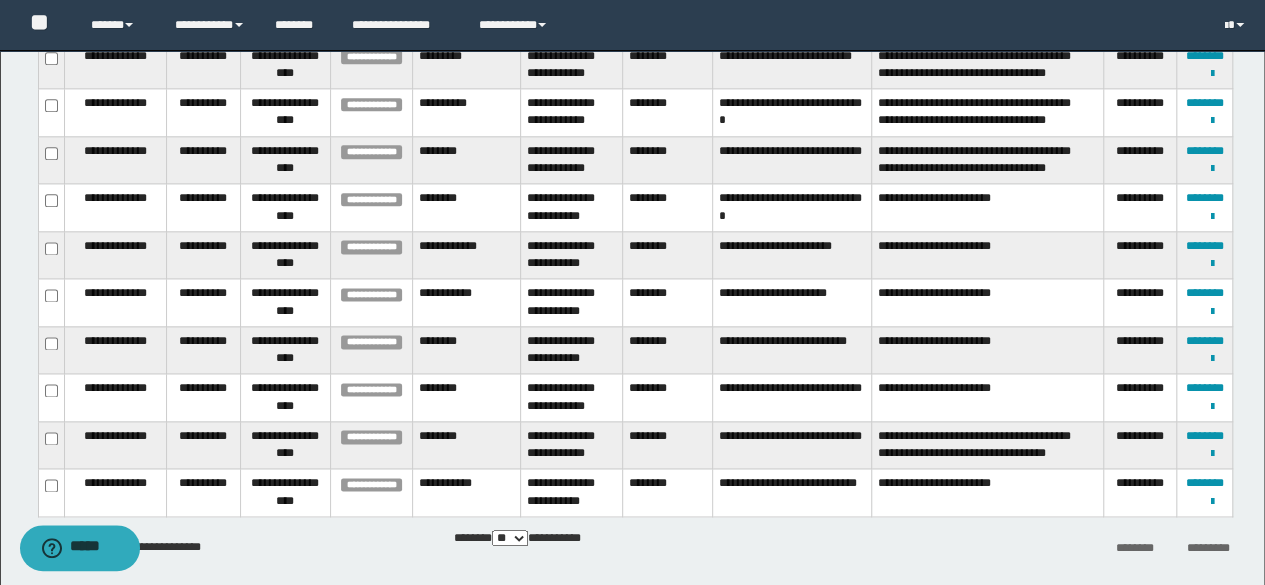 click on "*********" at bounding box center [1208, 548] 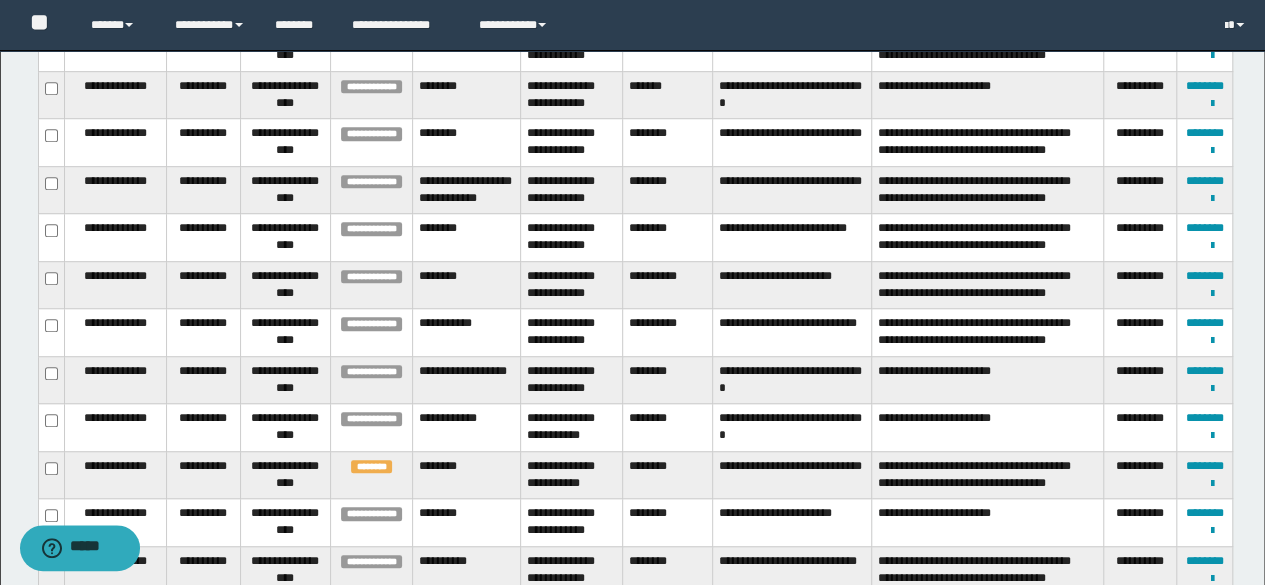 scroll, scrollTop: 0, scrollLeft: 0, axis: both 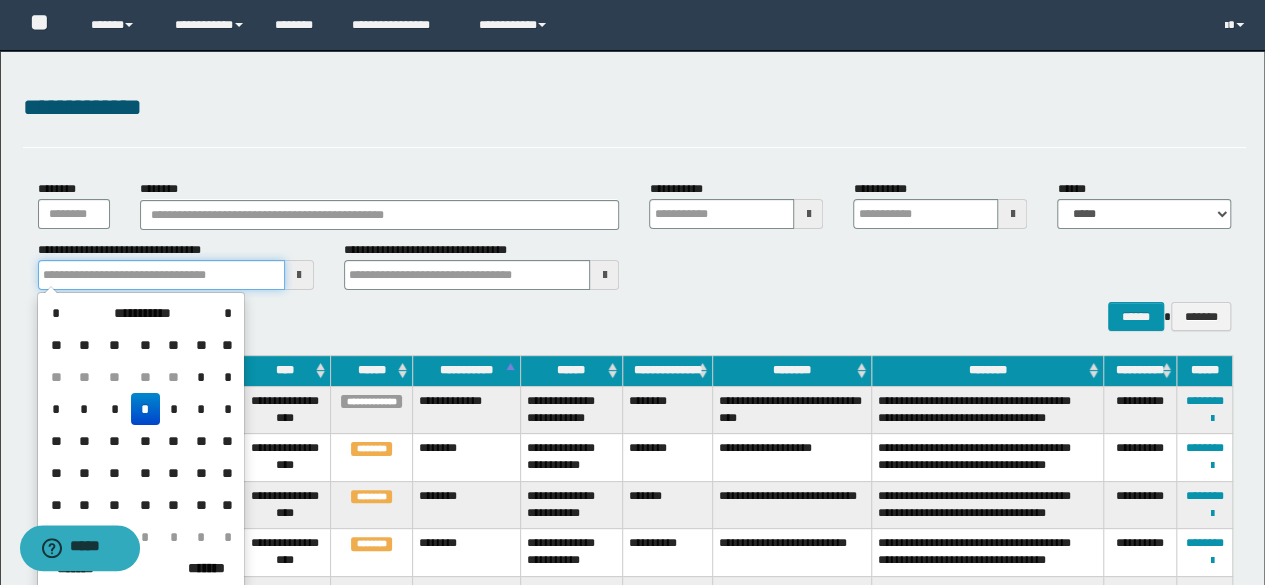 drag, startPoint x: 146, startPoint y: 280, endPoint x: 0, endPoint y: 259, distance: 147.50255 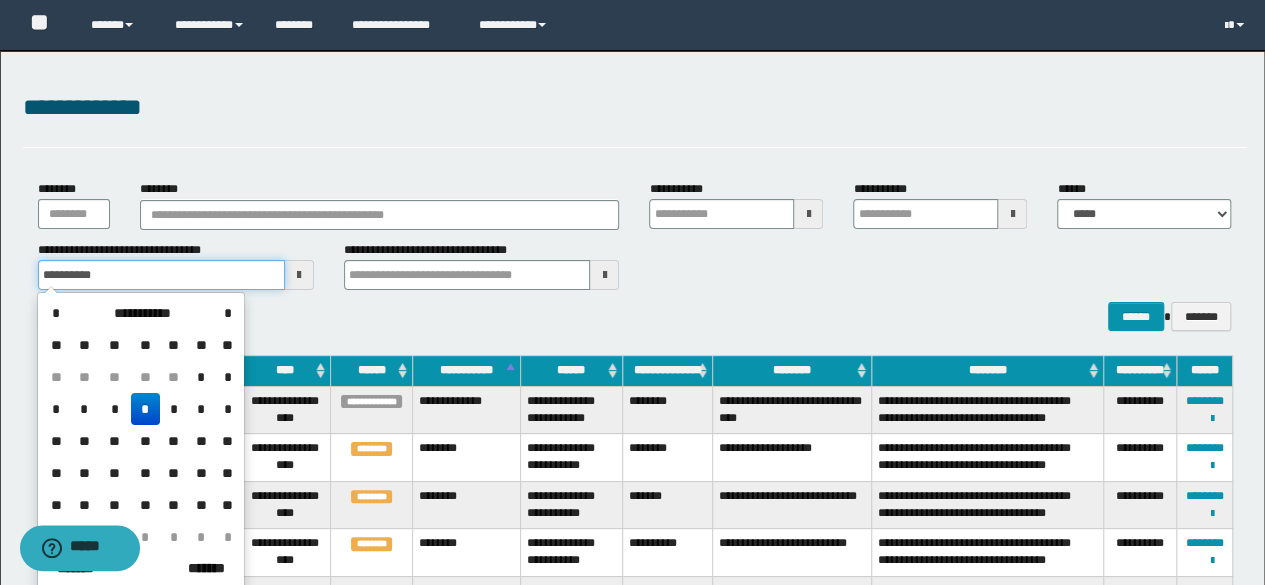 type 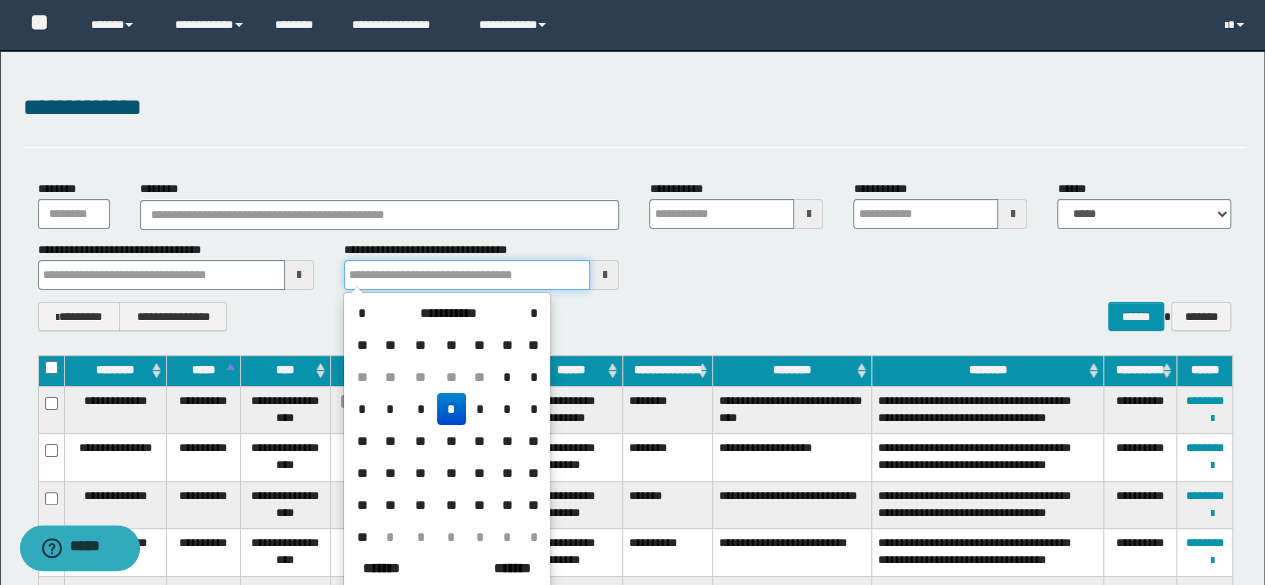 drag, startPoint x: 421, startPoint y: 275, endPoint x: 320, endPoint y: 262, distance: 101.8332 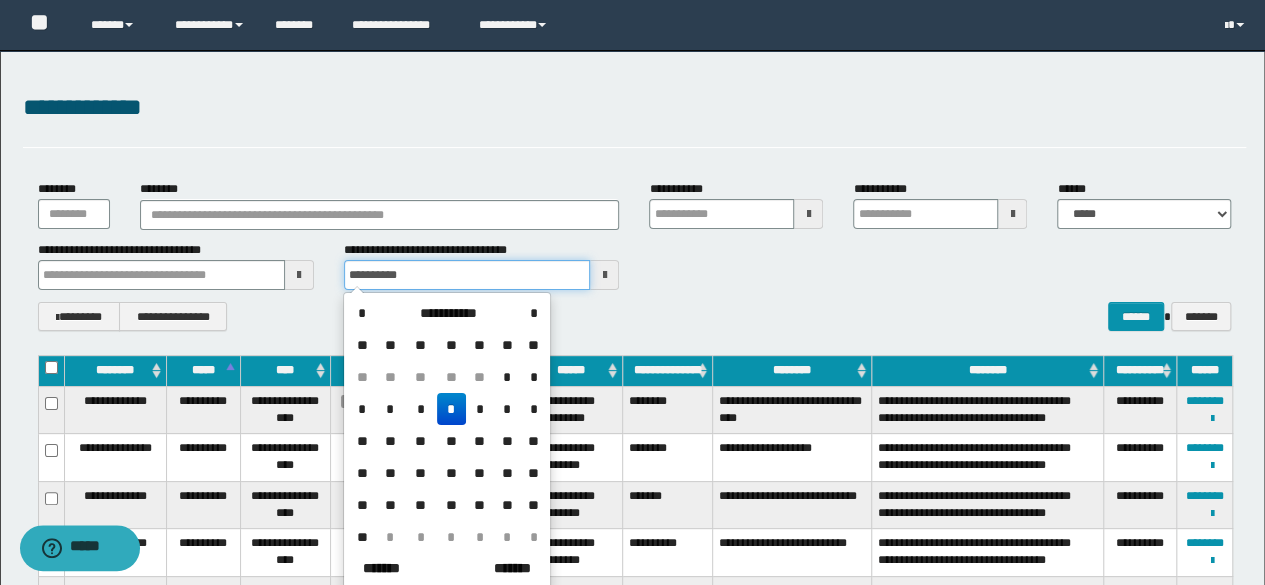 type 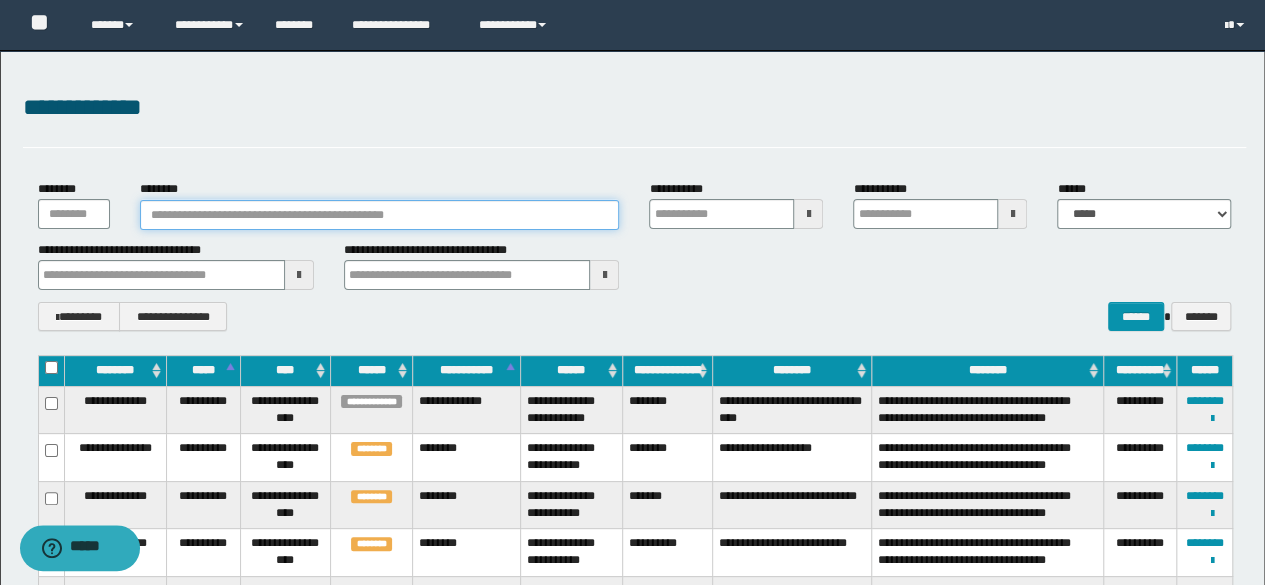 click on "********" at bounding box center (380, 215) 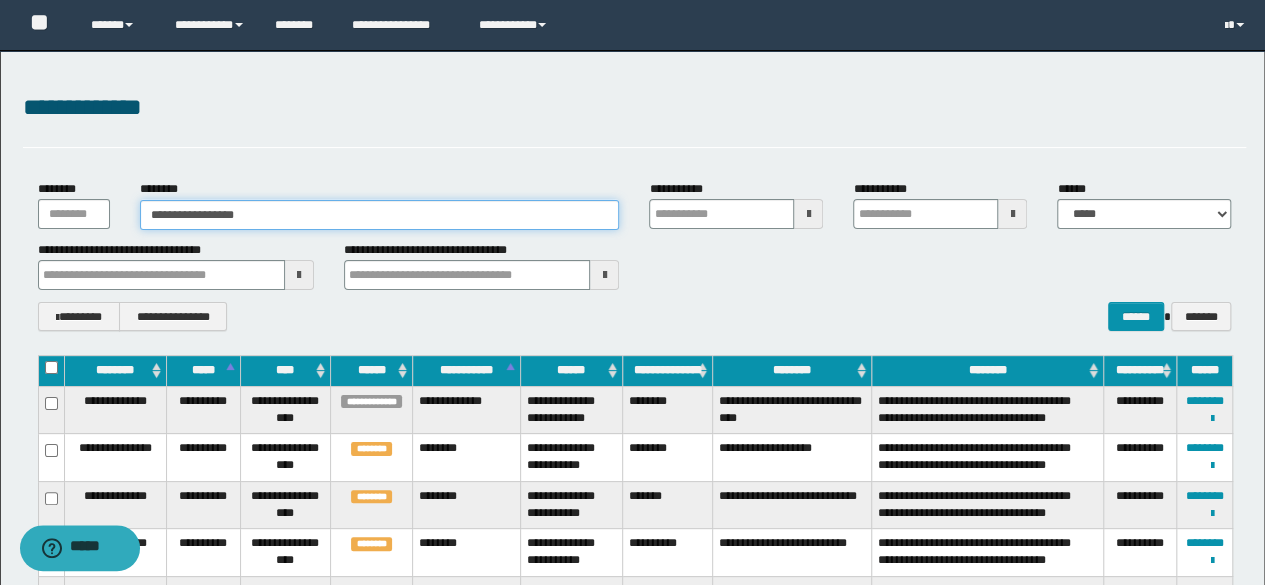 type on "**********" 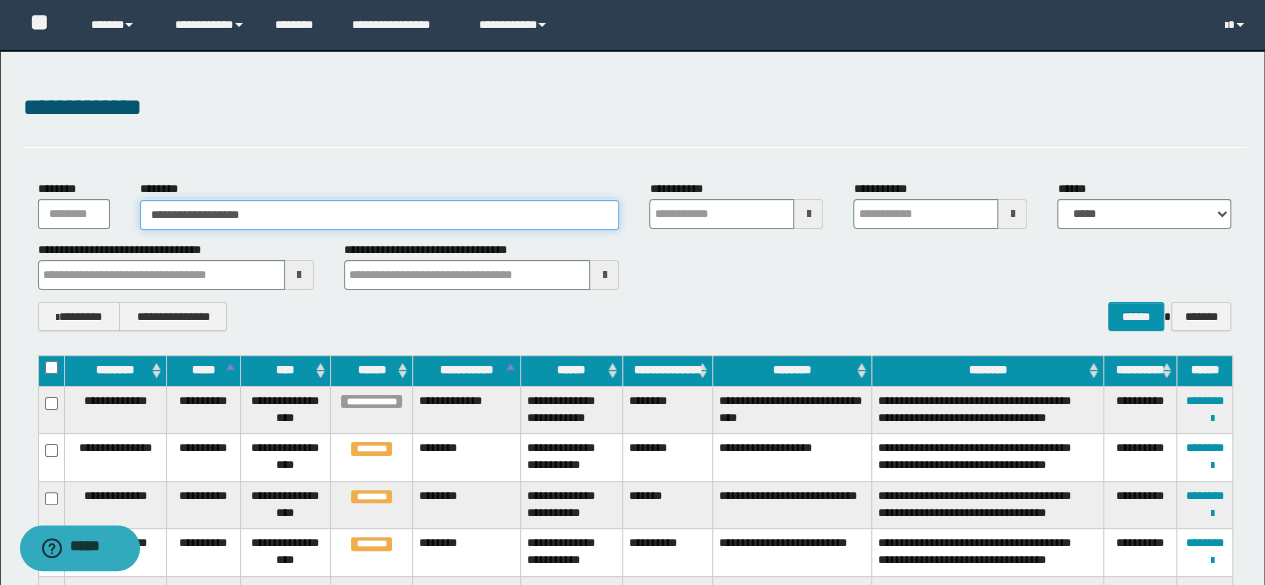 type on "**********" 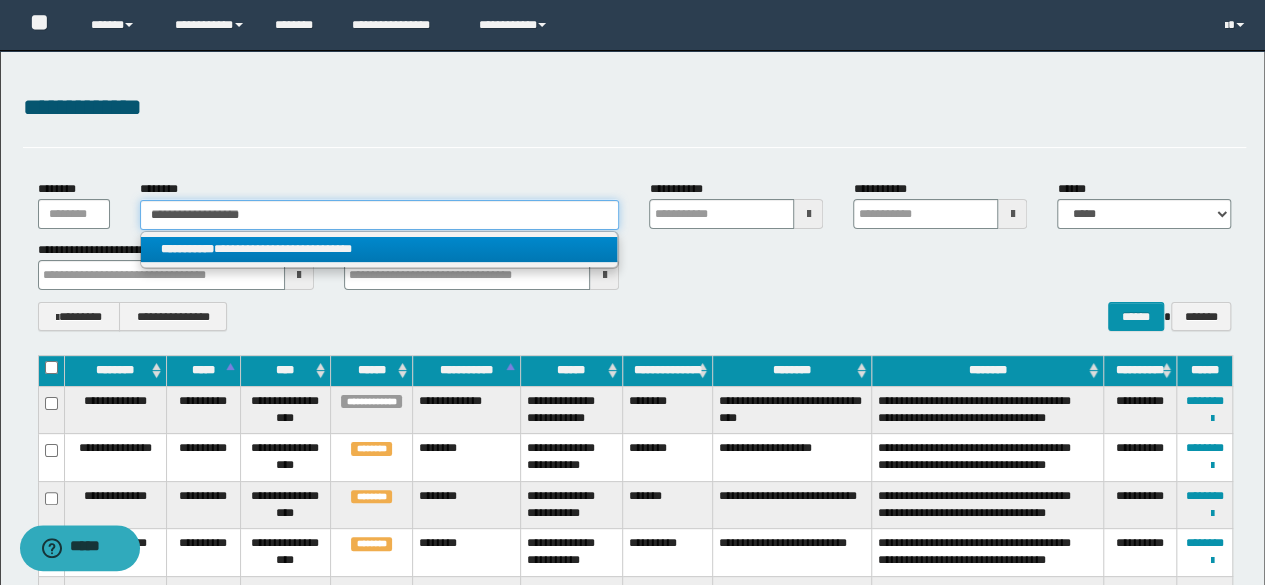 type on "**********" 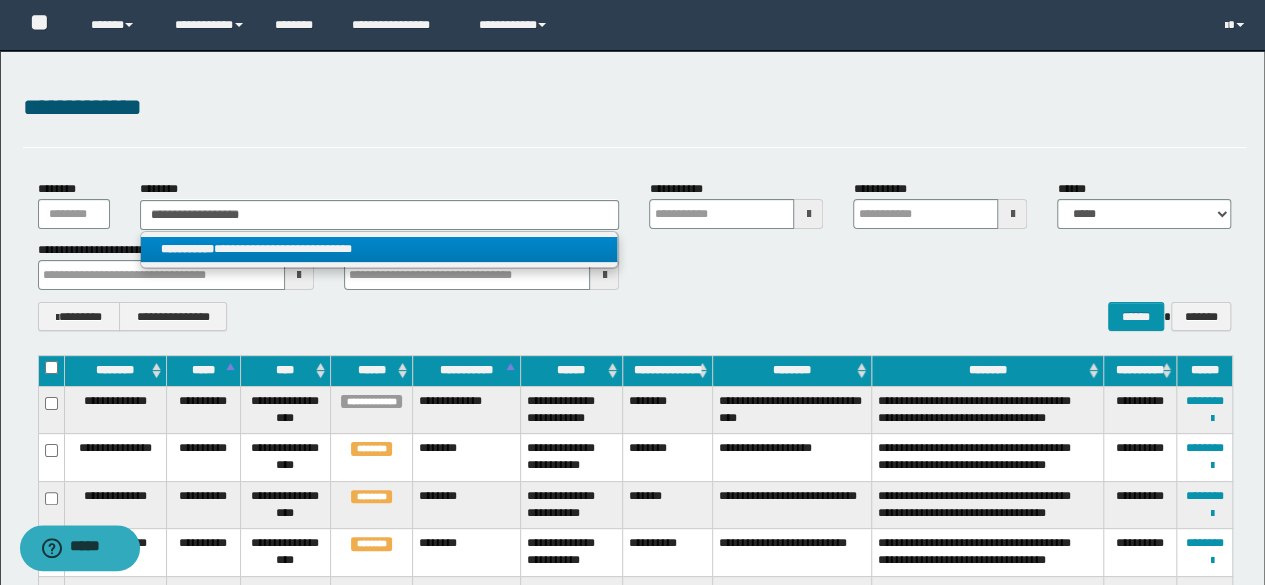 click on "**********" at bounding box center [379, 249] 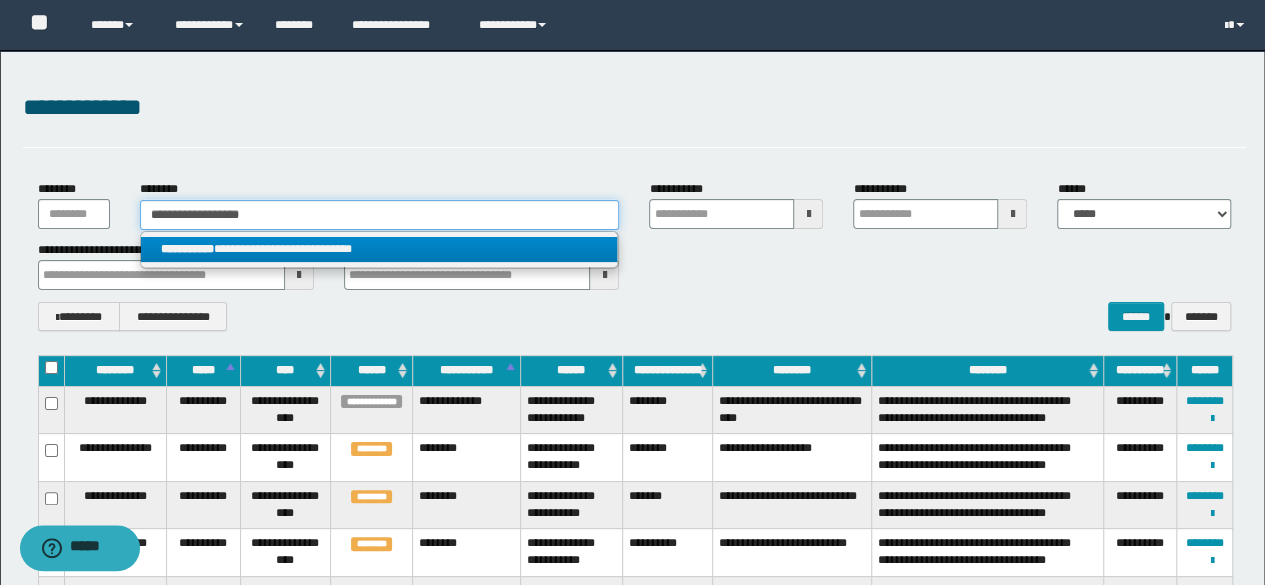 type 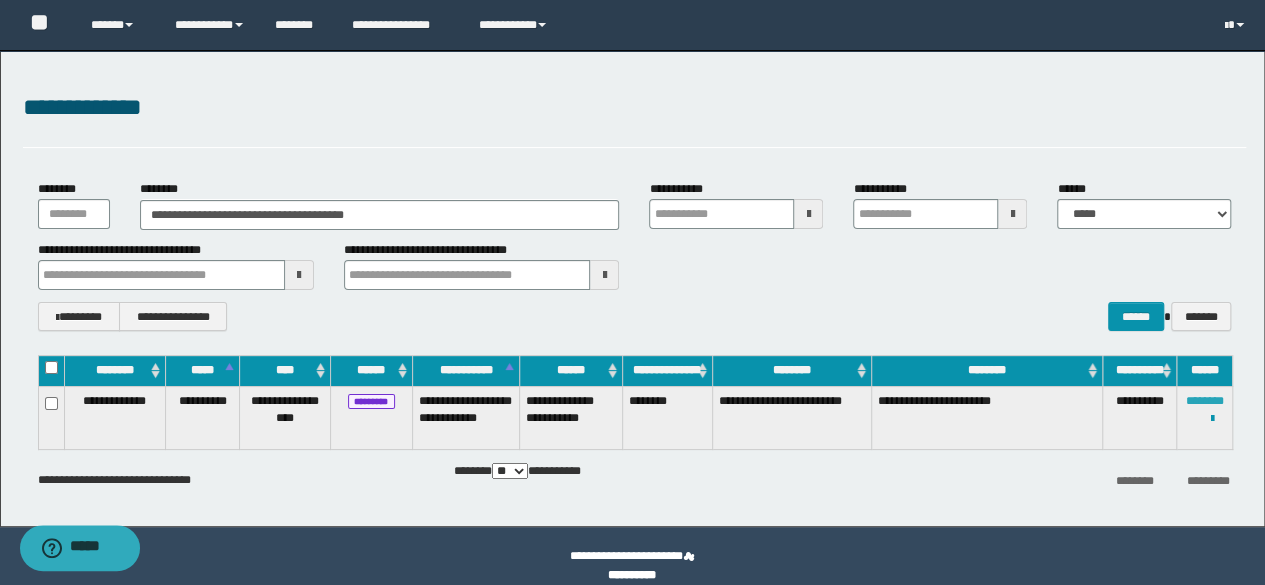click on "********" at bounding box center (1205, 401) 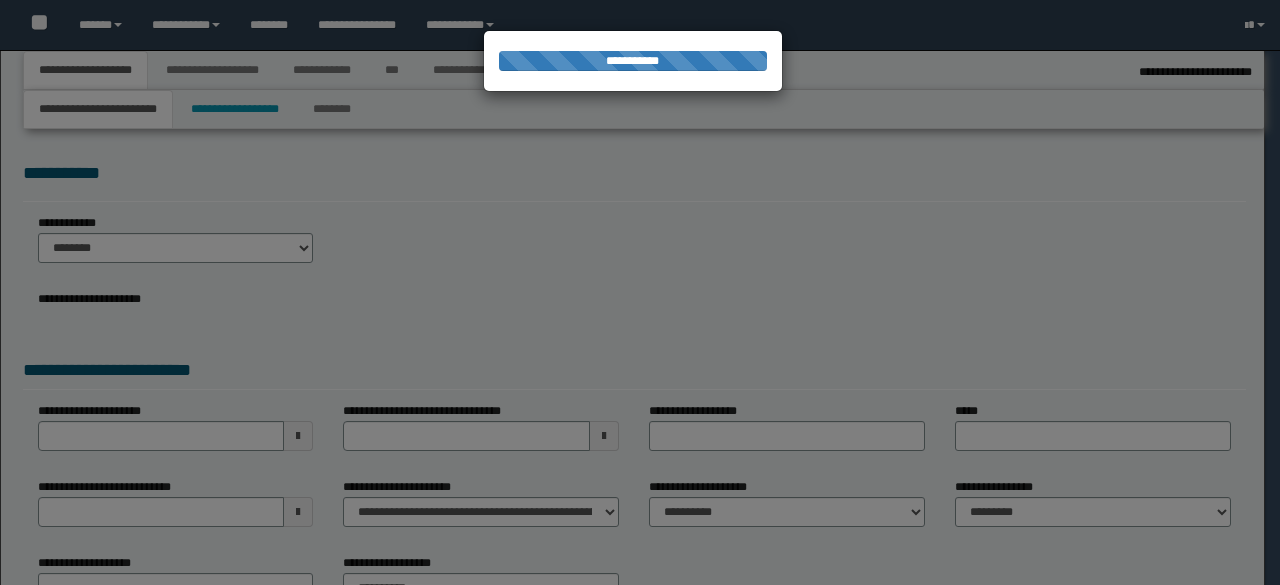 select on "**" 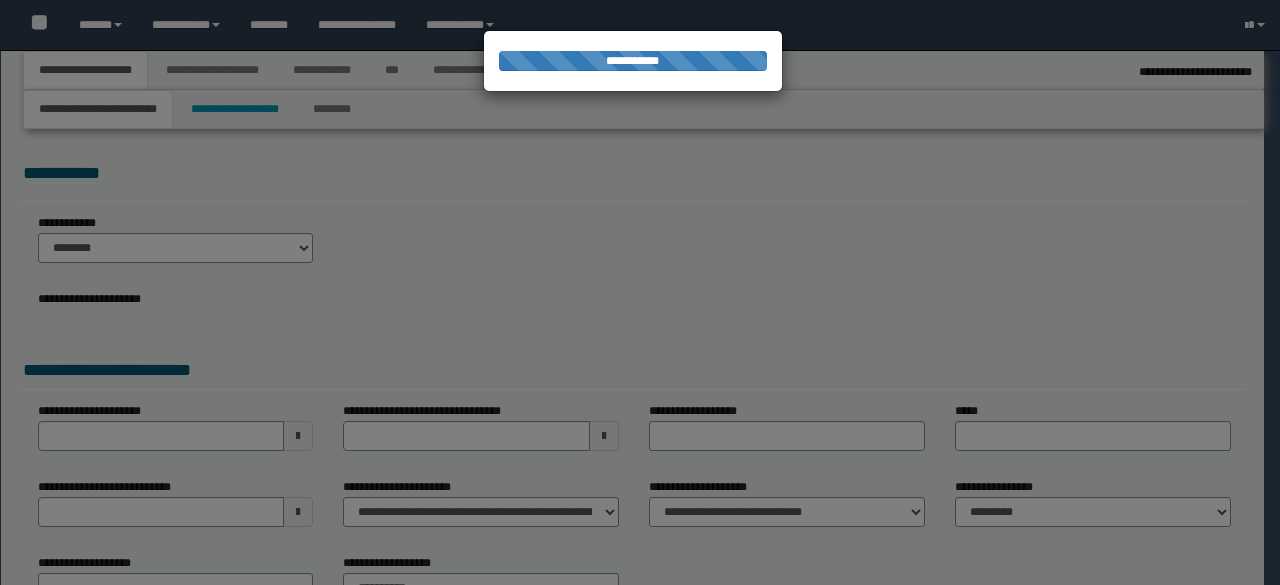 select on "*" 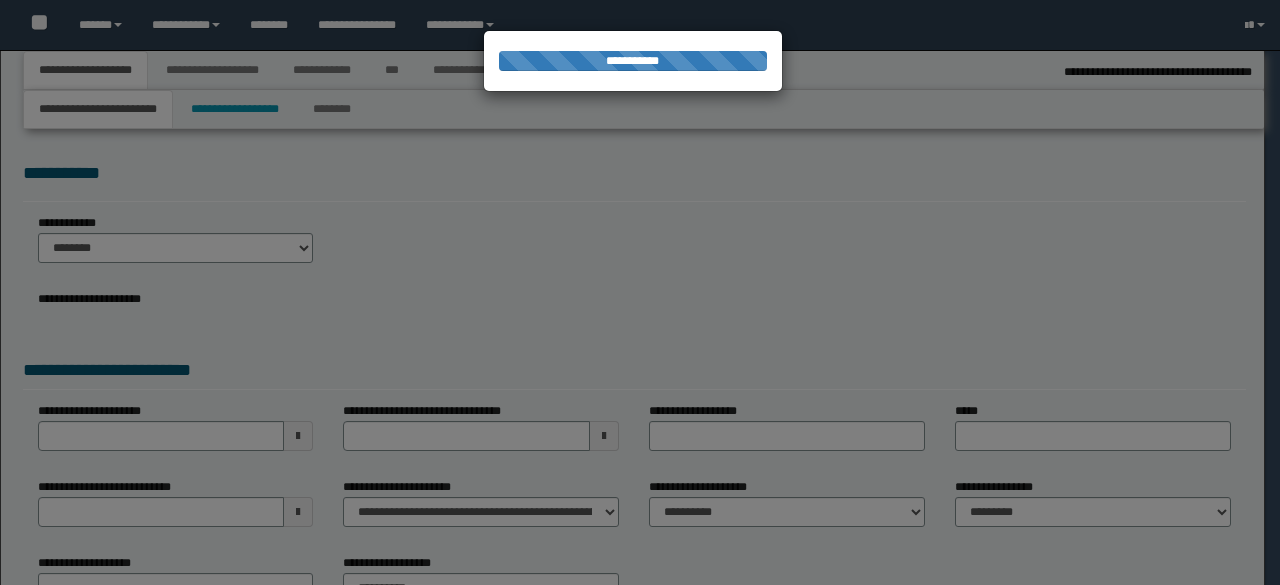 select on "**" 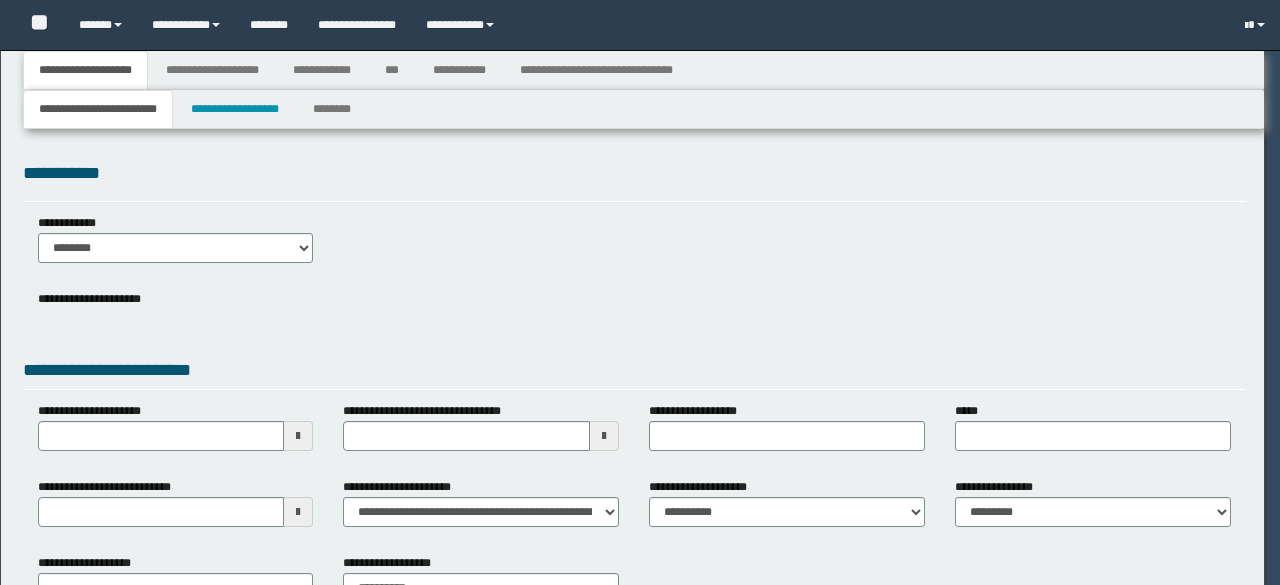 select on "**" 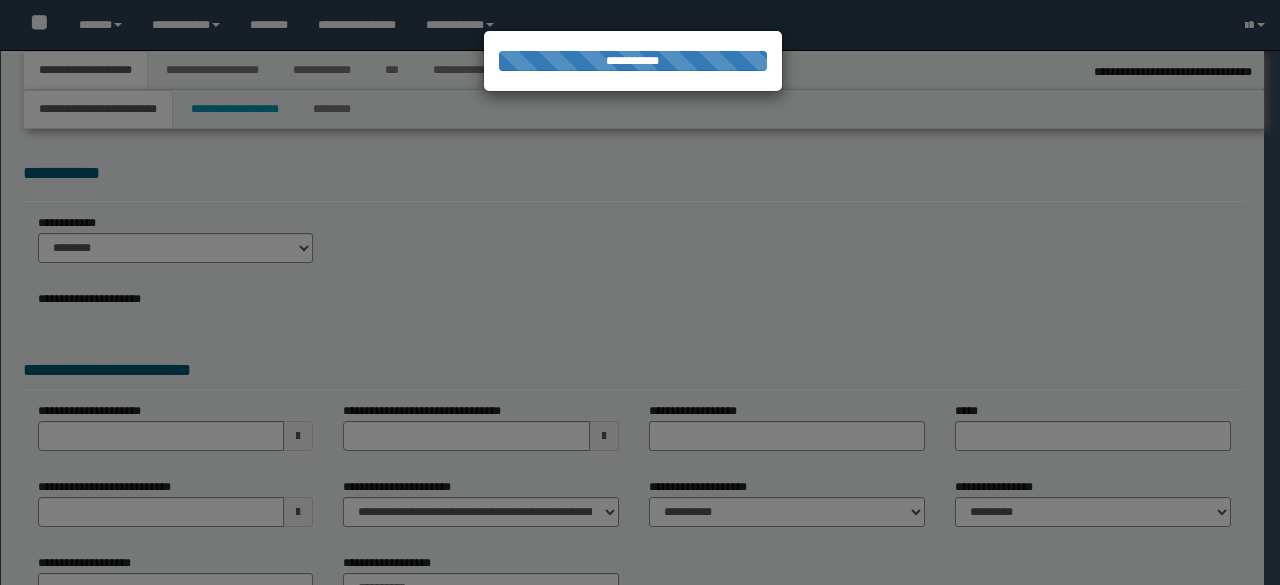 select on "**" 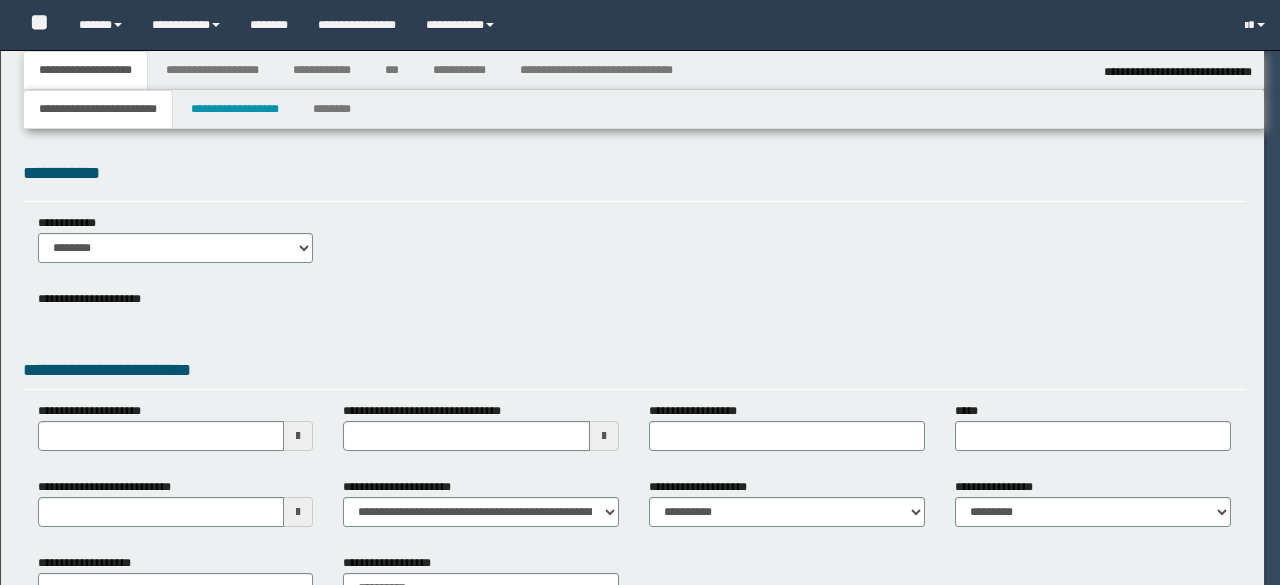 select on "*" 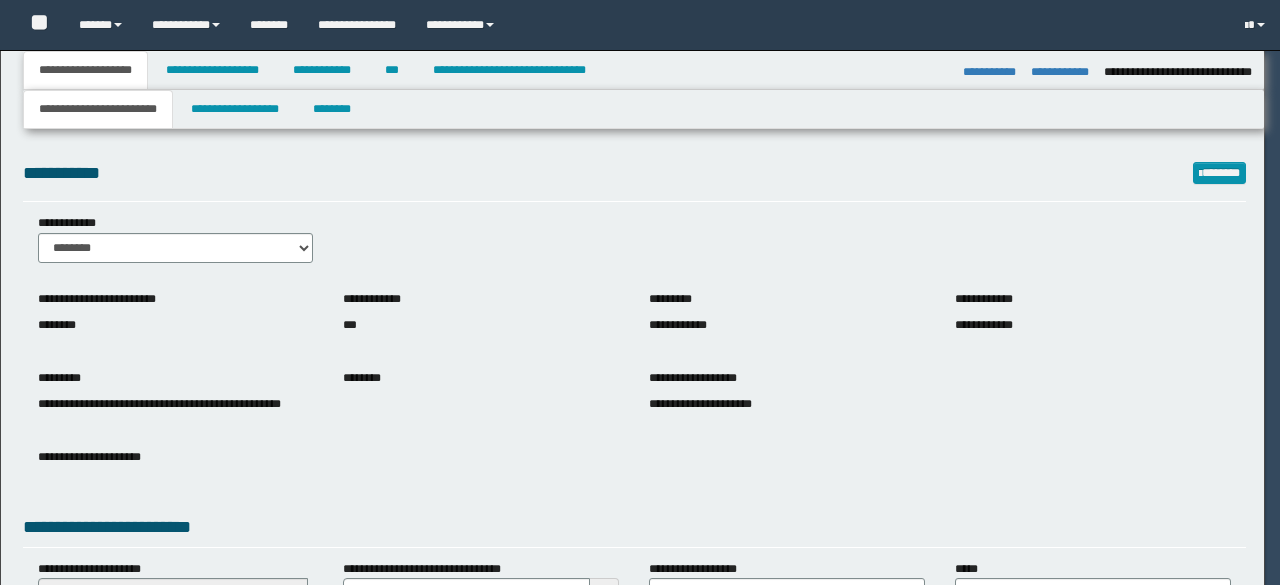 select on "**" 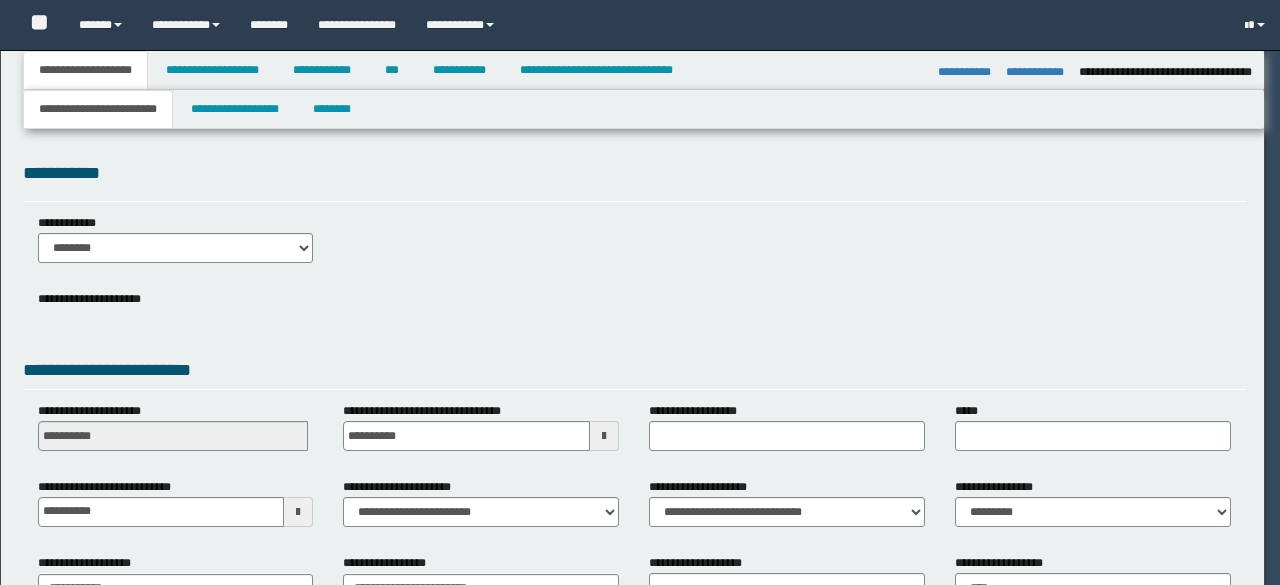 select on "*" 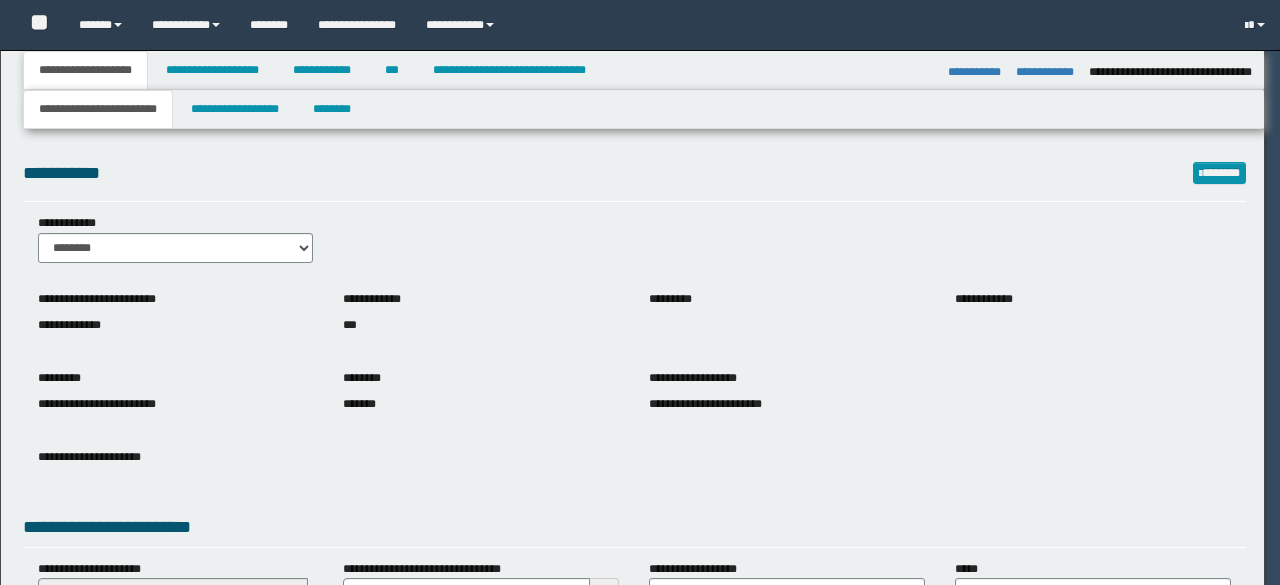 select on "**" 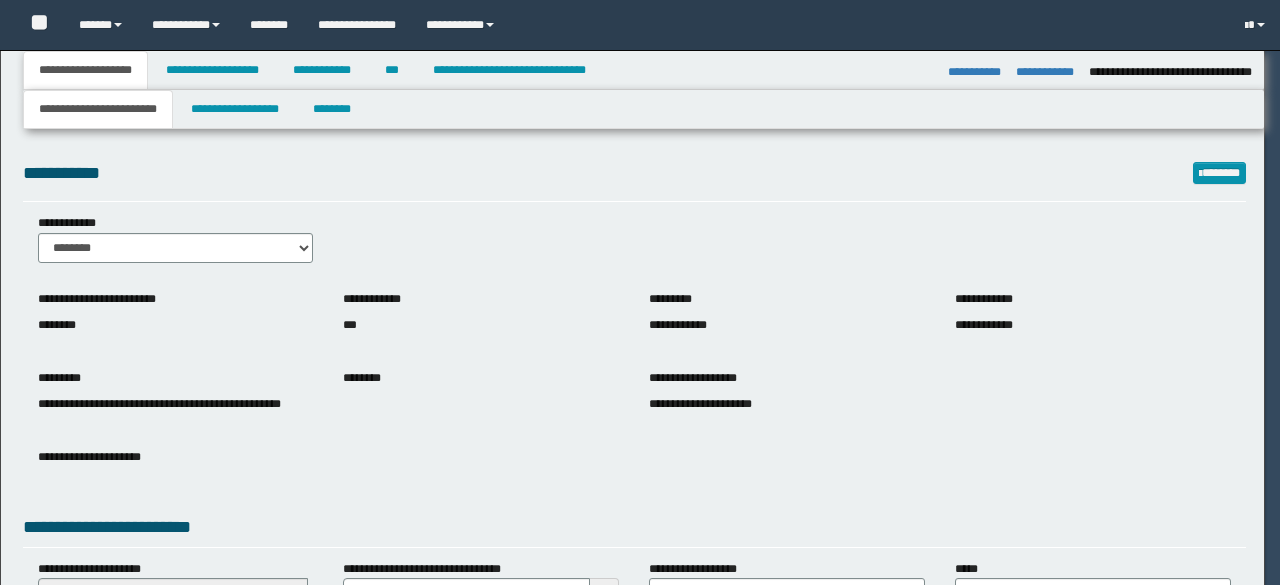 select on "**" 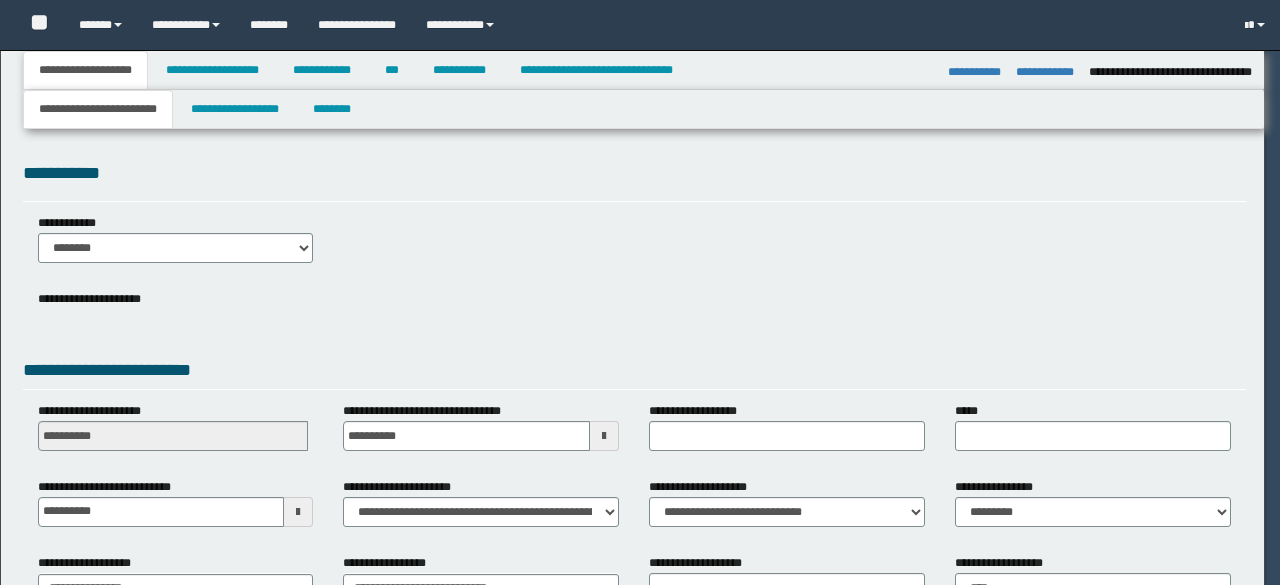 select on "**" 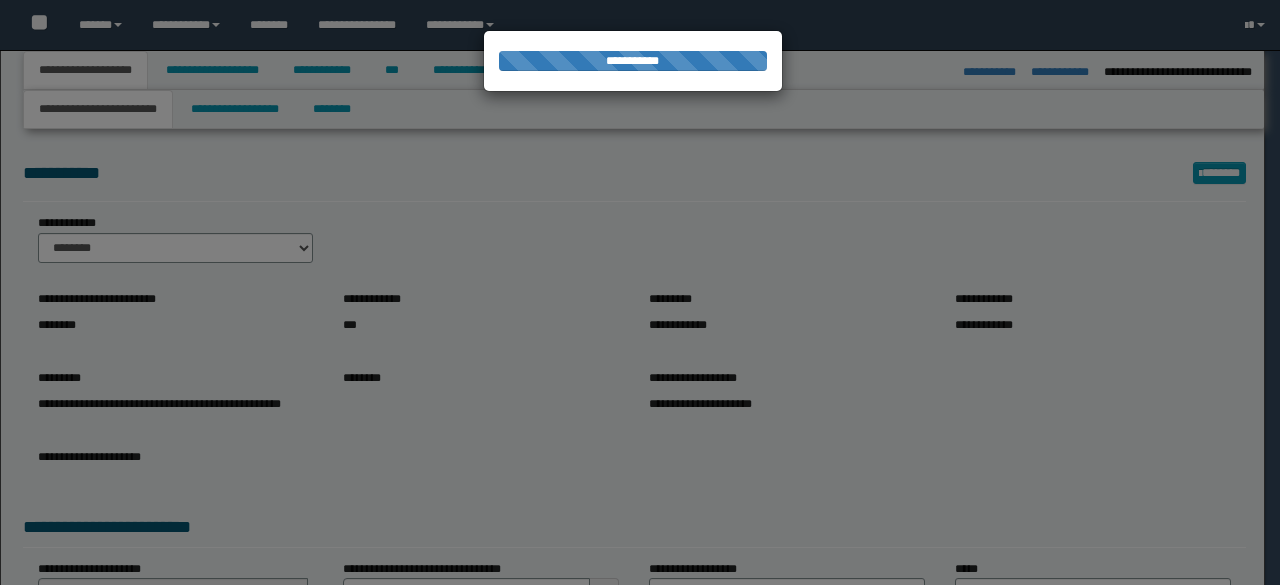 select on "**" 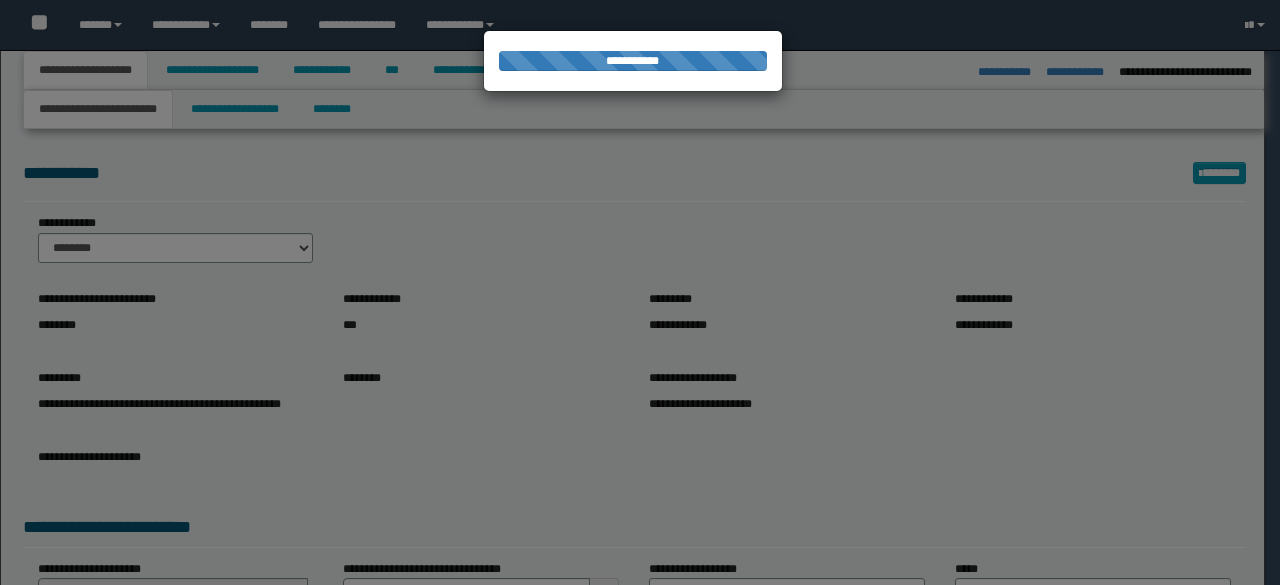 select on "**" 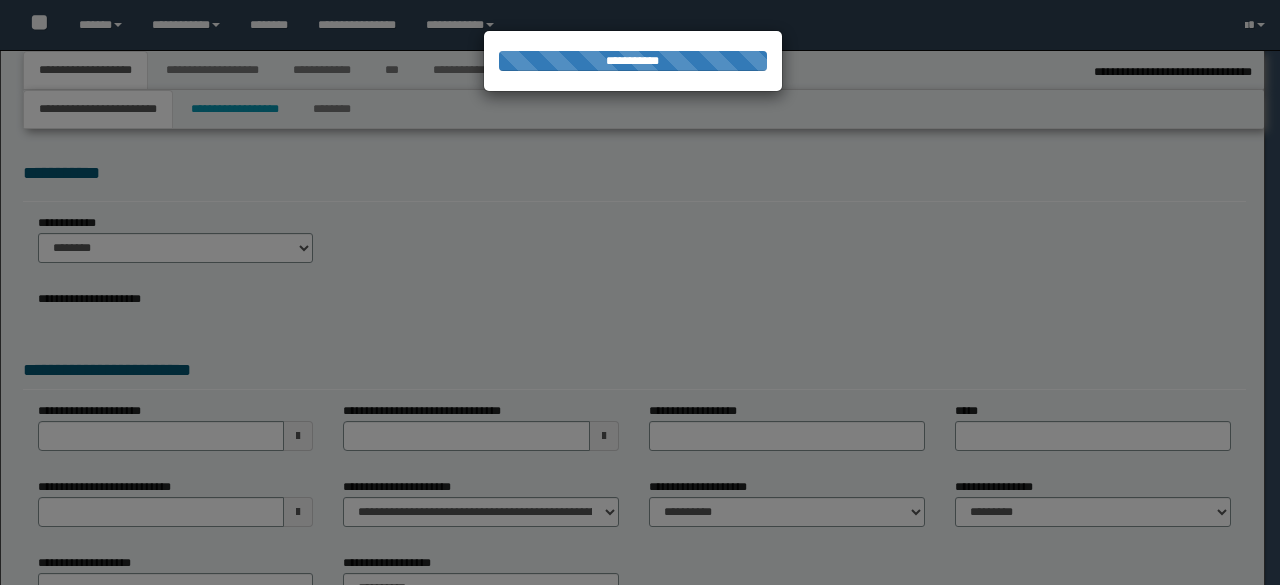 select on "**" 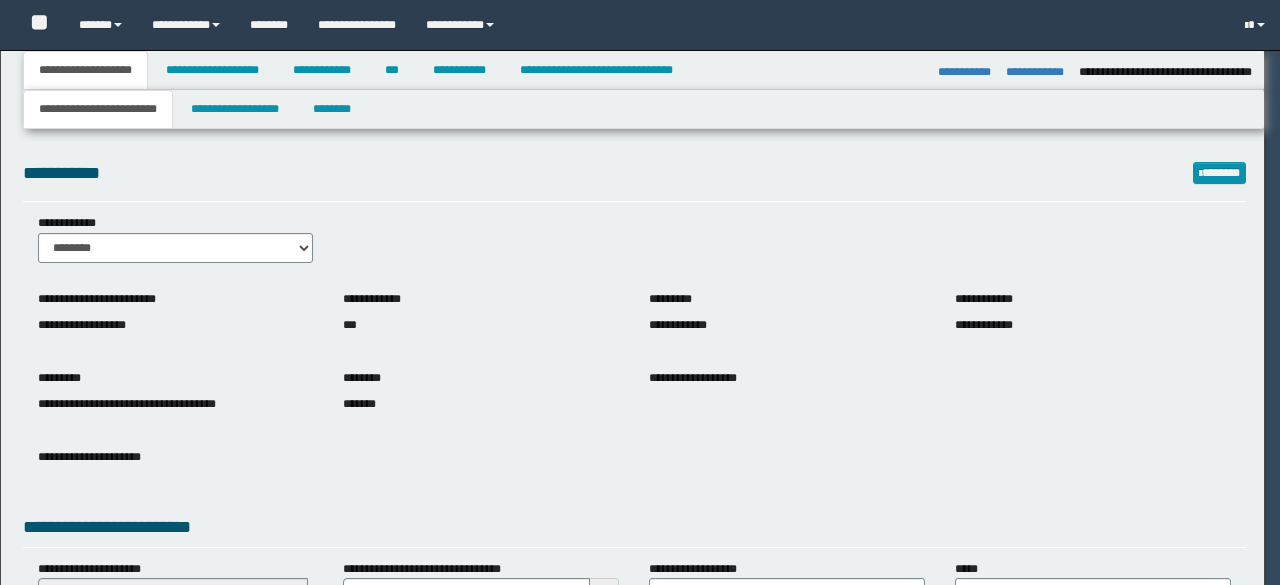 select on "*" 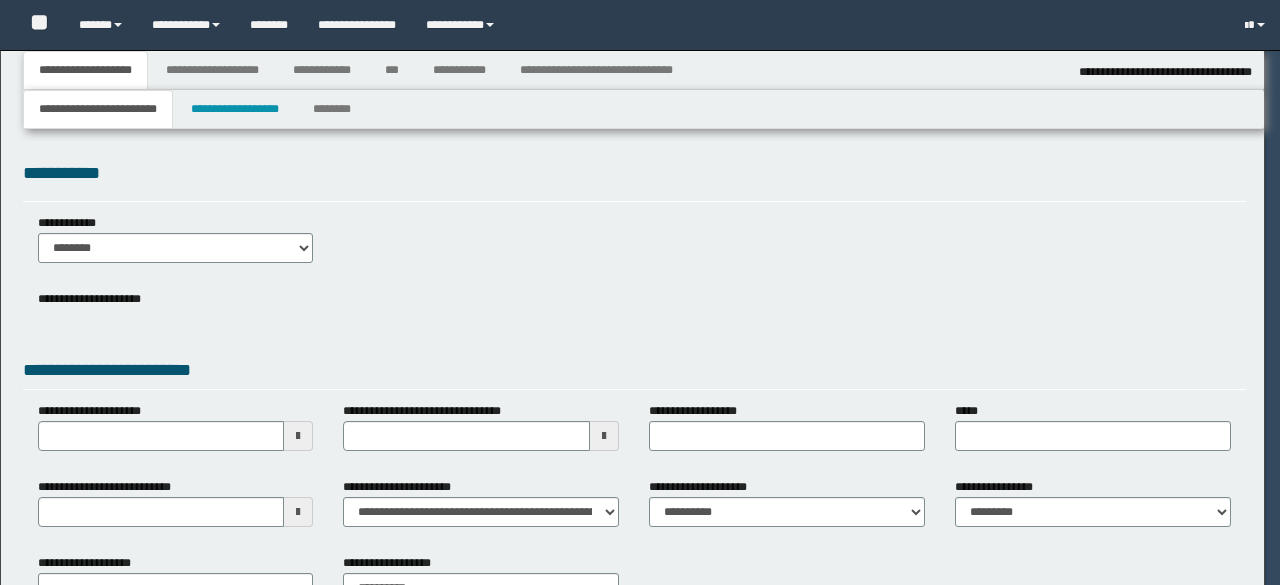 select on "*" 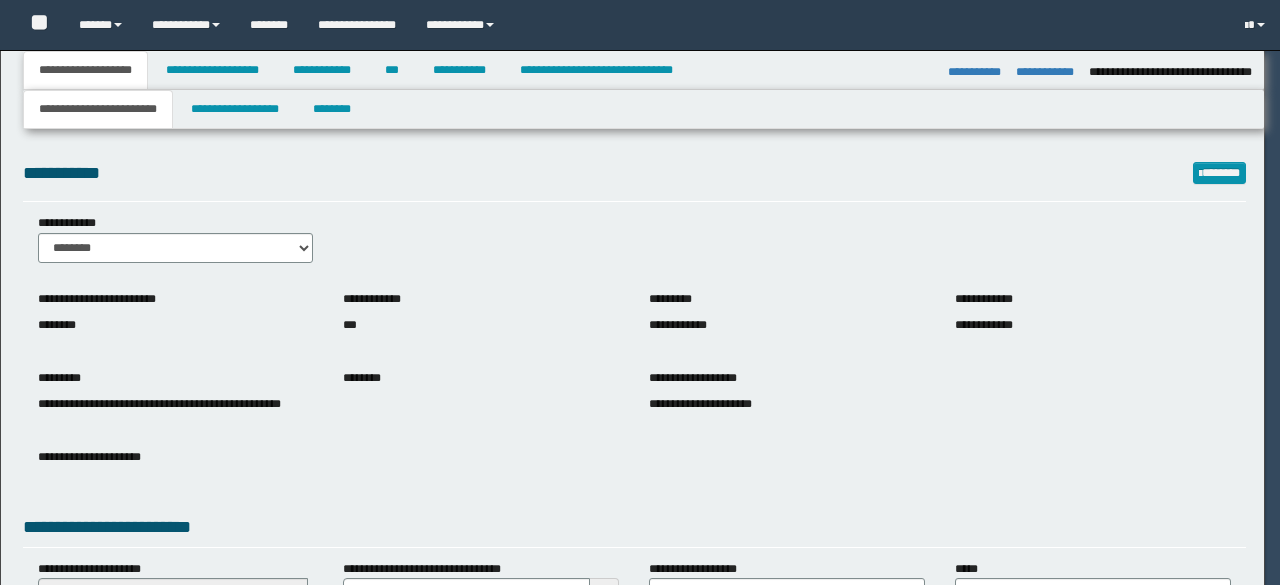 select on "**" 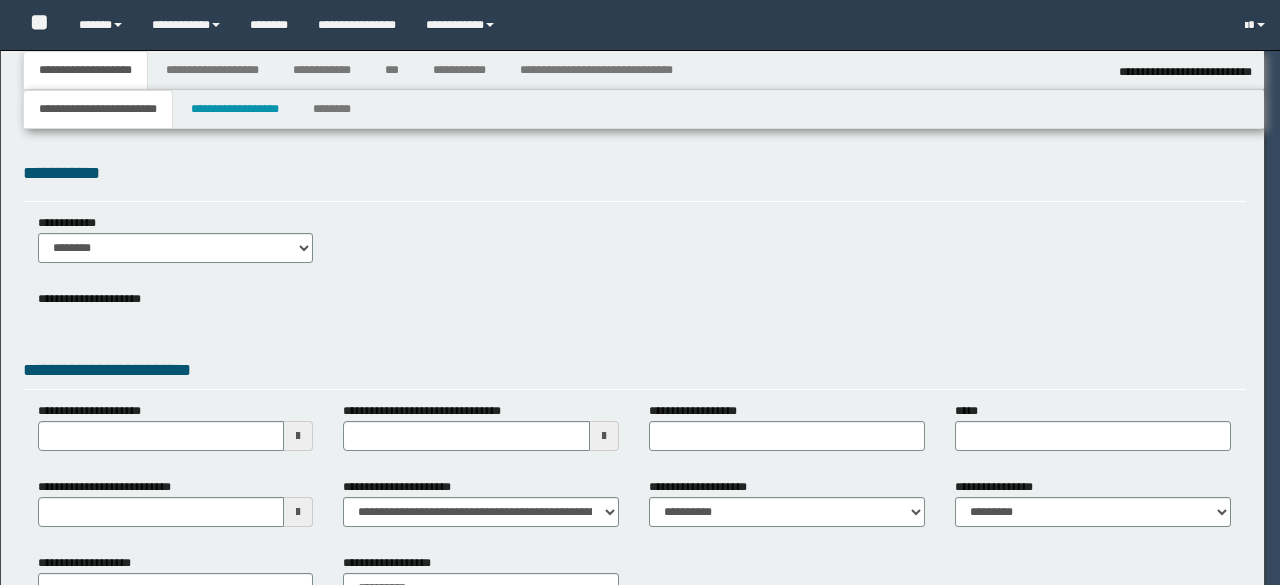 select on "*" 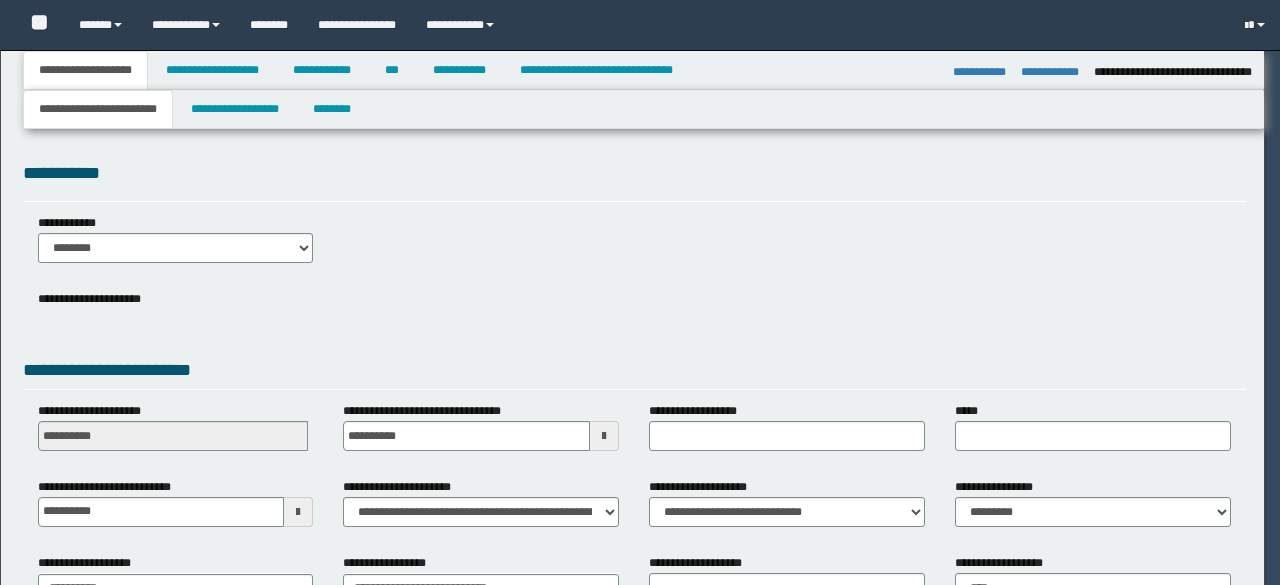 select on "**" 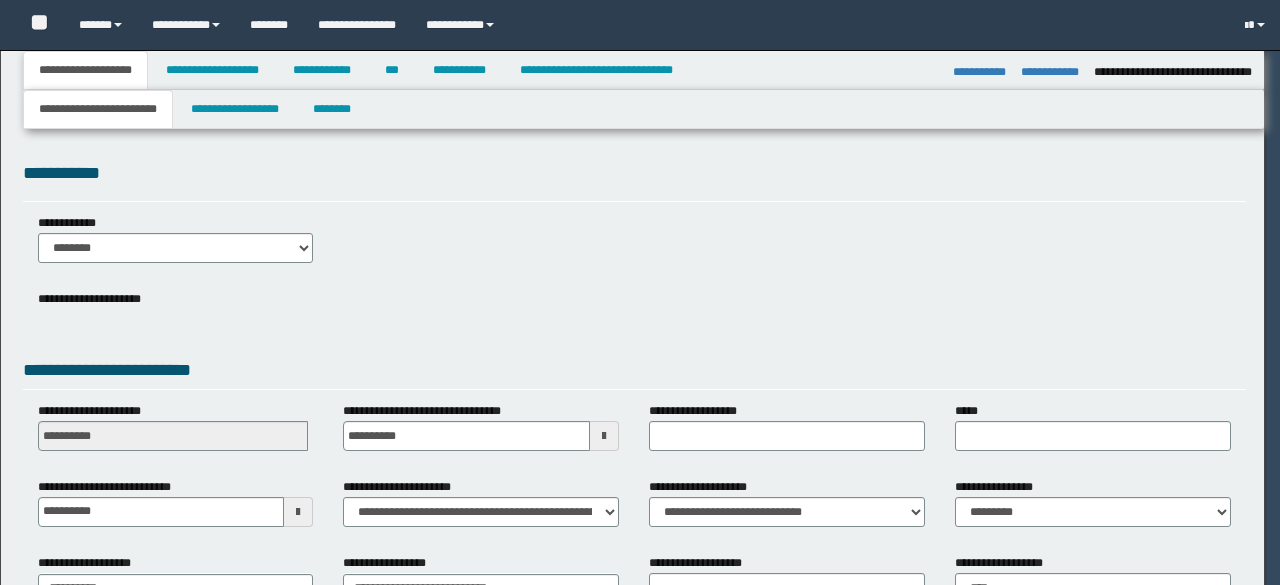 select on "*" 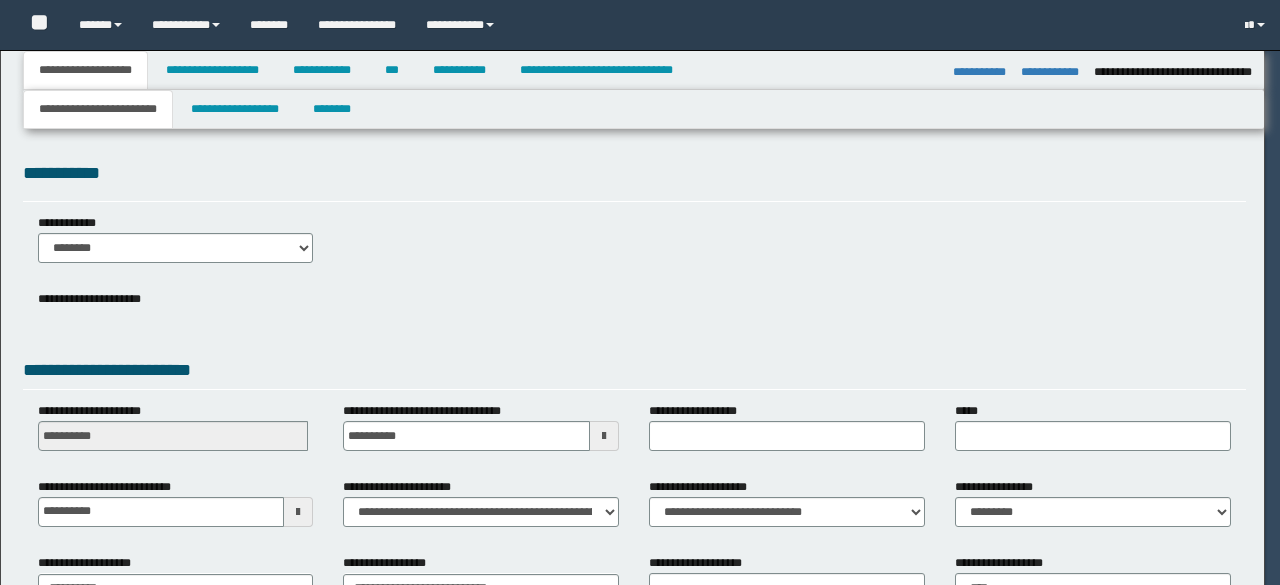 select on "*" 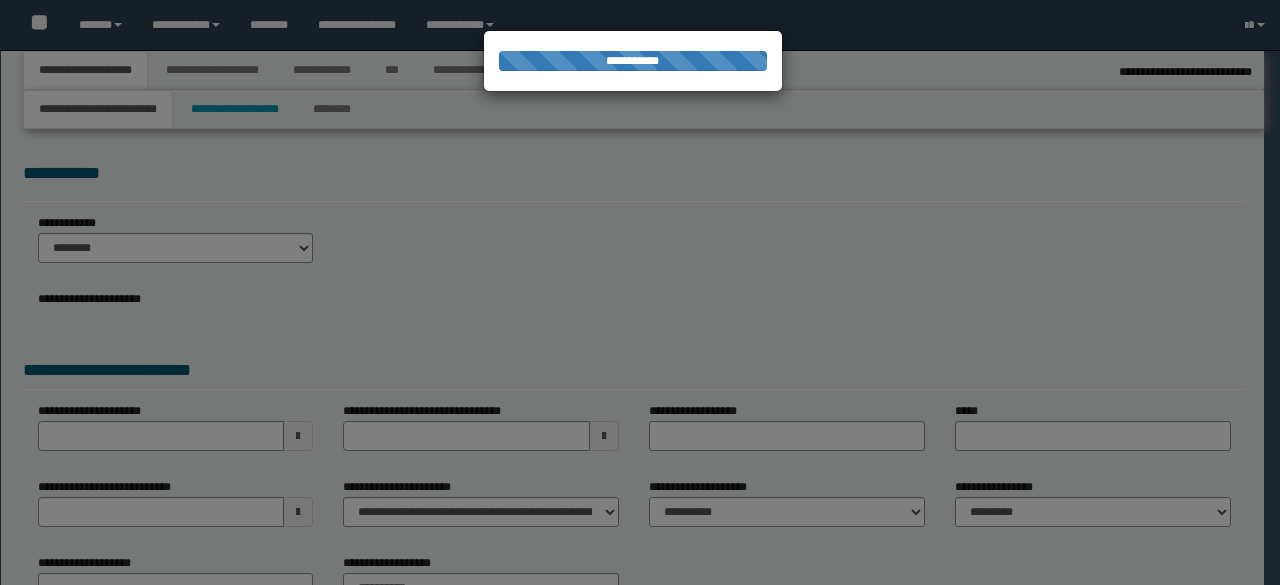 select on "**" 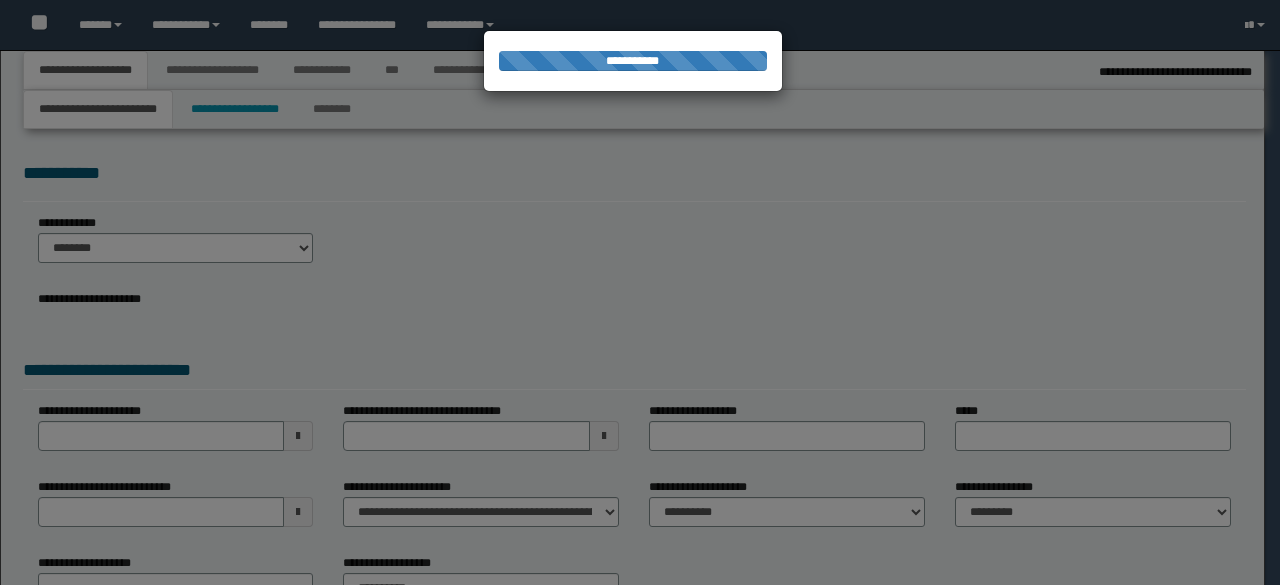 select on "**" 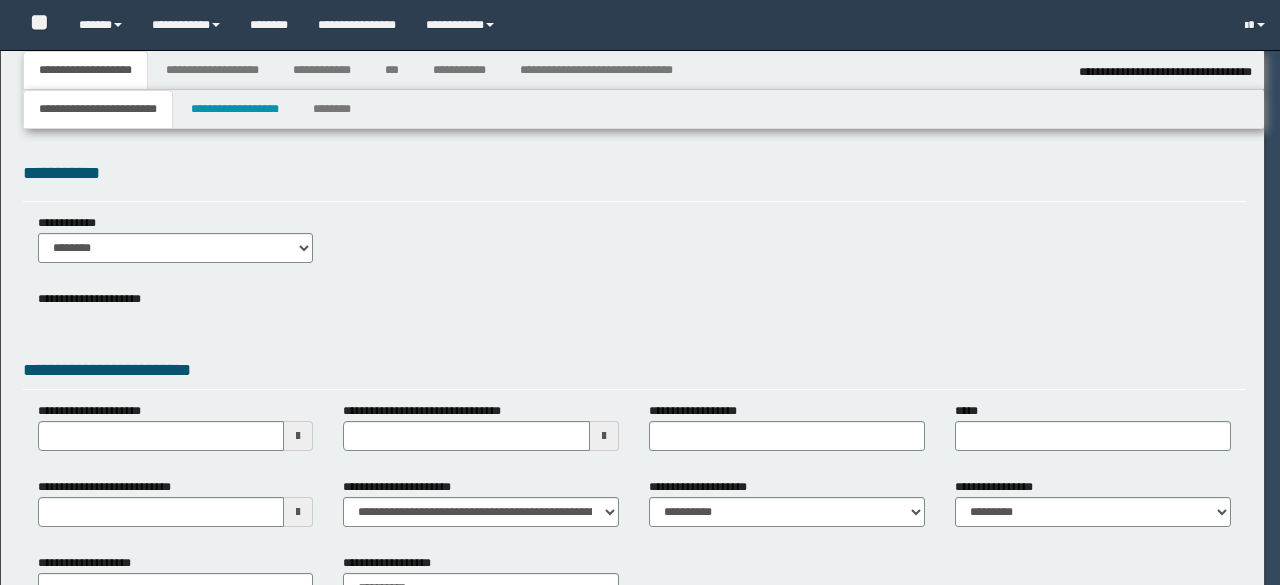 select on "**" 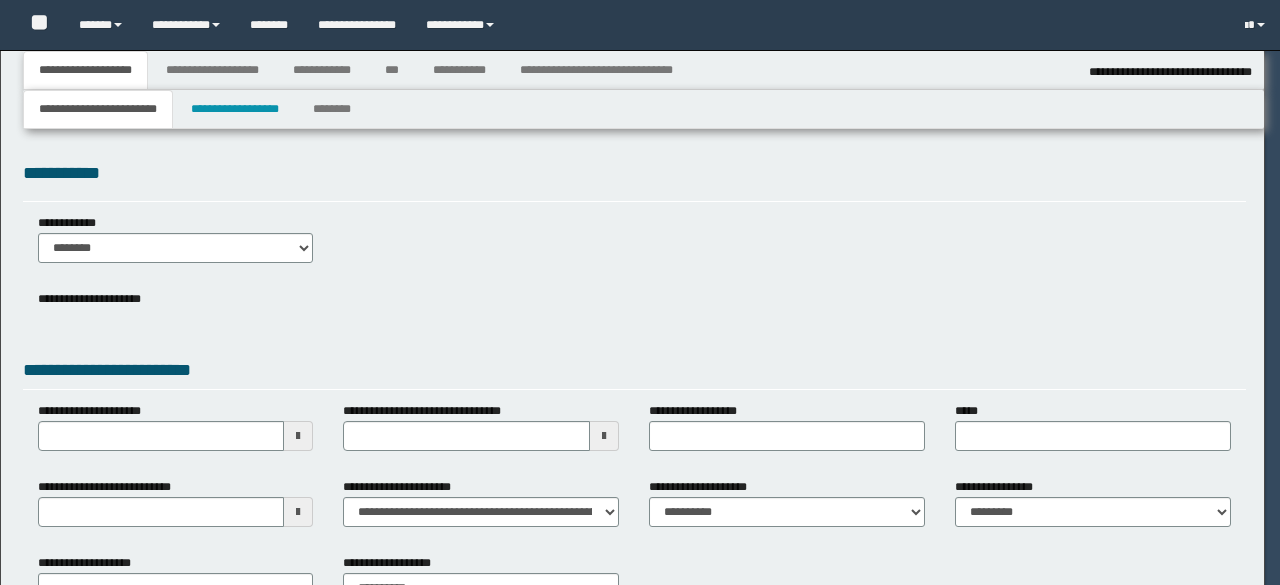 select on "**" 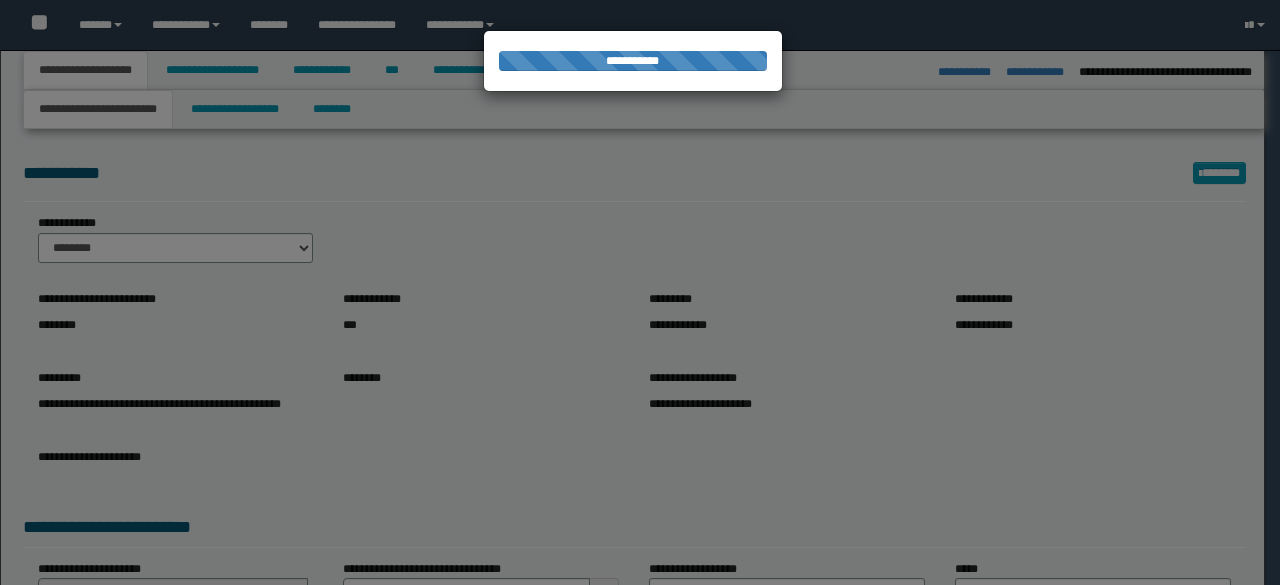 select on "*" 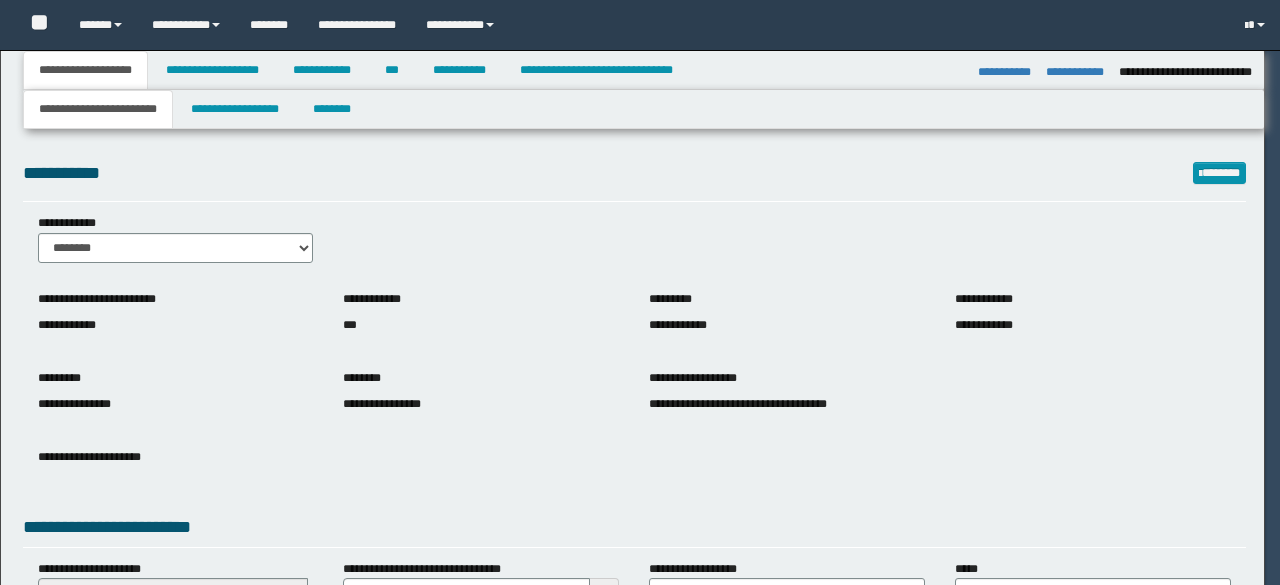 select on "*" 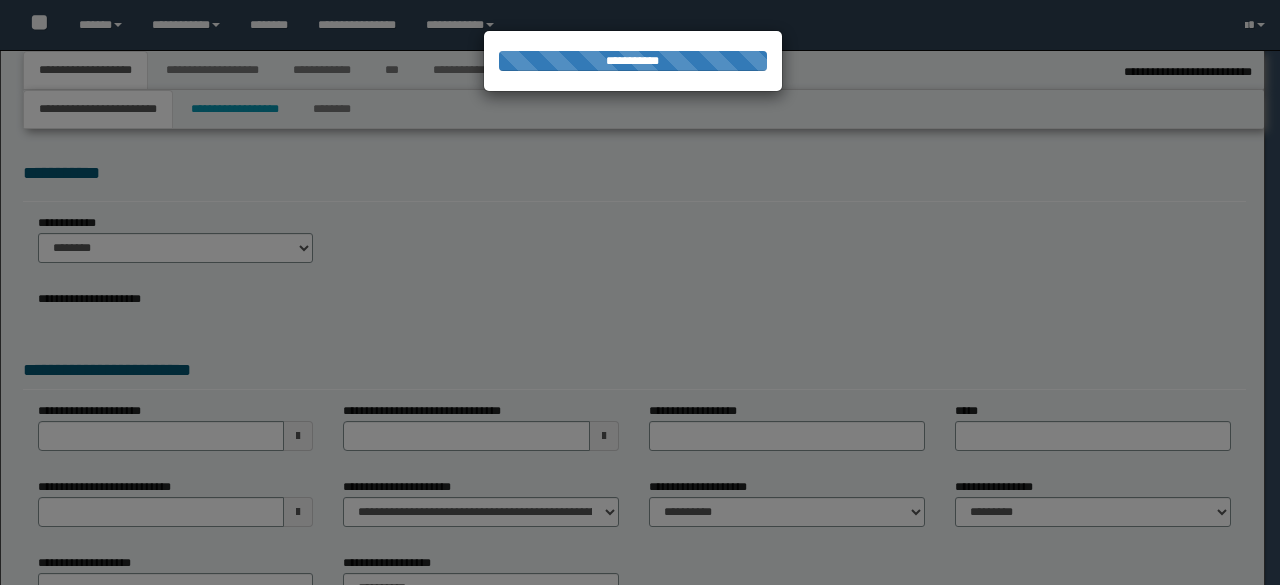 select on "*" 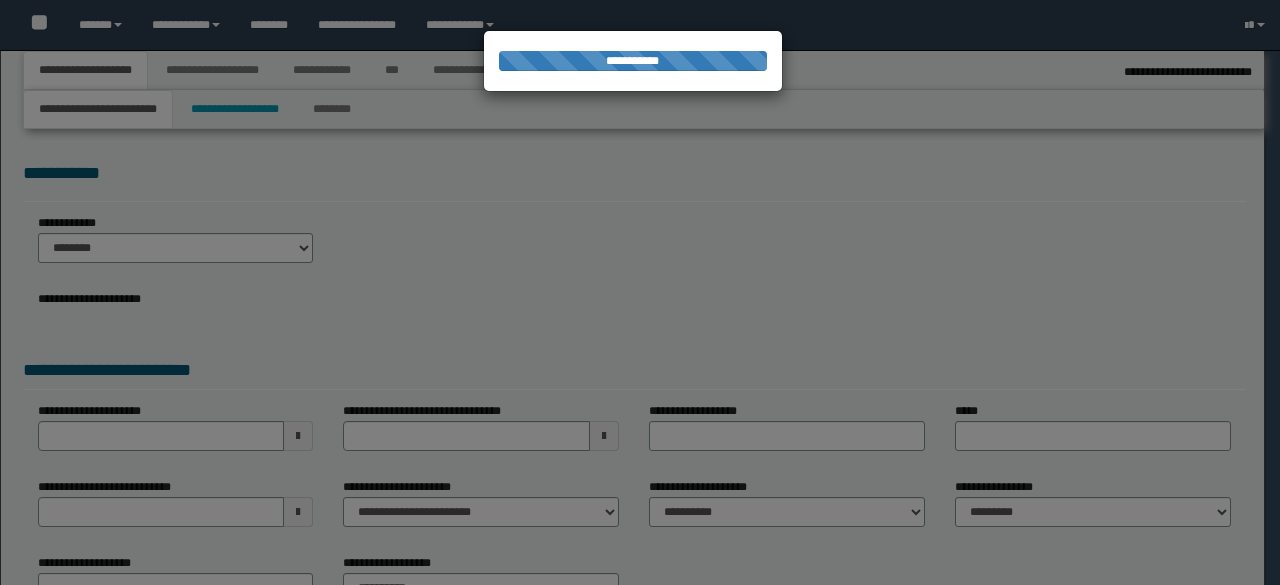 select on "**" 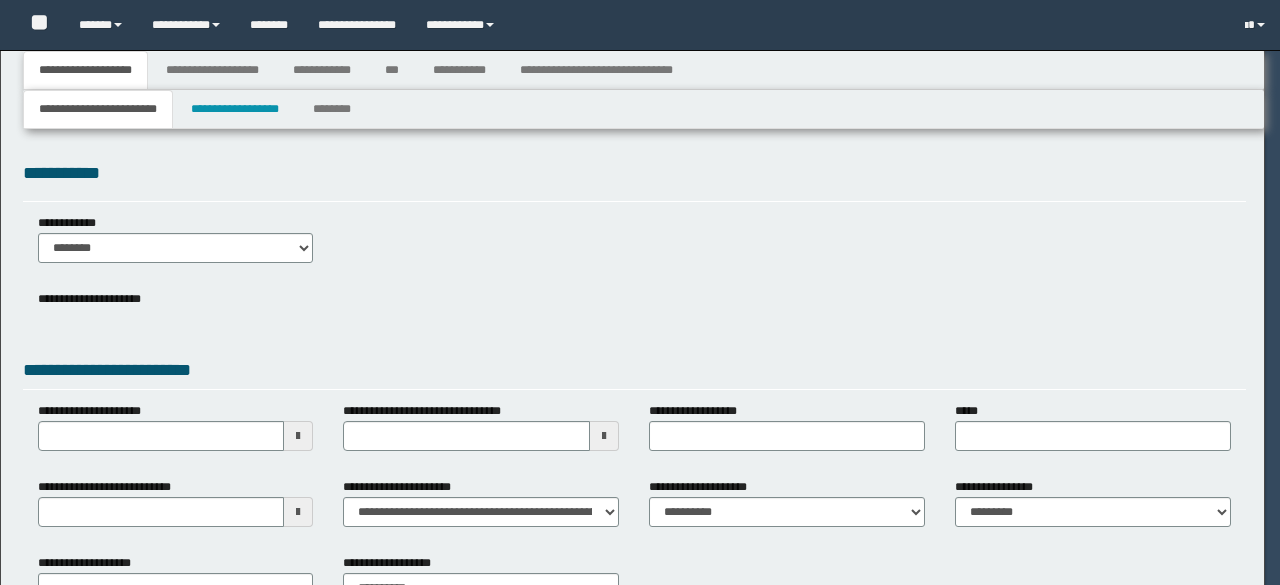 select on "*" 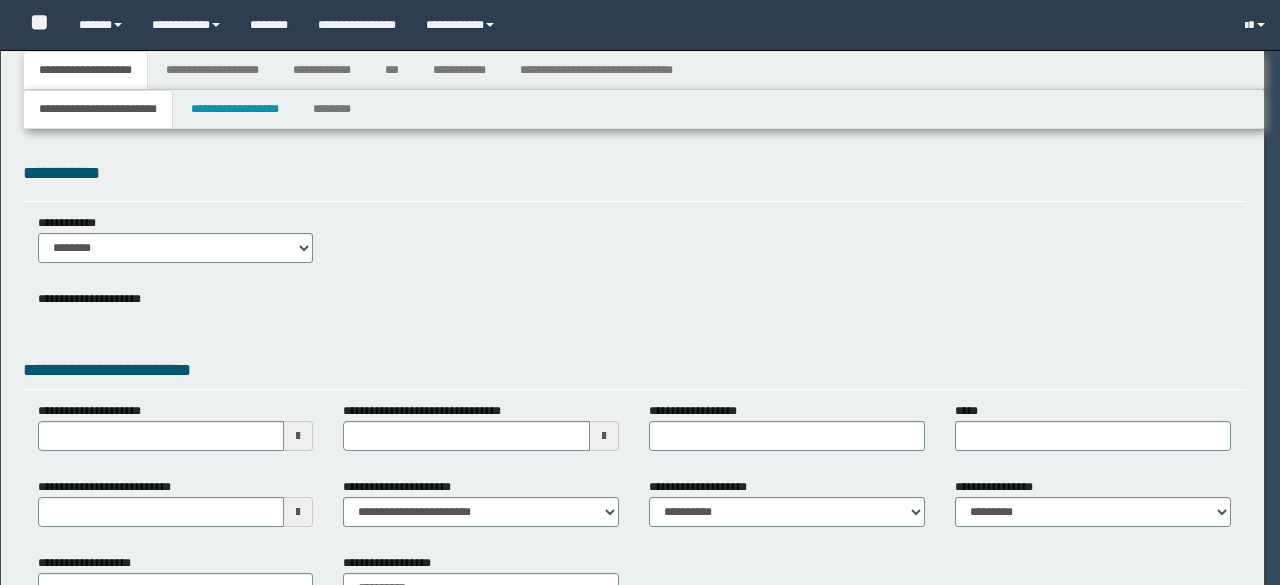 select on "**" 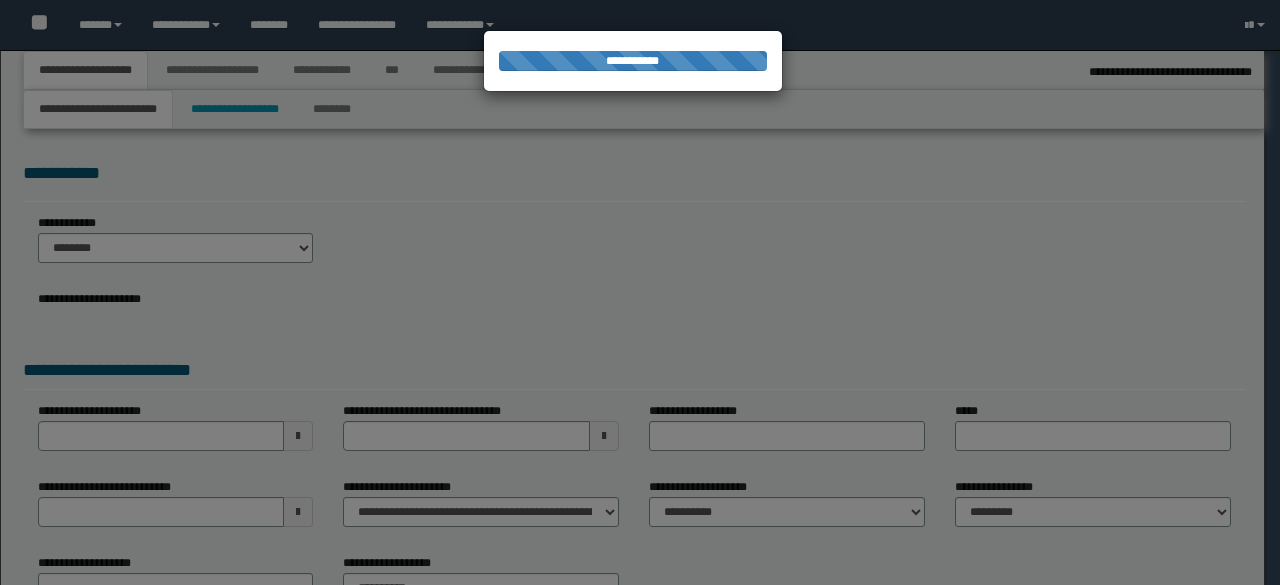 select on "*" 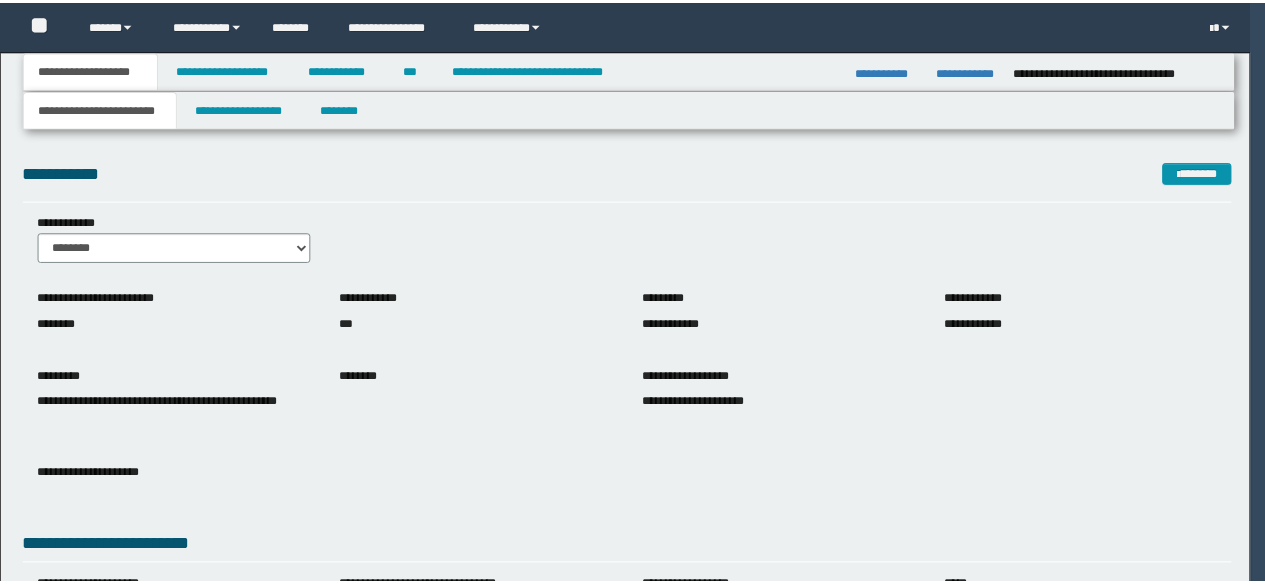 scroll, scrollTop: 0, scrollLeft: 0, axis: both 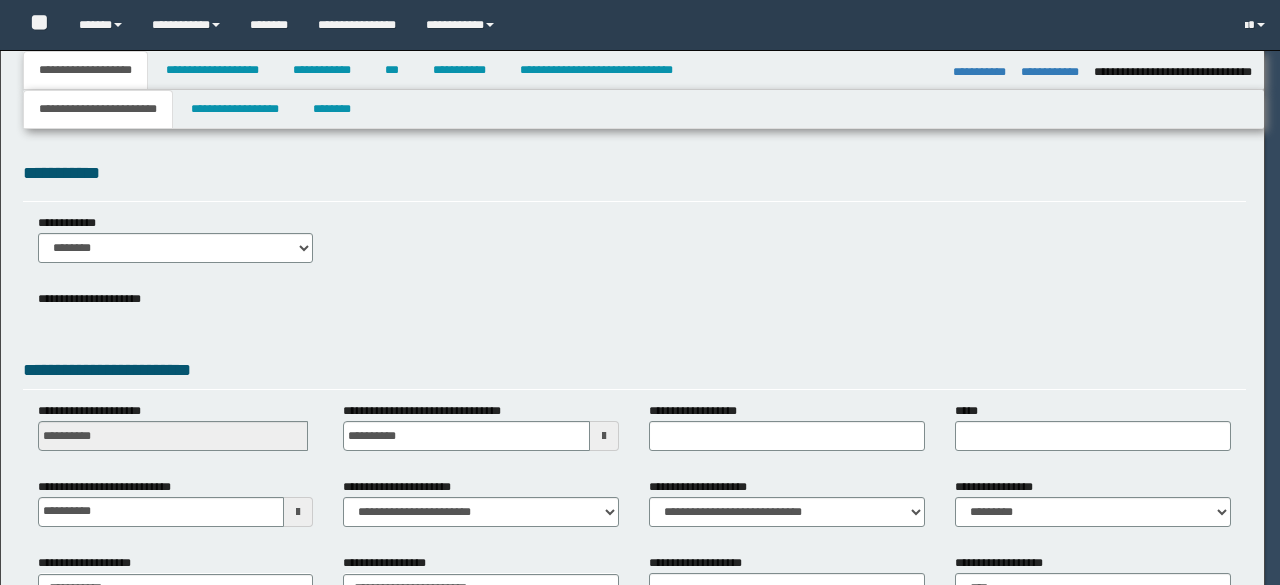 select on "*" 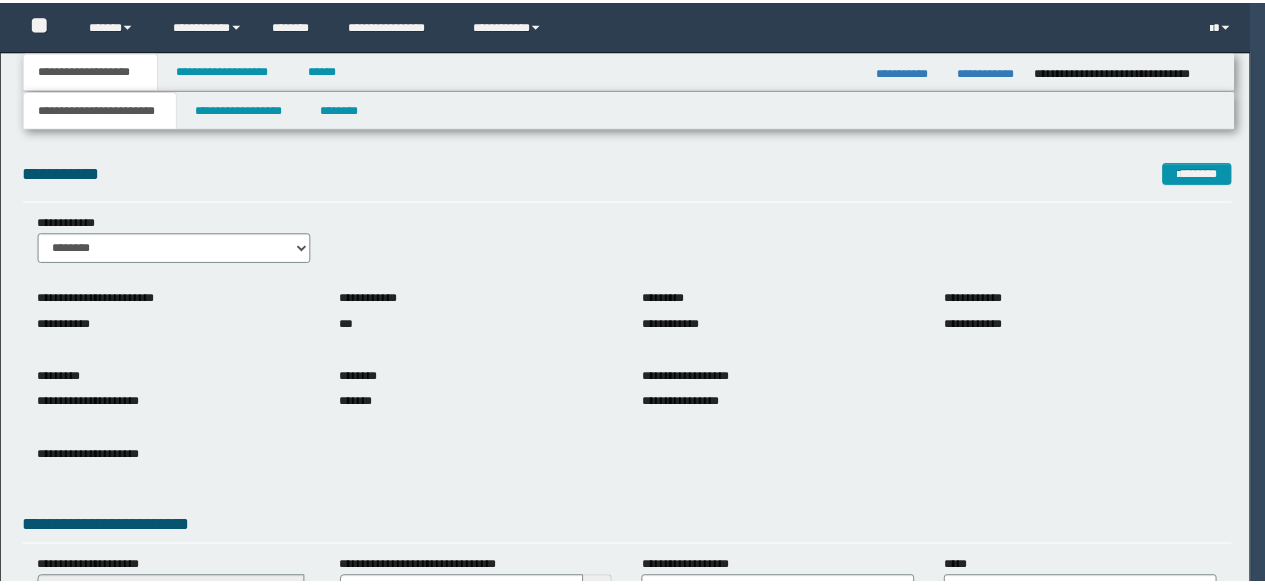 scroll, scrollTop: 0, scrollLeft: 0, axis: both 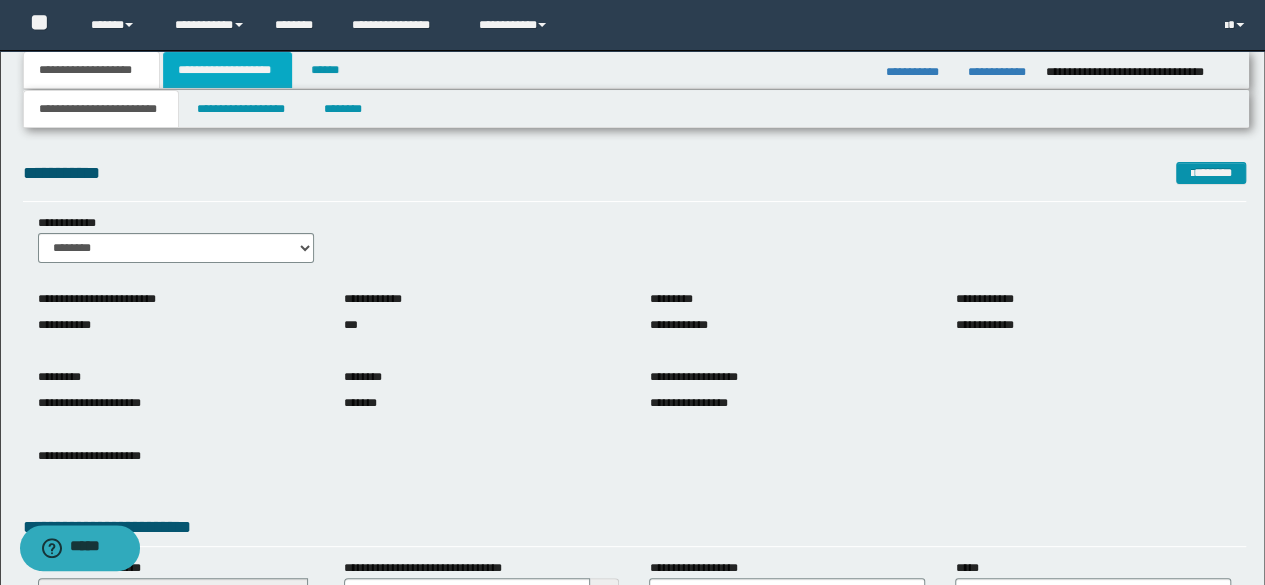click on "**********" at bounding box center [227, 70] 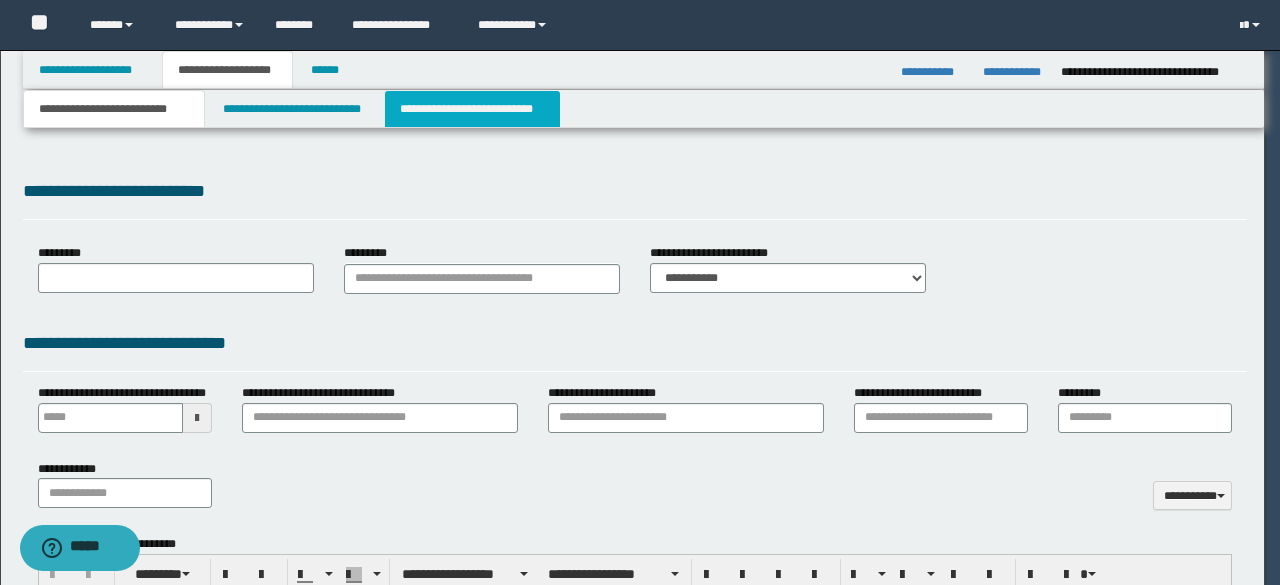 type on "**********" 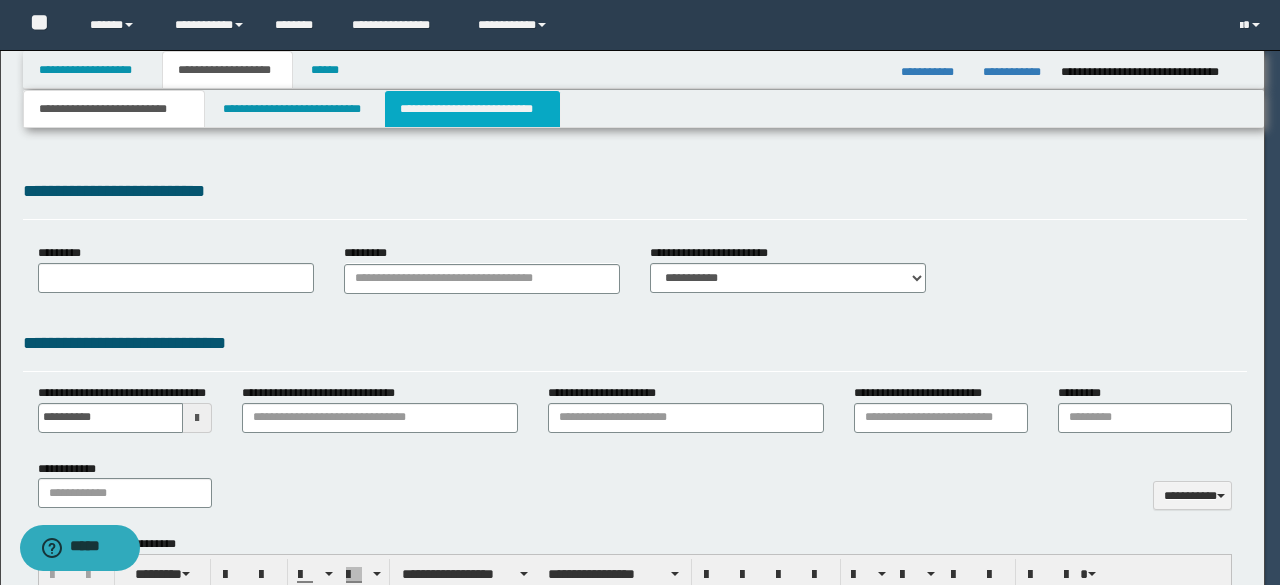 scroll, scrollTop: 0, scrollLeft: 0, axis: both 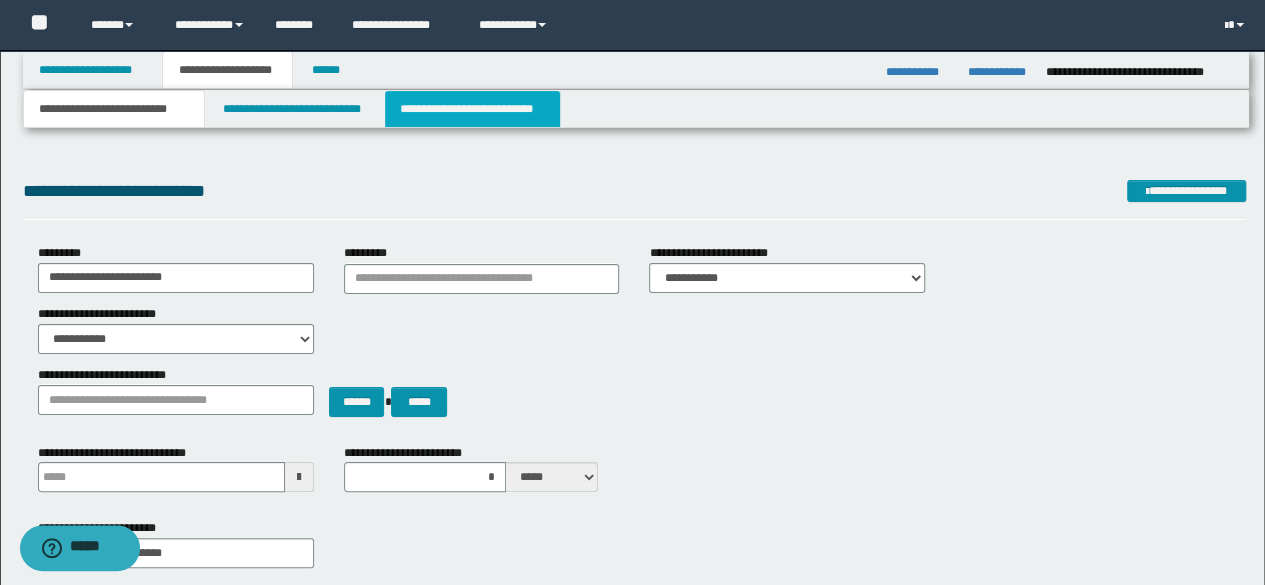 click on "**********" at bounding box center (472, 109) 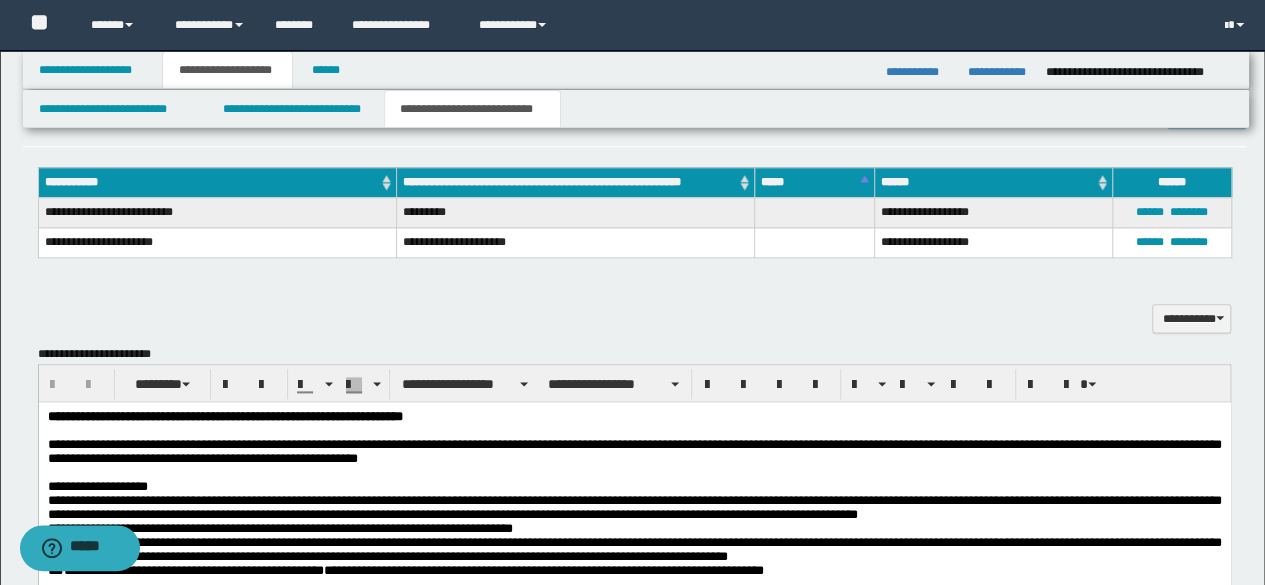 scroll, scrollTop: 1600, scrollLeft: 0, axis: vertical 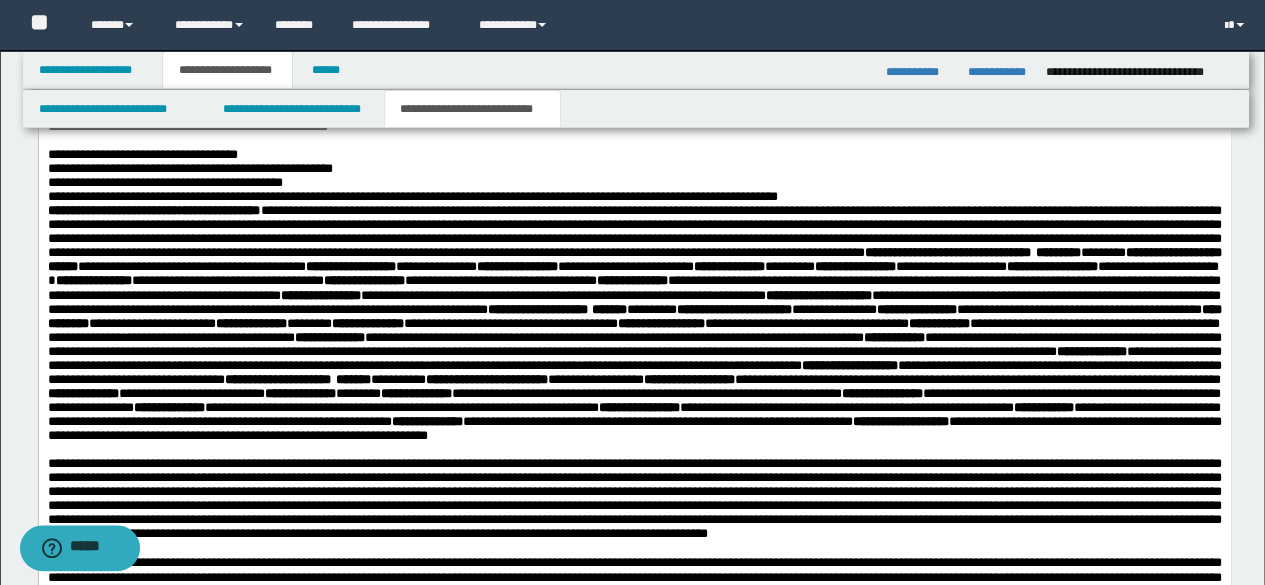 click on "**********" at bounding box center (412, 196) 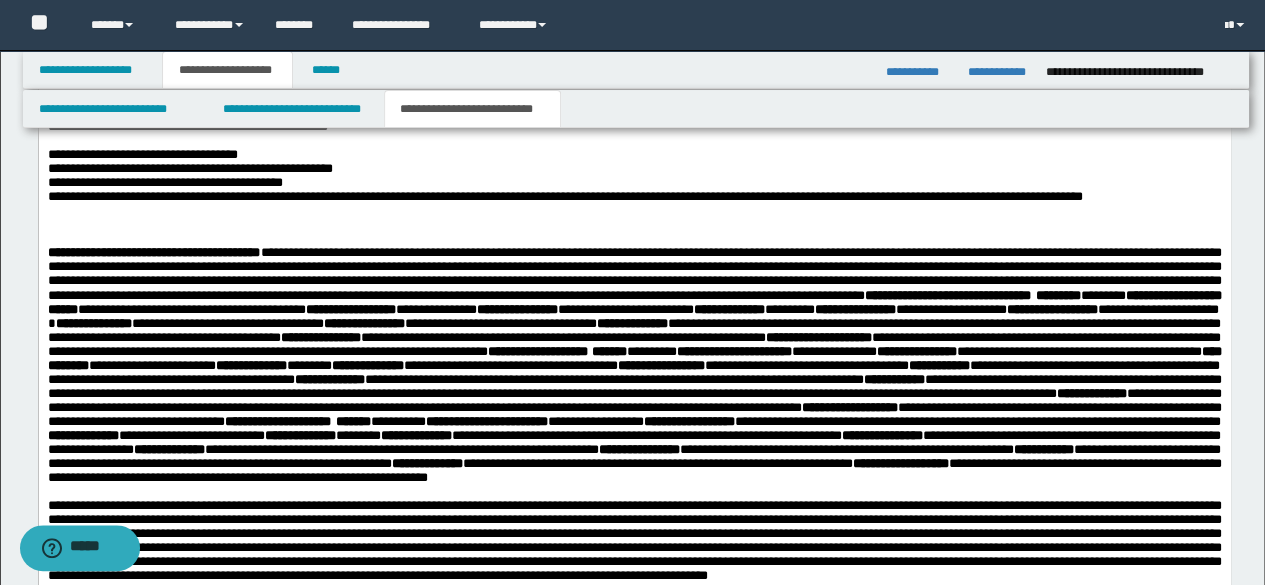 click on "**********" at bounding box center [634, 399] 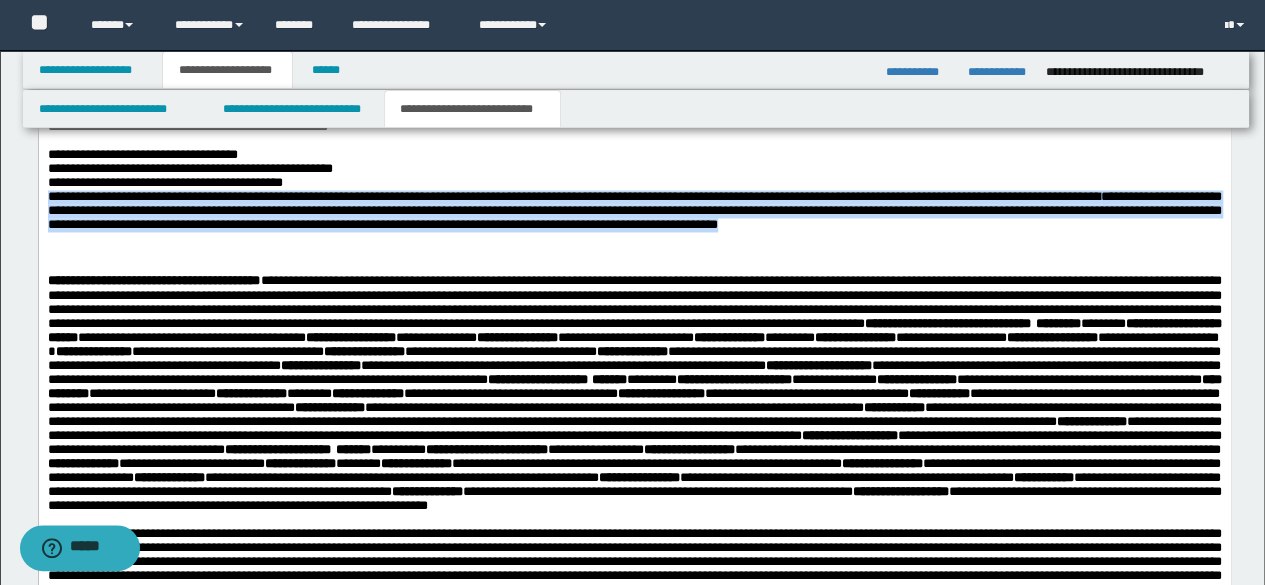 drag, startPoint x: 121, startPoint y: 274, endPoint x: 62, endPoint y: 123, distance: 162.11725 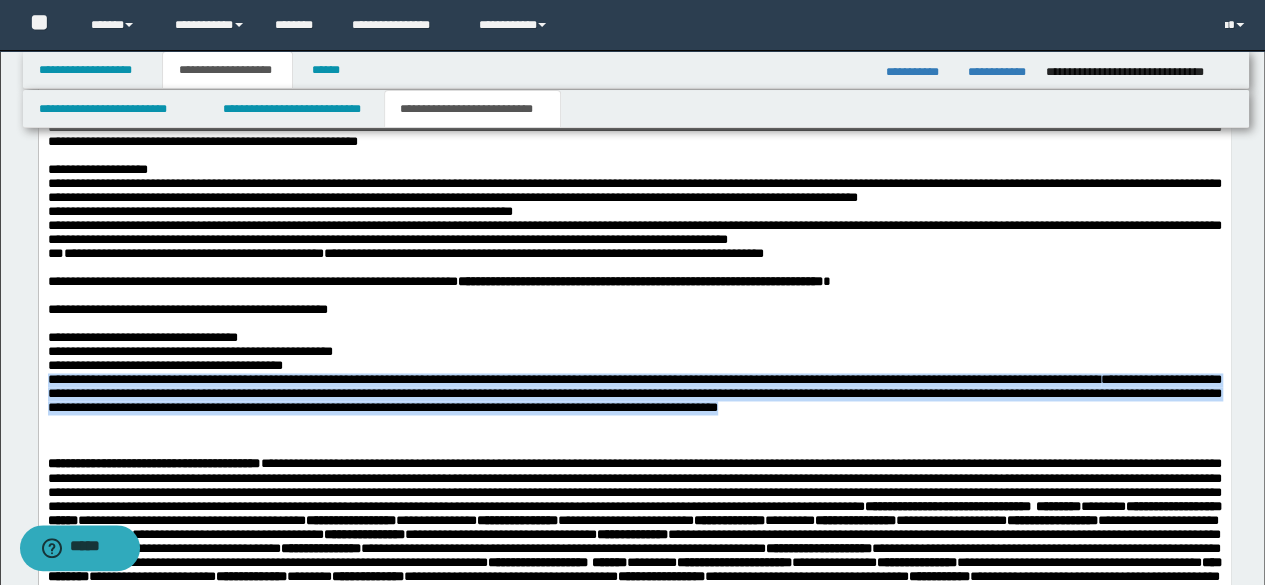 scroll, scrollTop: 1200, scrollLeft: 0, axis: vertical 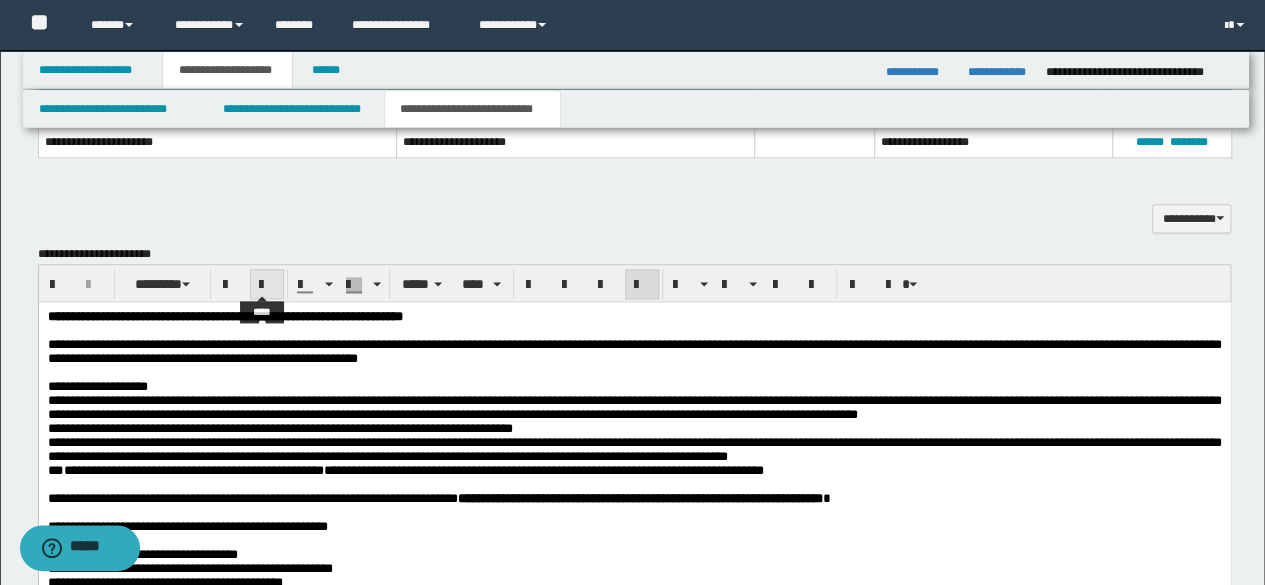 click at bounding box center (267, 285) 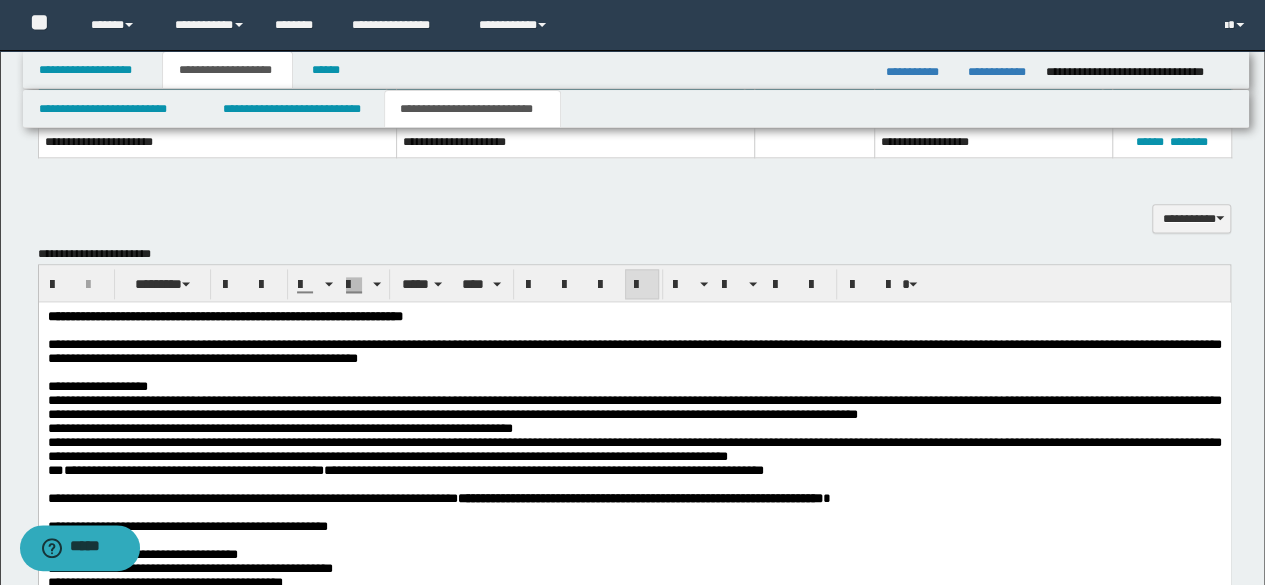 click on "**********" at bounding box center [634, 386] 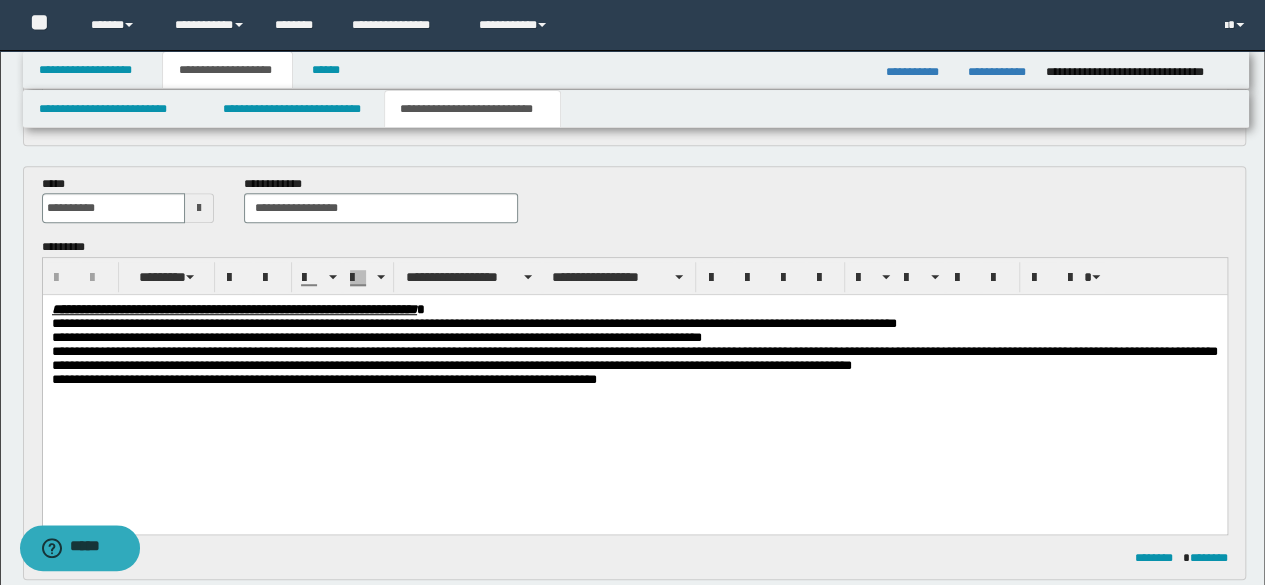 scroll, scrollTop: 200, scrollLeft: 0, axis: vertical 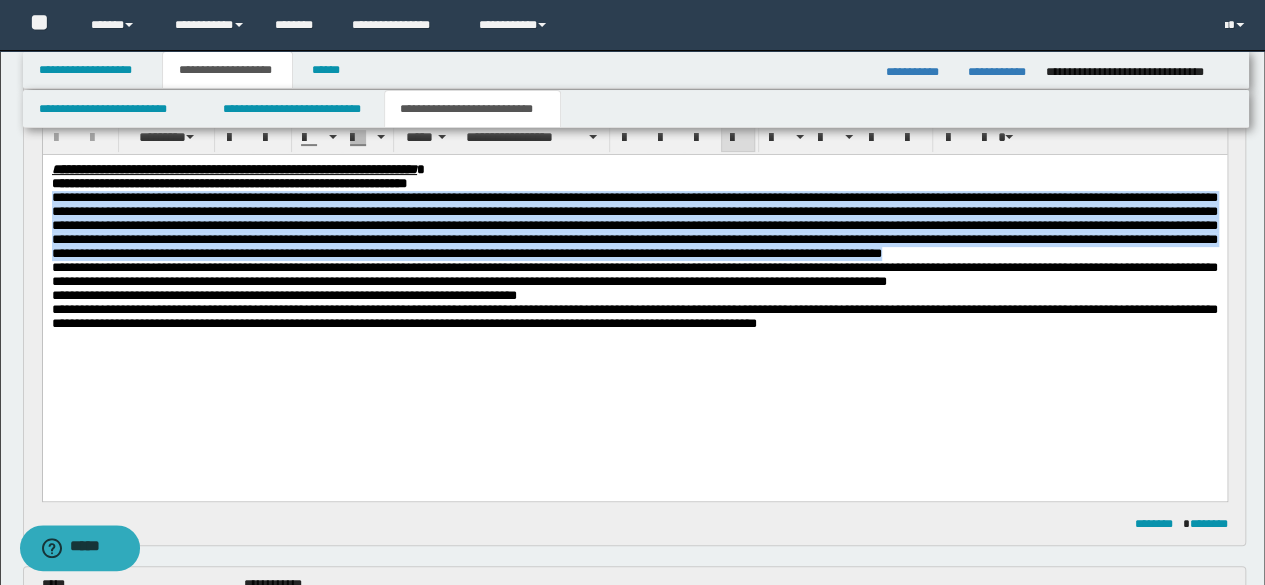 drag, startPoint x: 53, startPoint y: 204, endPoint x: 865, endPoint y: 282, distance: 815.73773 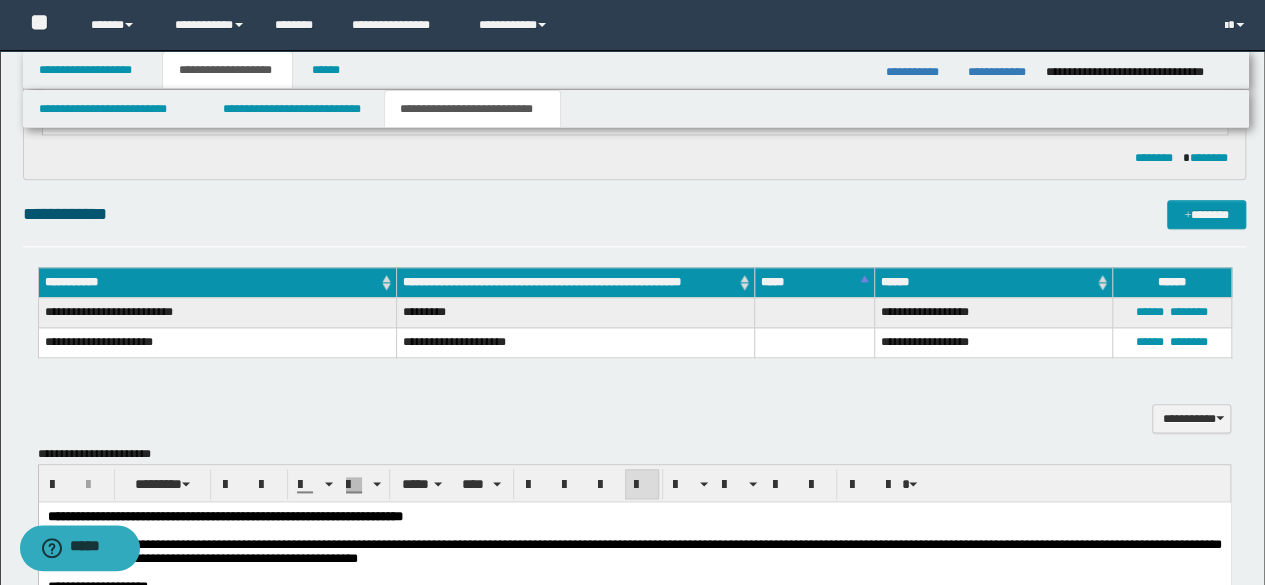 scroll, scrollTop: 1200, scrollLeft: 0, axis: vertical 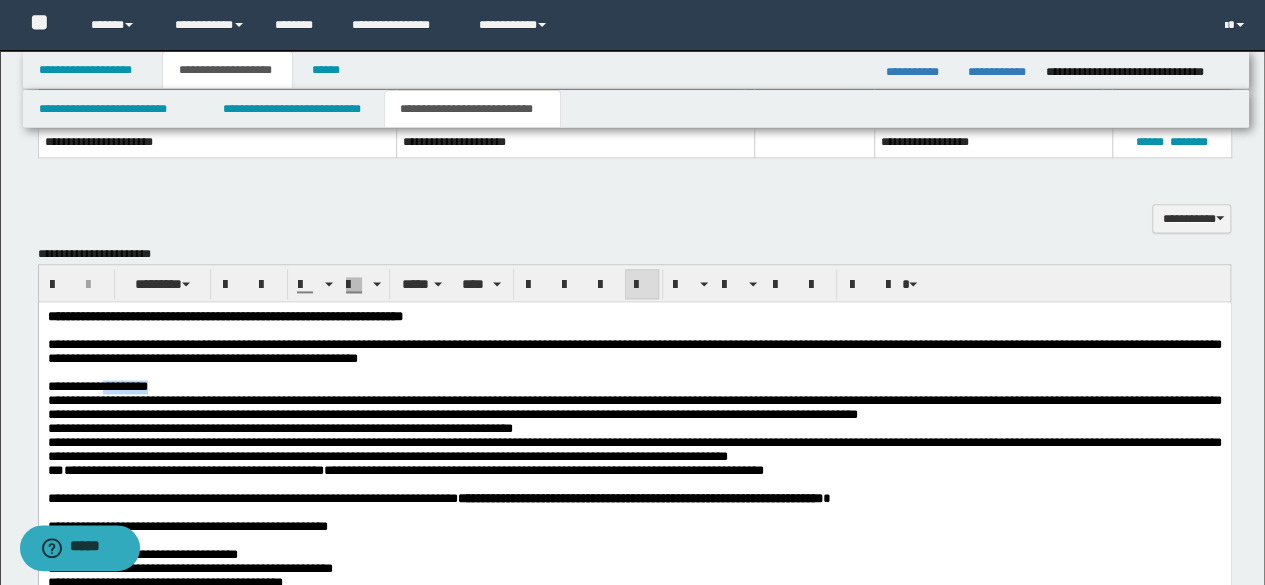 drag, startPoint x: 194, startPoint y: 395, endPoint x: 112, endPoint y: 392, distance: 82.05486 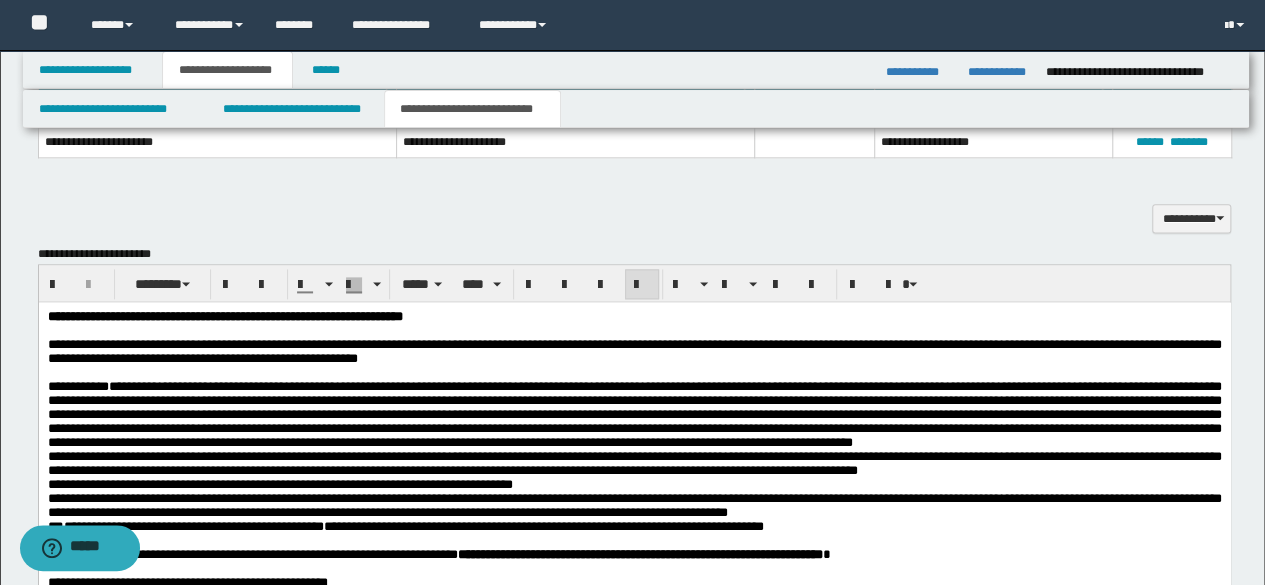 click on "**********" at bounding box center [634, 413] 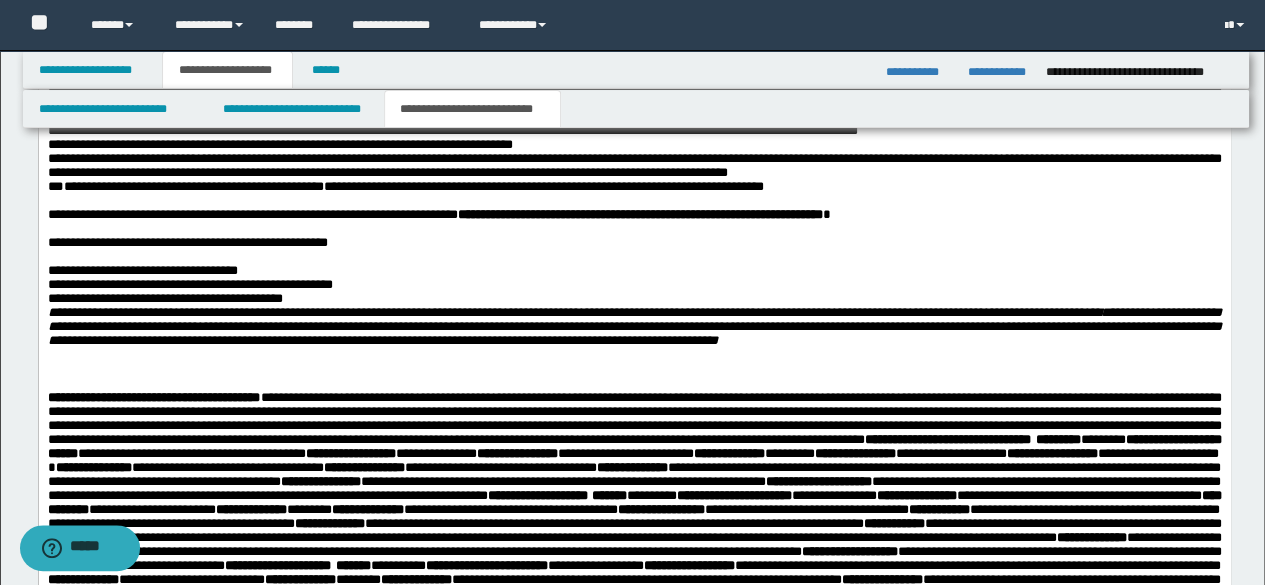 scroll, scrollTop: 1500, scrollLeft: 0, axis: vertical 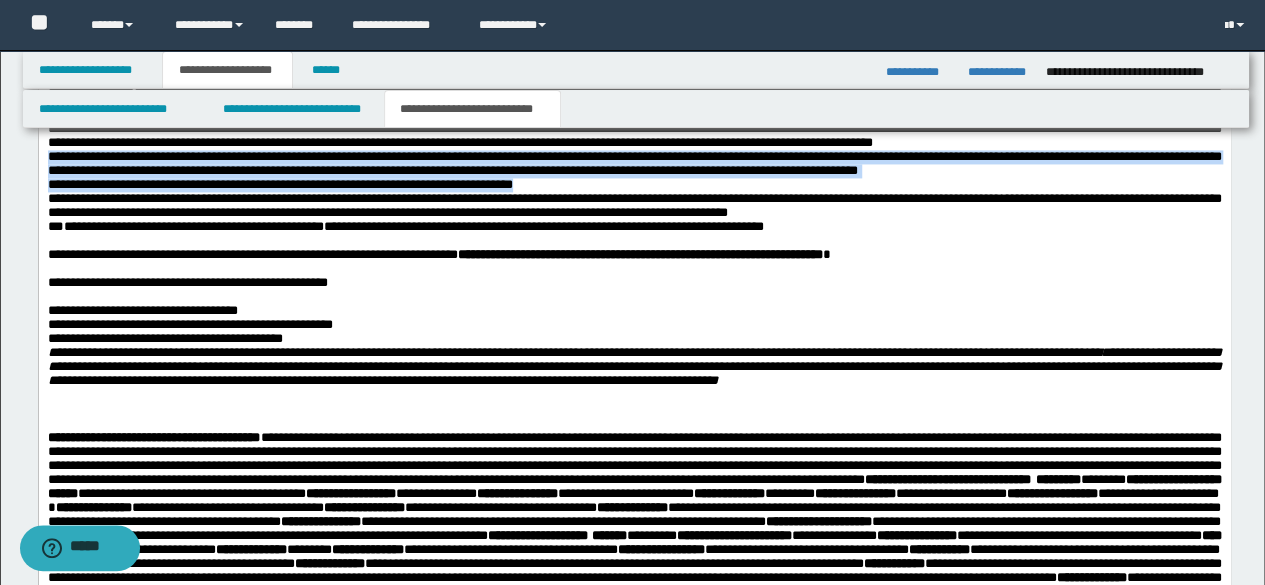 drag, startPoint x: 1021, startPoint y: 171, endPoint x: 1052, endPoint y: 220, distance: 57.982758 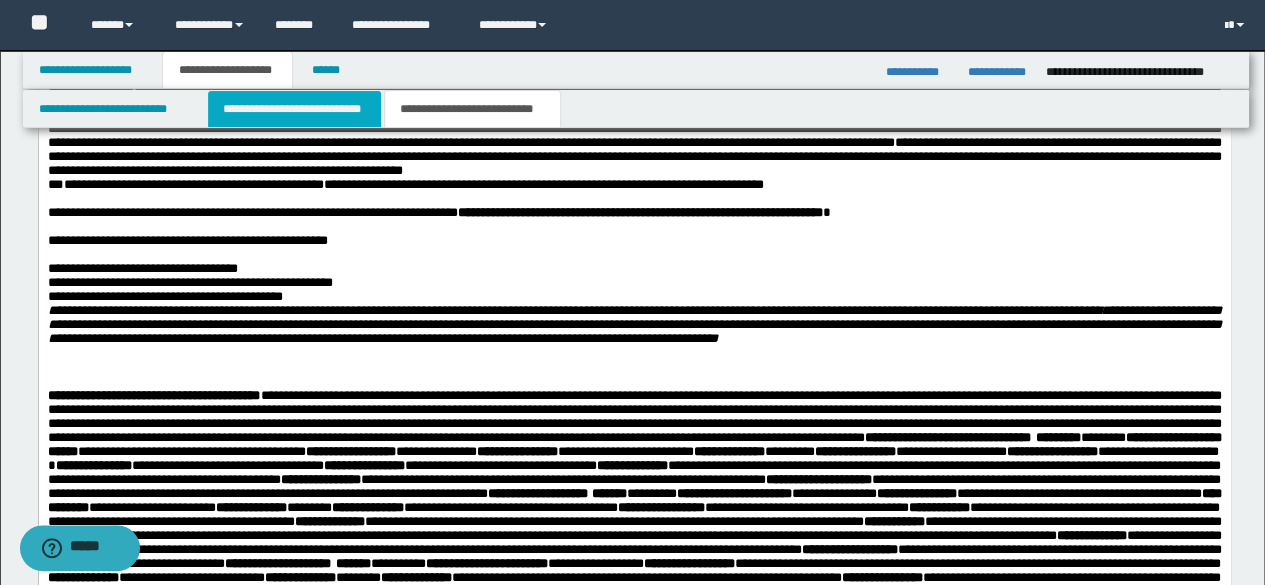 click on "**********" at bounding box center (294, 109) 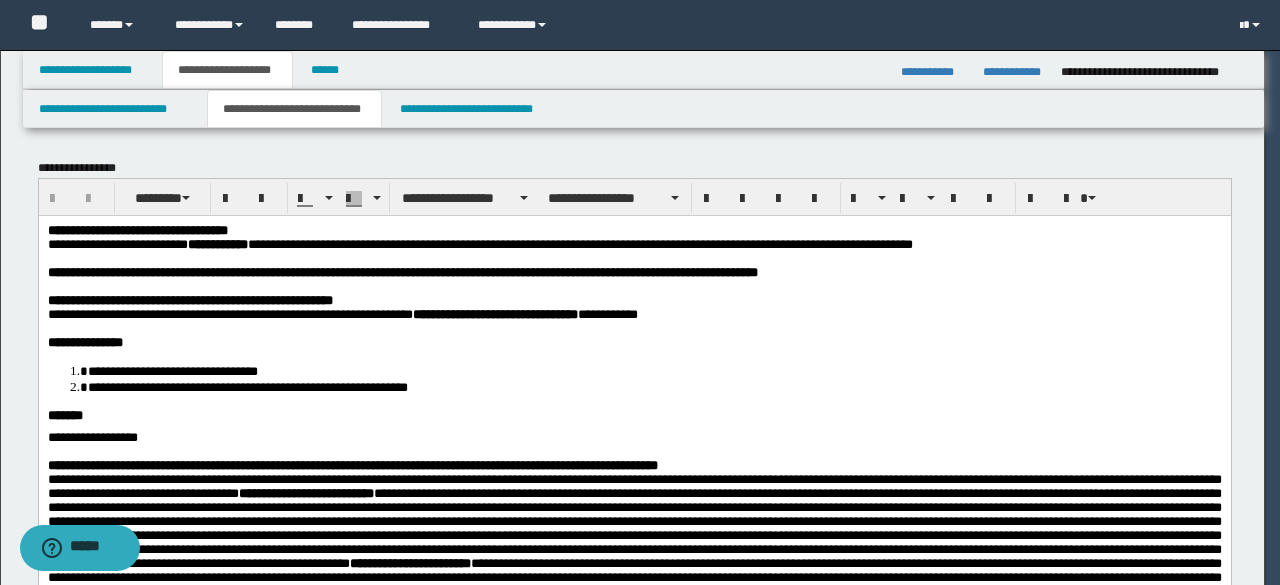 scroll, scrollTop: 0, scrollLeft: 0, axis: both 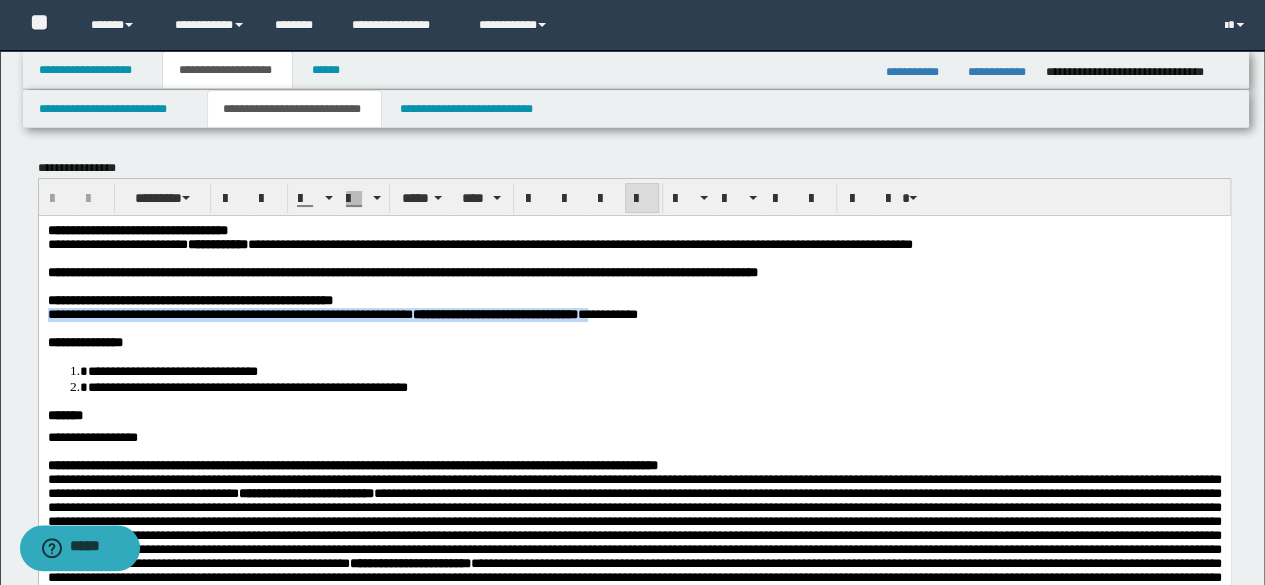 drag, startPoint x: 107, startPoint y: 318, endPoint x: 689, endPoint y: 316, distance: 582.0034 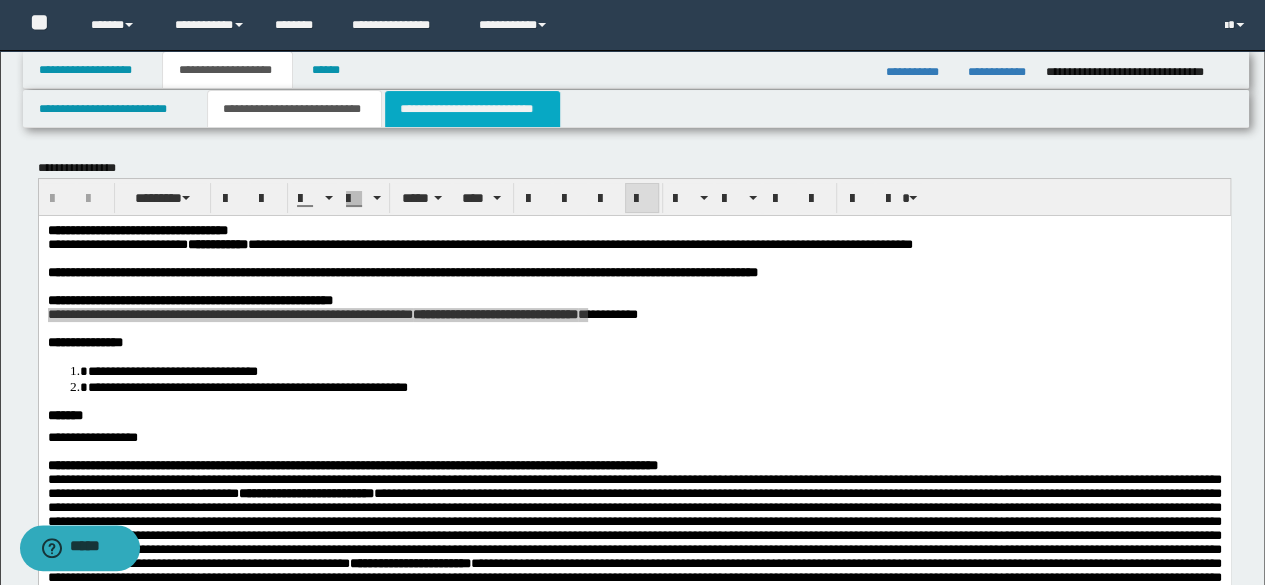 click on "**********" at bounding box center (472, 109) 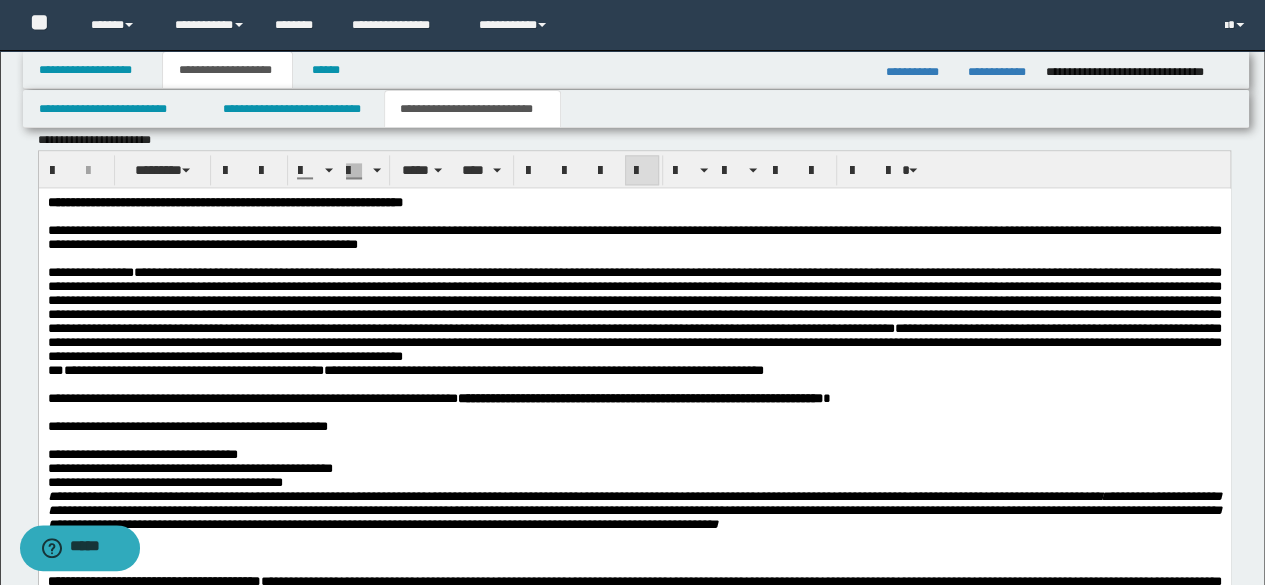 scroll, scrollTop: 1400, scrollLeft: 0, axis: vertical 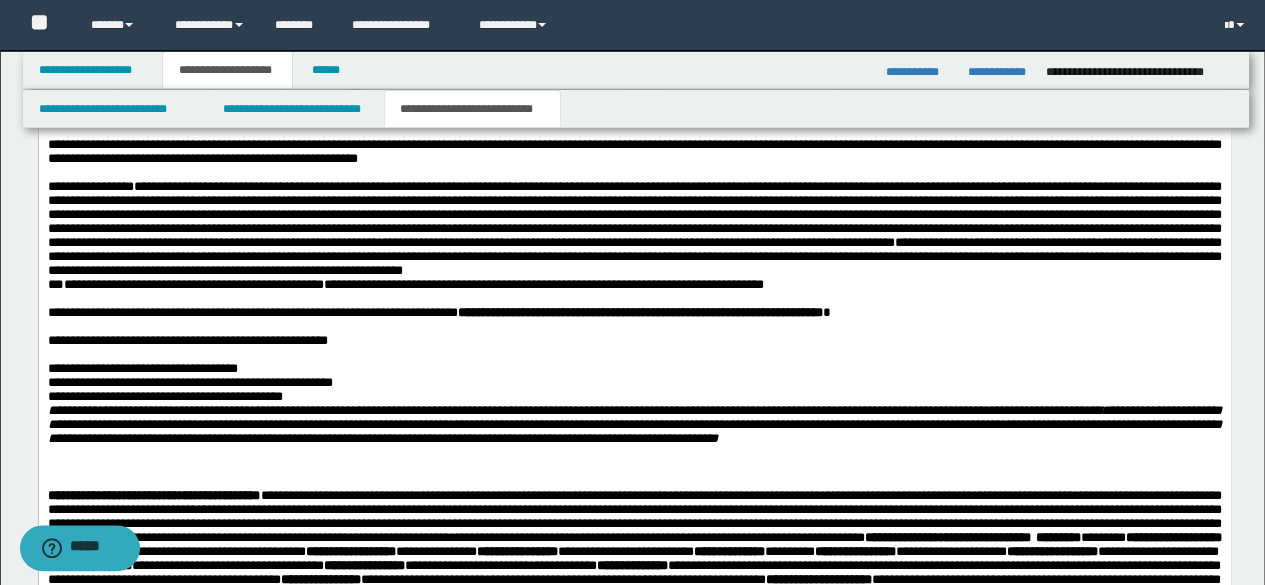 click on "**********" at bounding box center [634, 627] 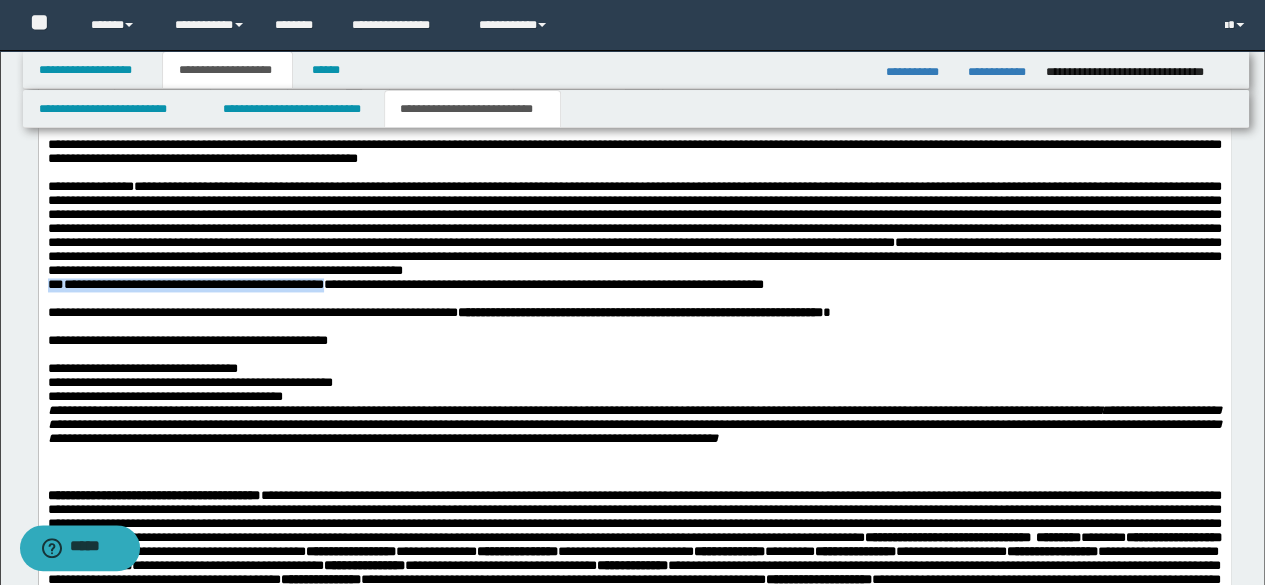 drag, startPoint x: 46, startPoint y: 314, endPoint x: 375, endPoint y: 319, distance: 329.038 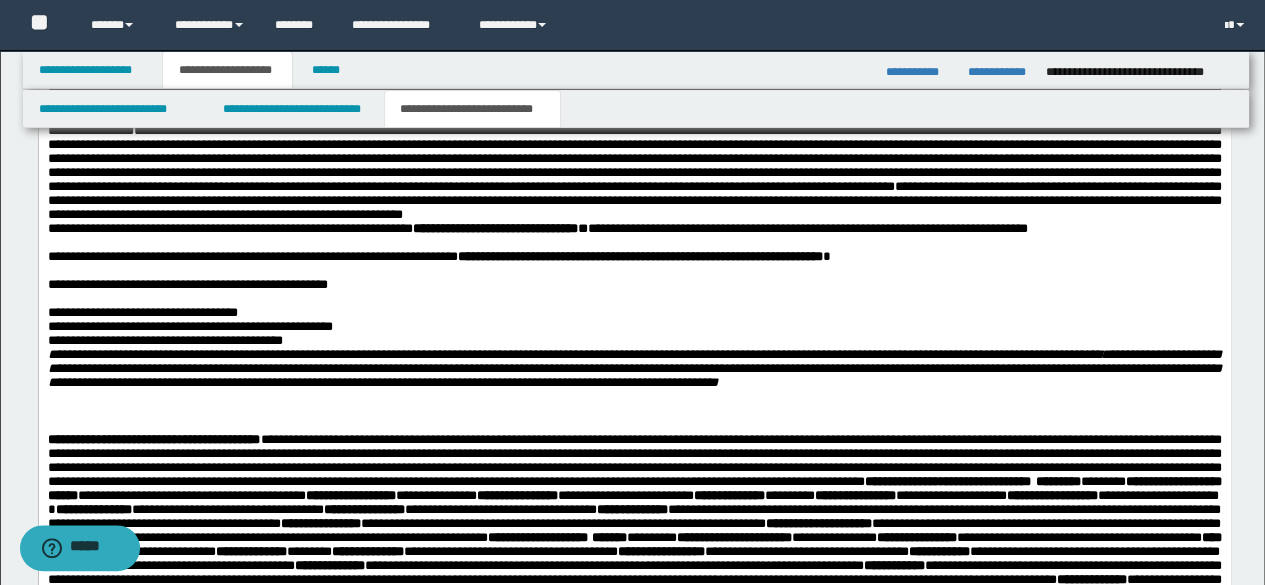 scroll, scrollTop: 1500, scrollLeft: 0, axis: vertical 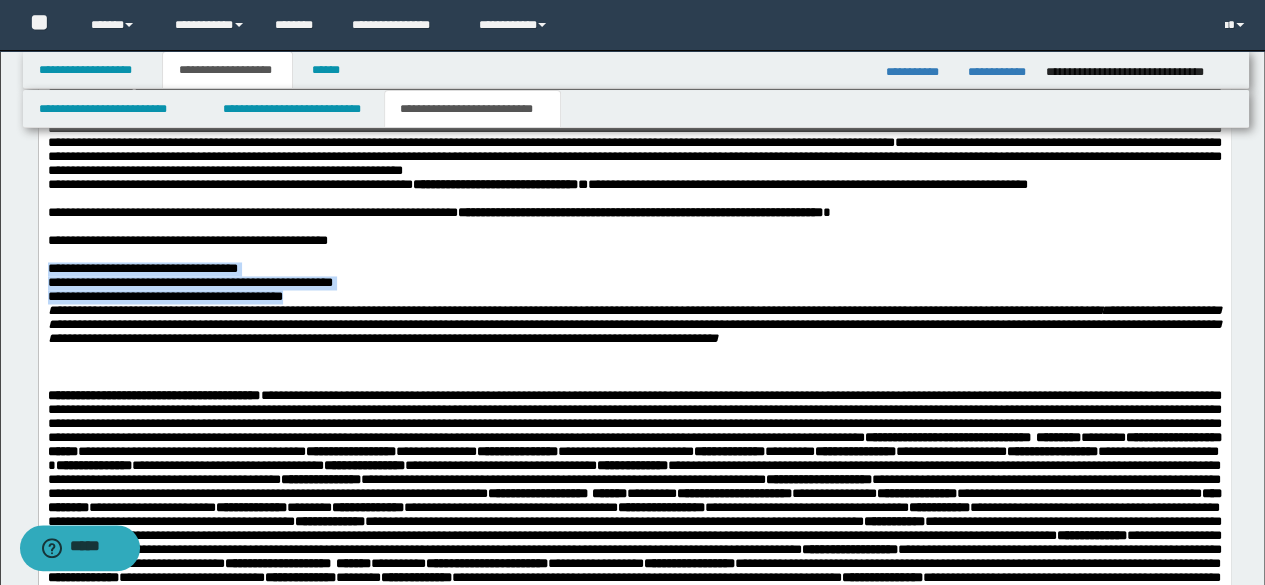 drag, startPoint x: 346, startPoint y: 352, endPoint x: 23, endPoint y: 328, distance: 323.8904 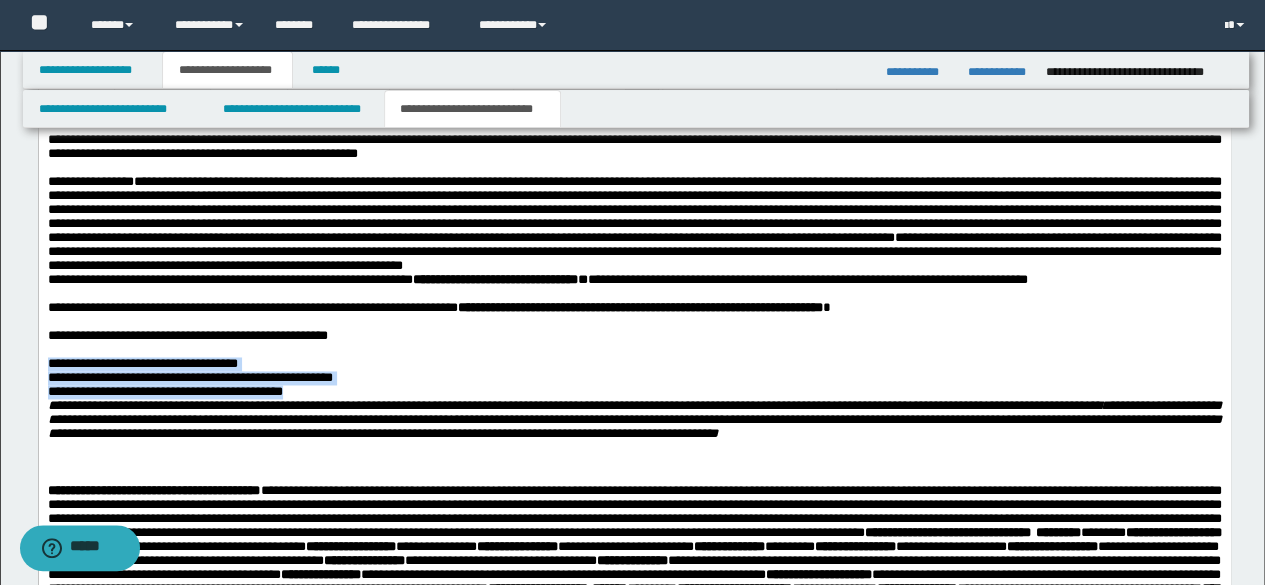 scroll, scrollTop: 1300, scrollLeft: 0, axis: vertical 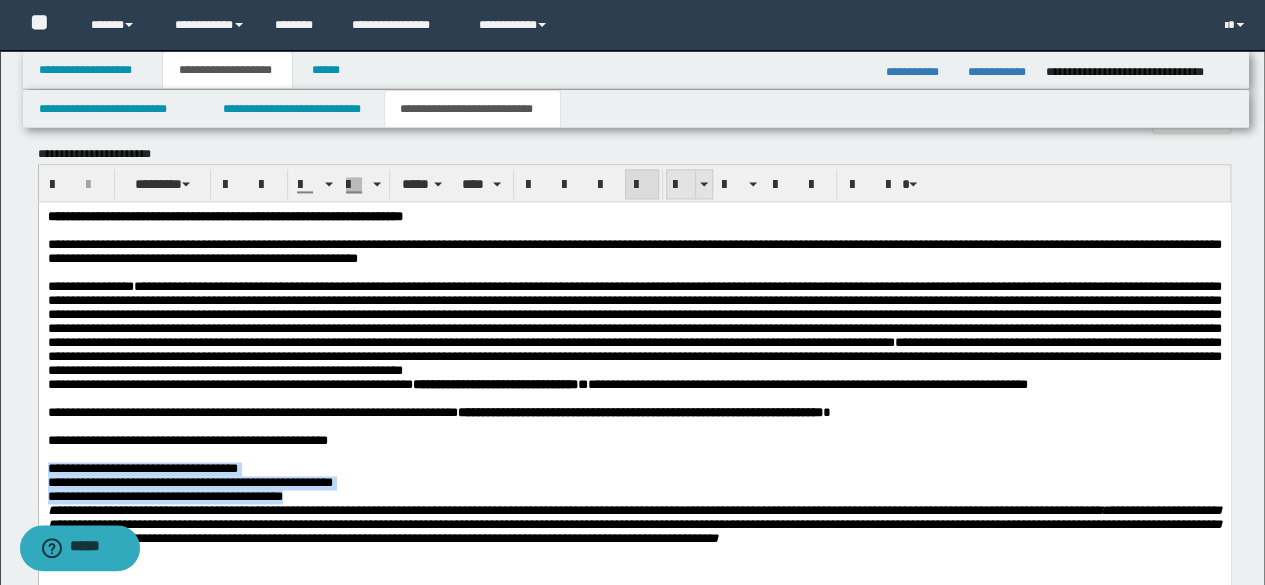 click at bounding box center (681, 185) 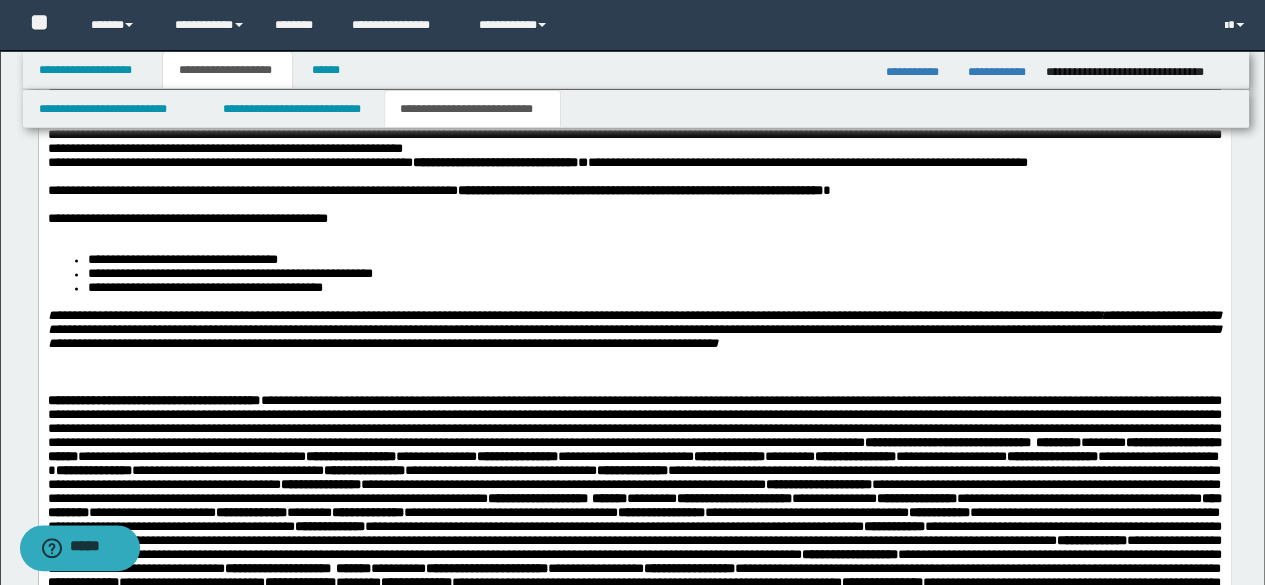 scroll, scrollTop: 1700, scrollLeft: 0, axis: vertical 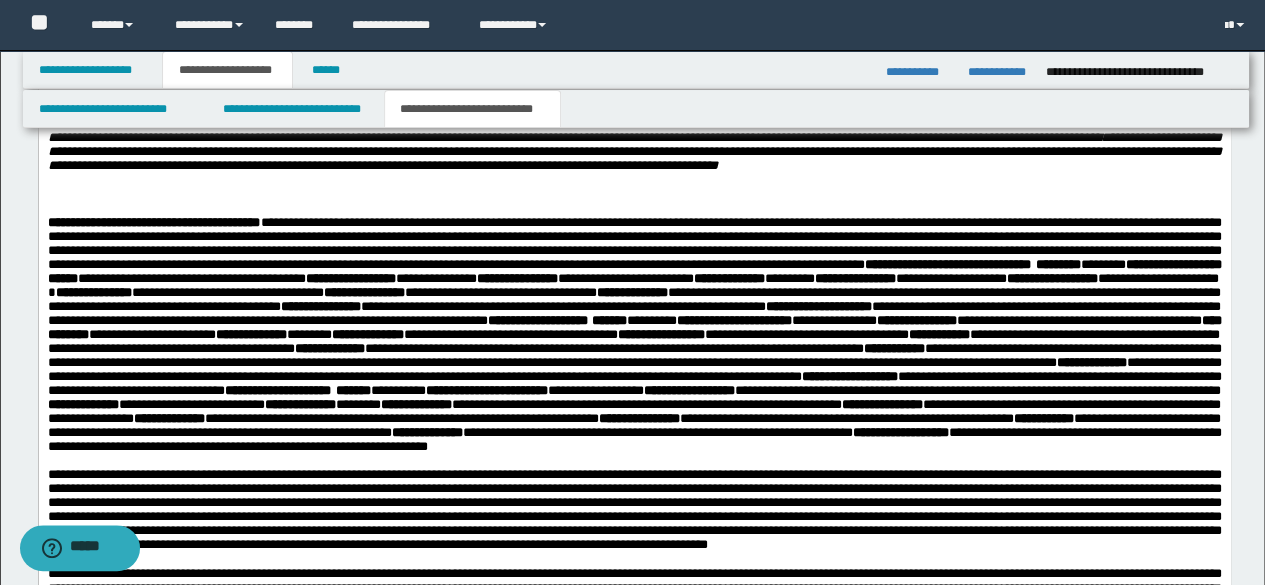 drag, startPoint x: 44, startPoint y: 299, endPoint x: 52, endPoint y: 312, distance: 15.264338 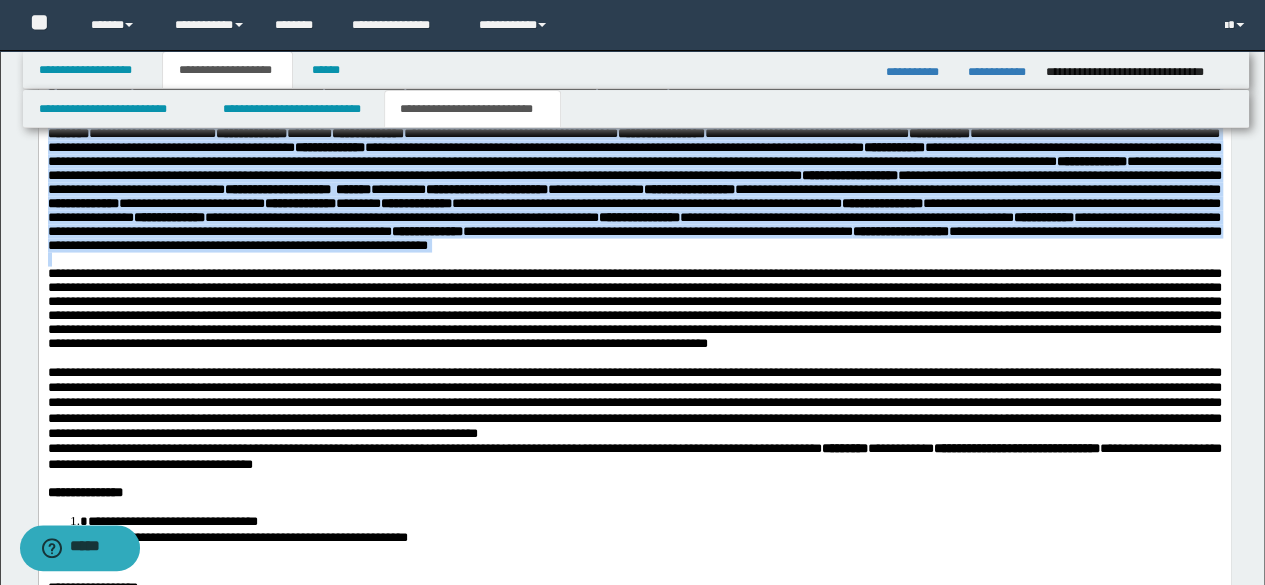 scroll, scrollTop: 2000, scrollLeft: 0, axis: vertical 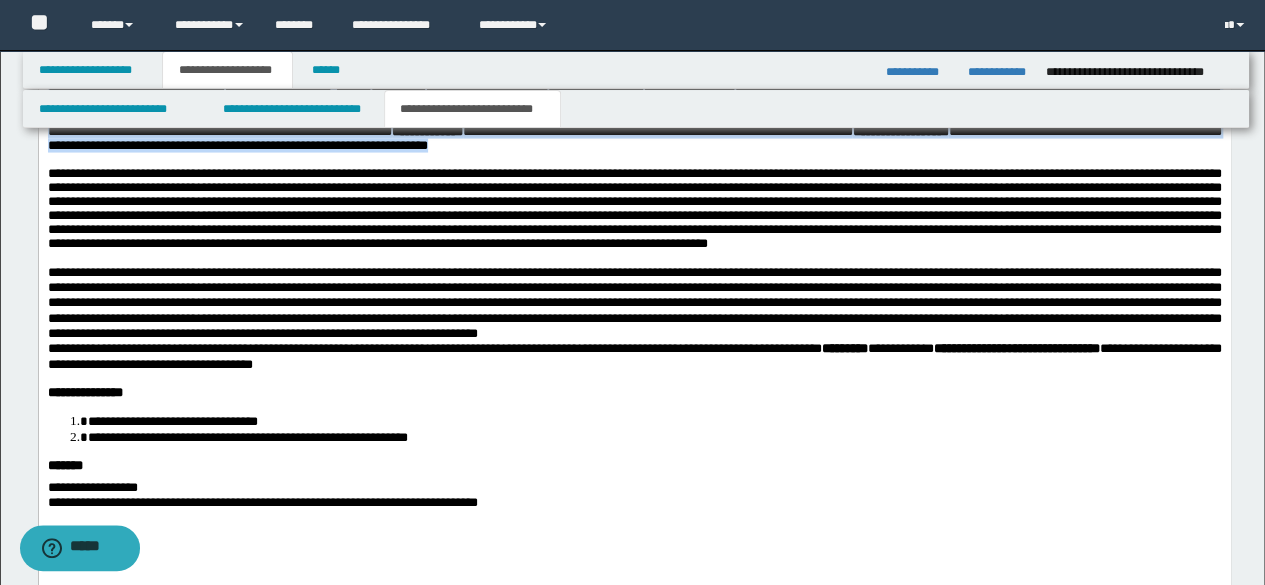 drag, startPoint x: 50, startPoint y: 4, endPoint x: 876, endPoint y: 307, distance: 879.821 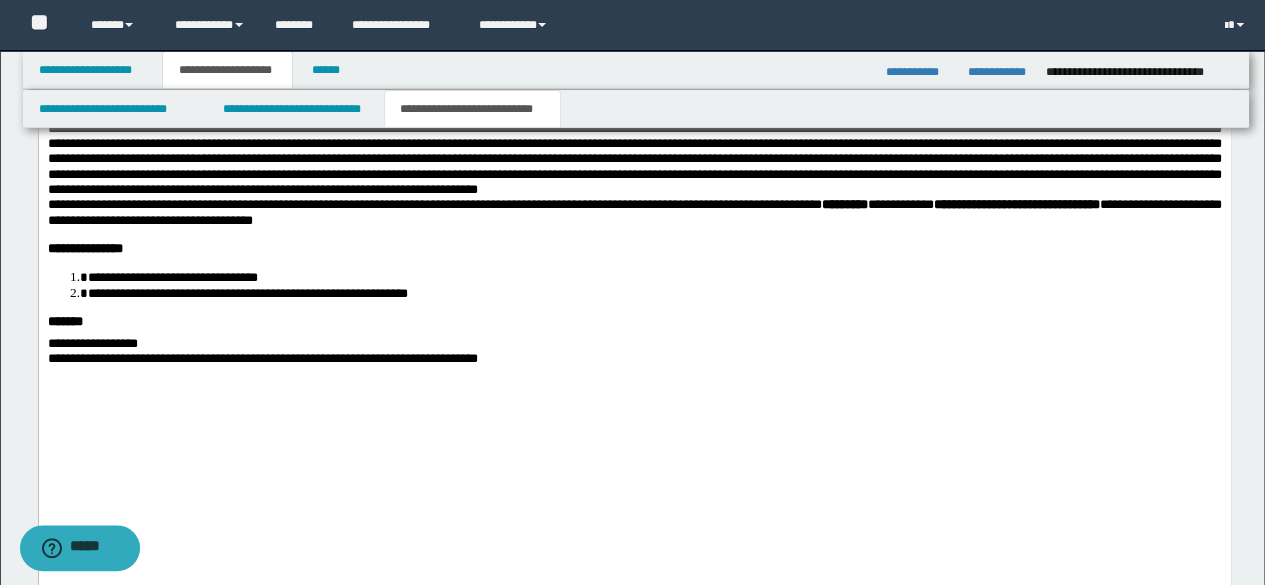 scroll, scrollTop: 1800, scrollLeft: 0, axis: vertical 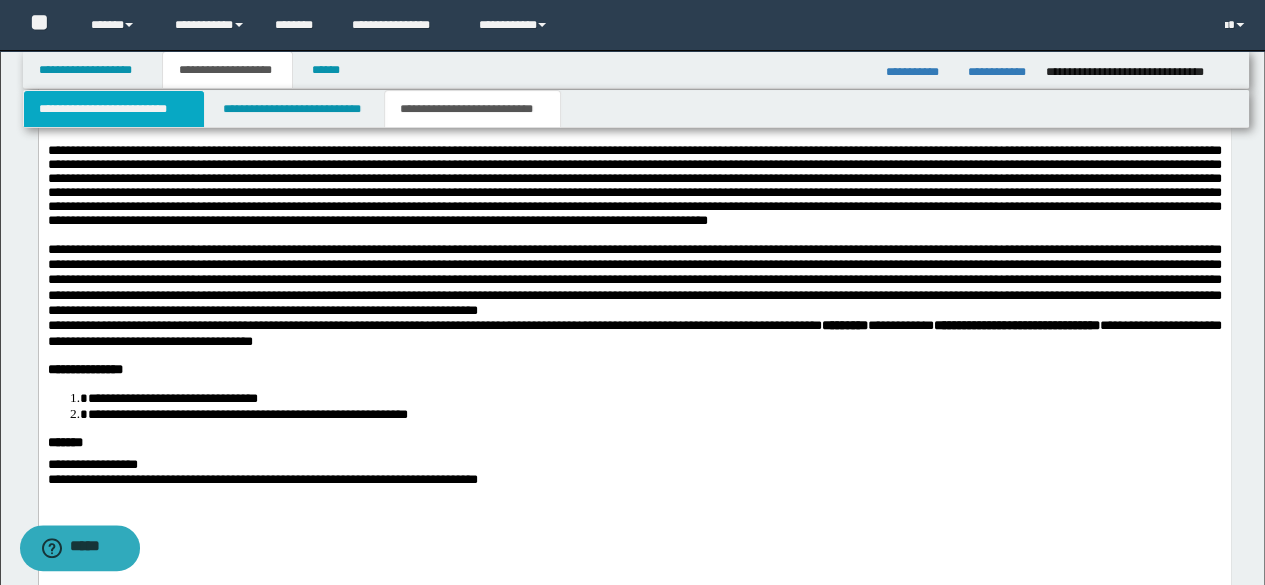click on "**********" at bounding box center (114, 109) 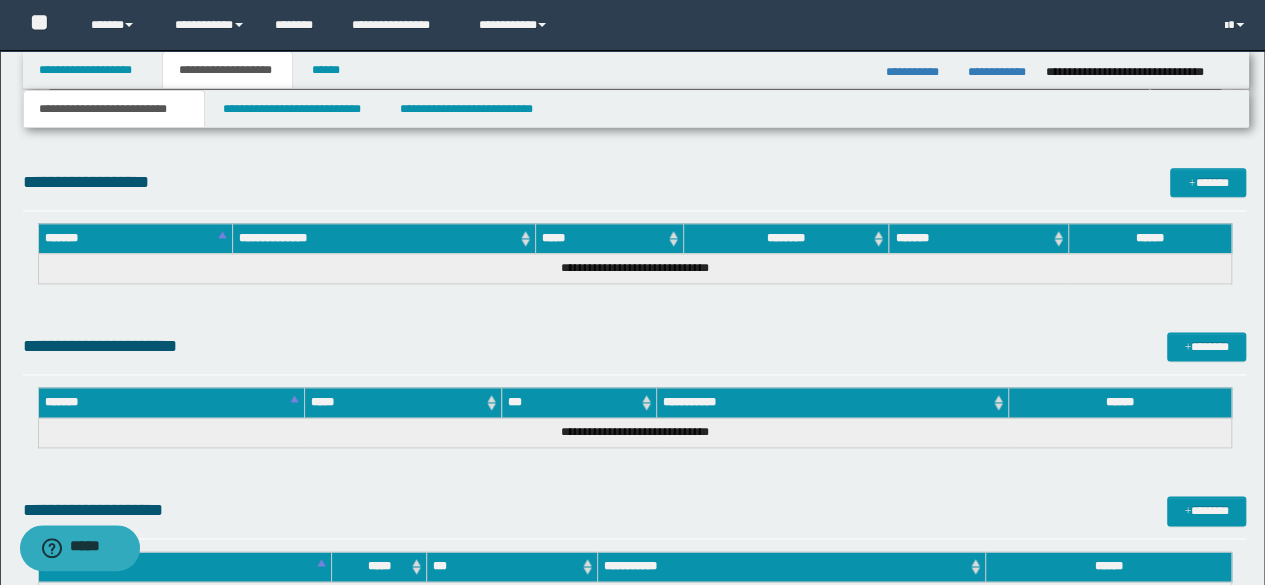 scroll, scrollTop: 1138, scrollLeft: 0, axis: vertical 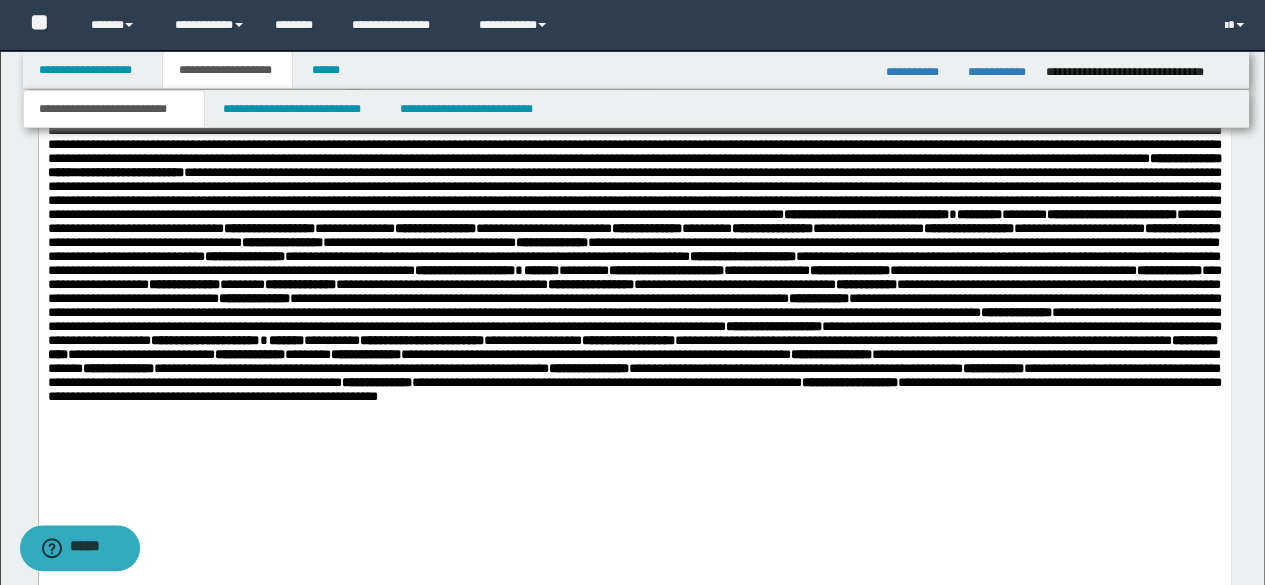 click on "**********" at bounding box center [634, 186] 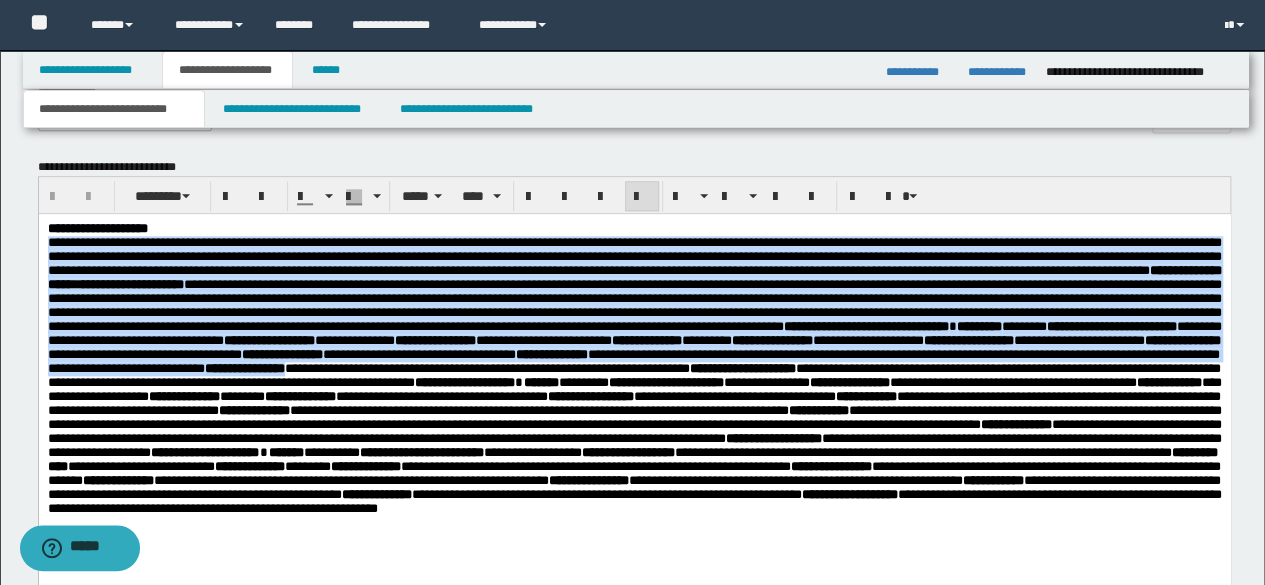 scroll, scrollTop: 1138, scrollLeft: 0, axis: vertical 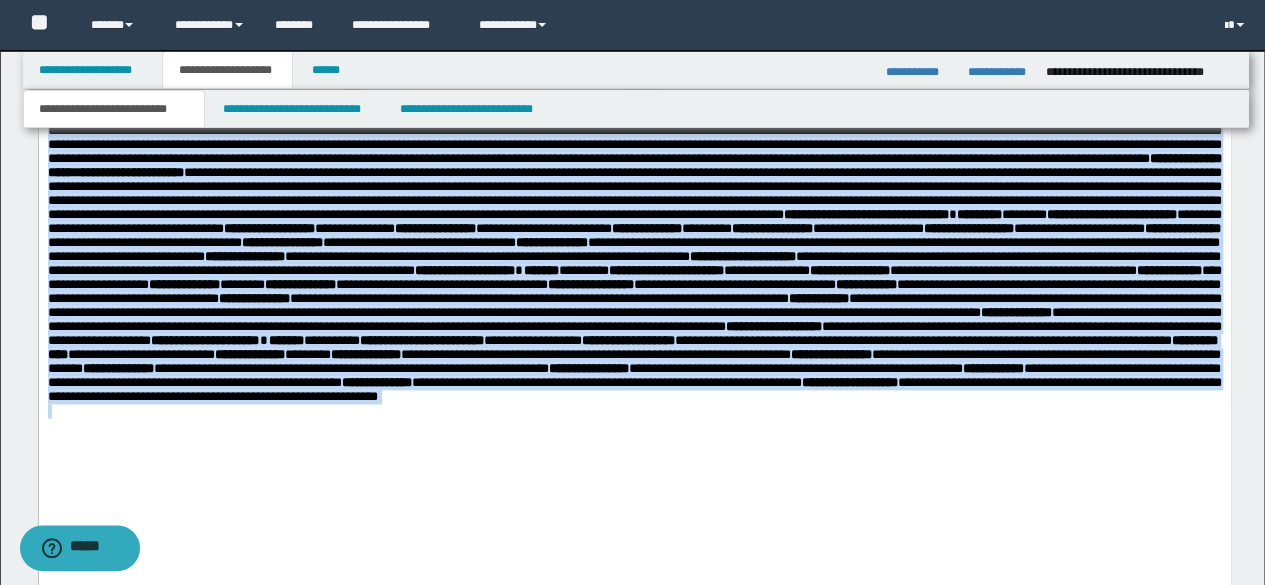 drag, startPoint x: 48, startPoint y: 133, endPoint x: 798, endPoint y: 372, distance: 787.1601 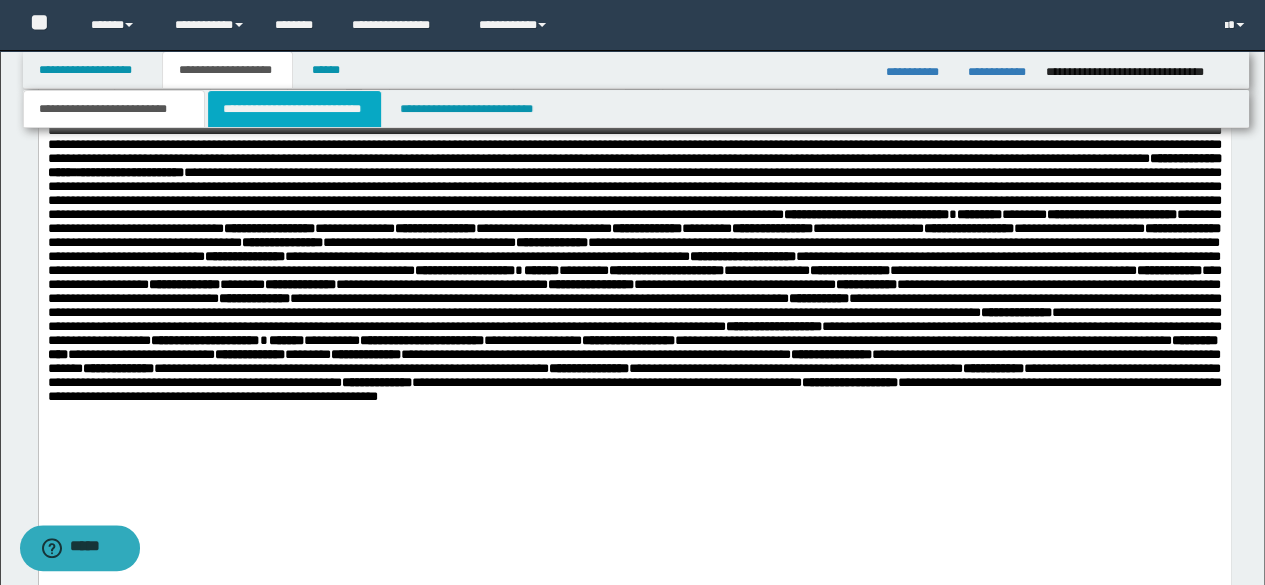 click on "**********" at bounding box center [294, 109] 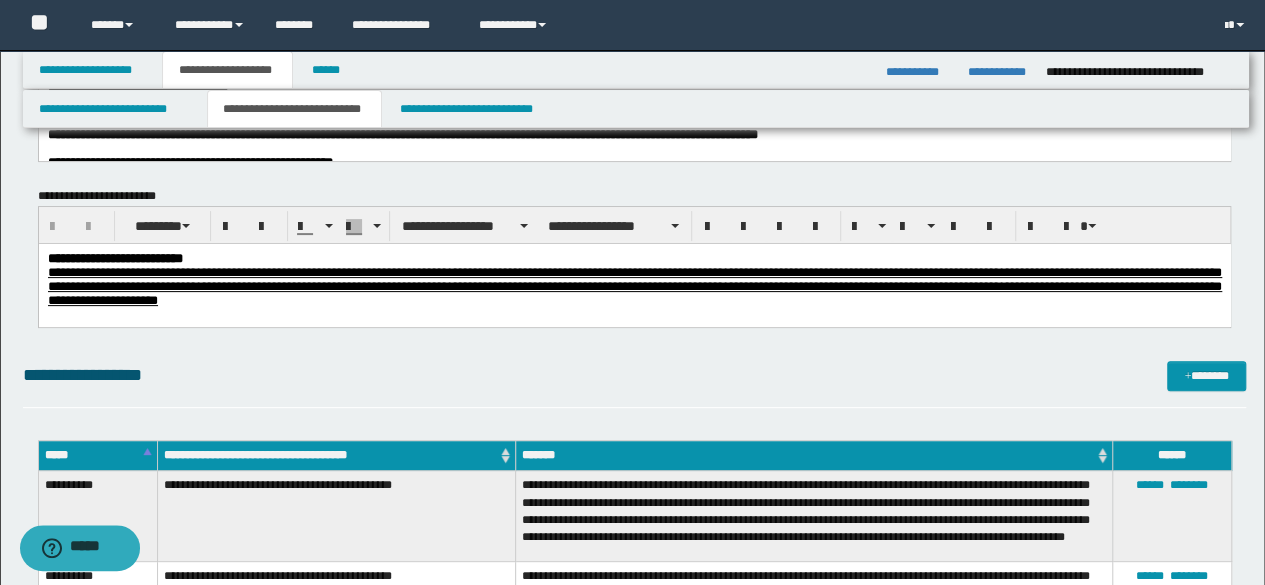 scroll, scrollTop: 0, scrollLeft: 0, axis: both 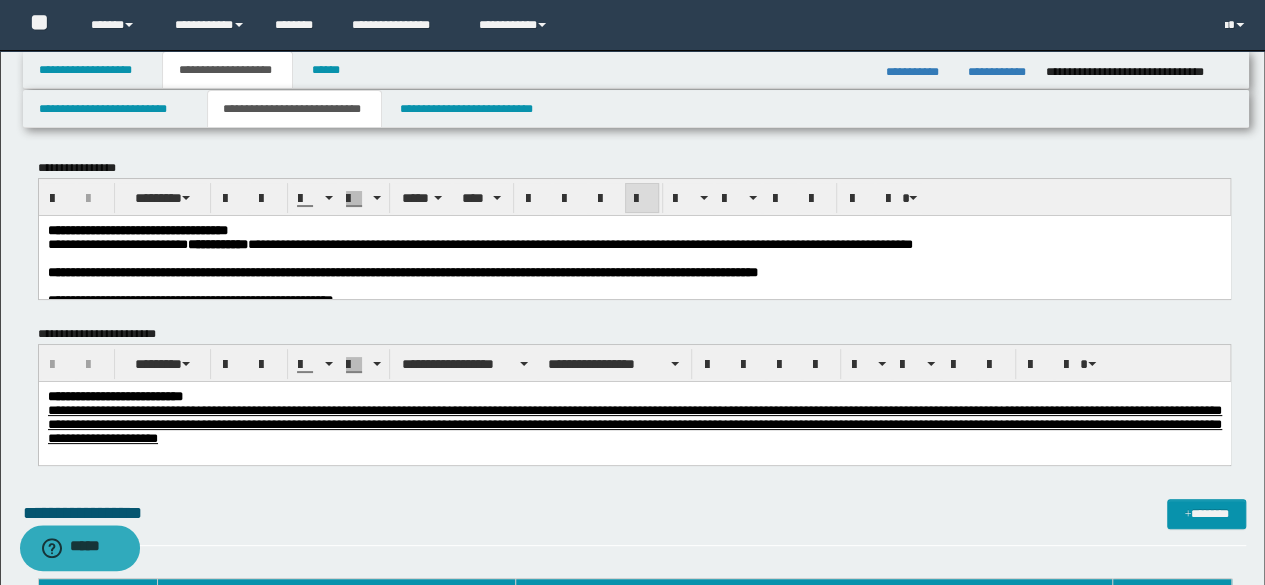 click at bounding box center (634, 286) 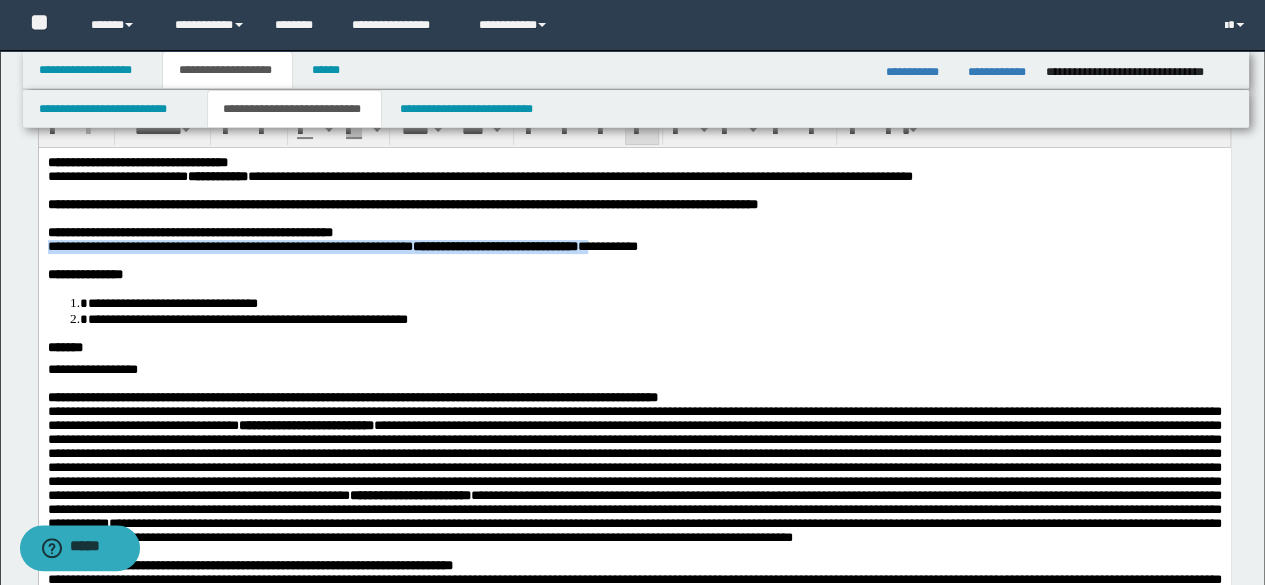 scroll, scrollTop: 100, scrollLeft: 0, axis: vertical 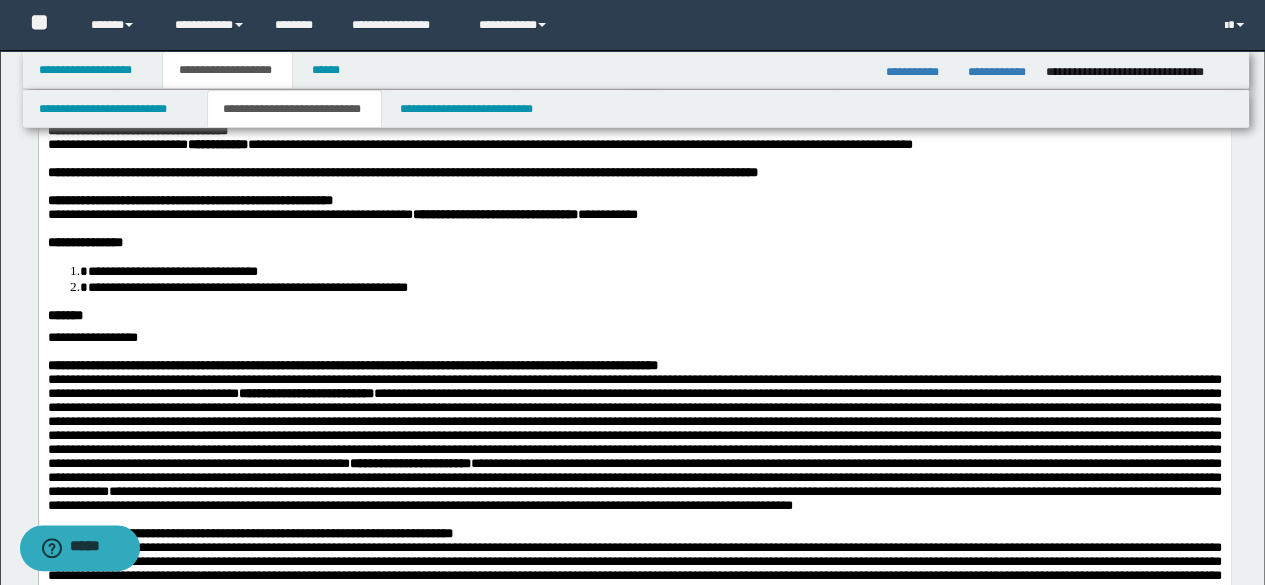 click on "**********" at bounding box center (634, 650) 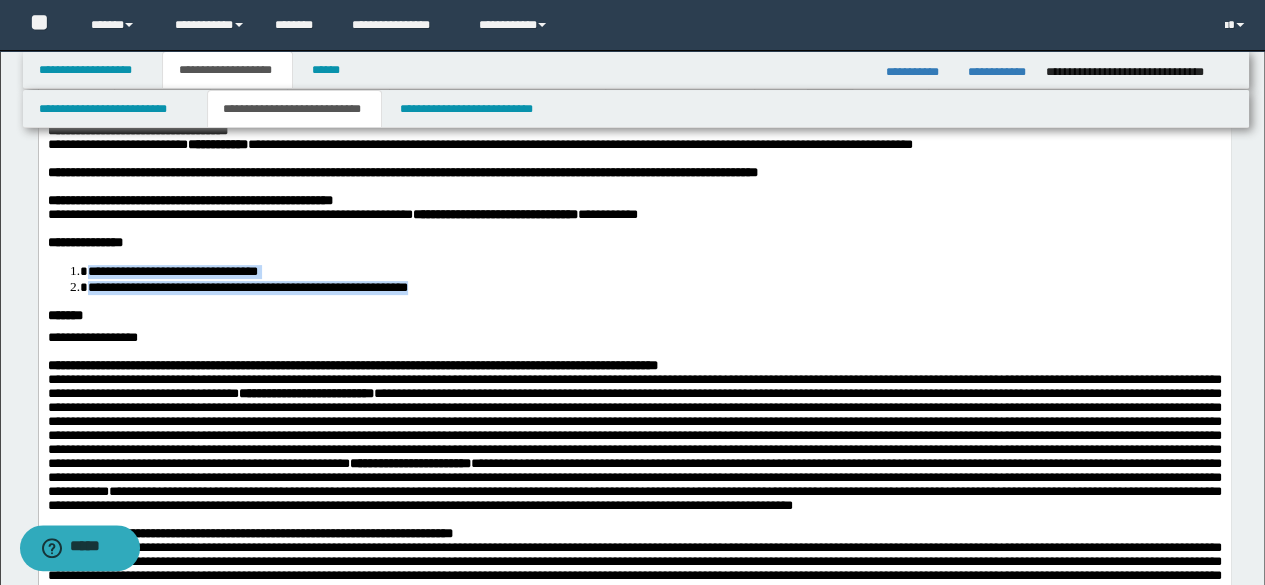 drag, startPoint x: 504, startPoint y: 297, endPoint x: 75, endPoint y: 287, distance: 429.11655 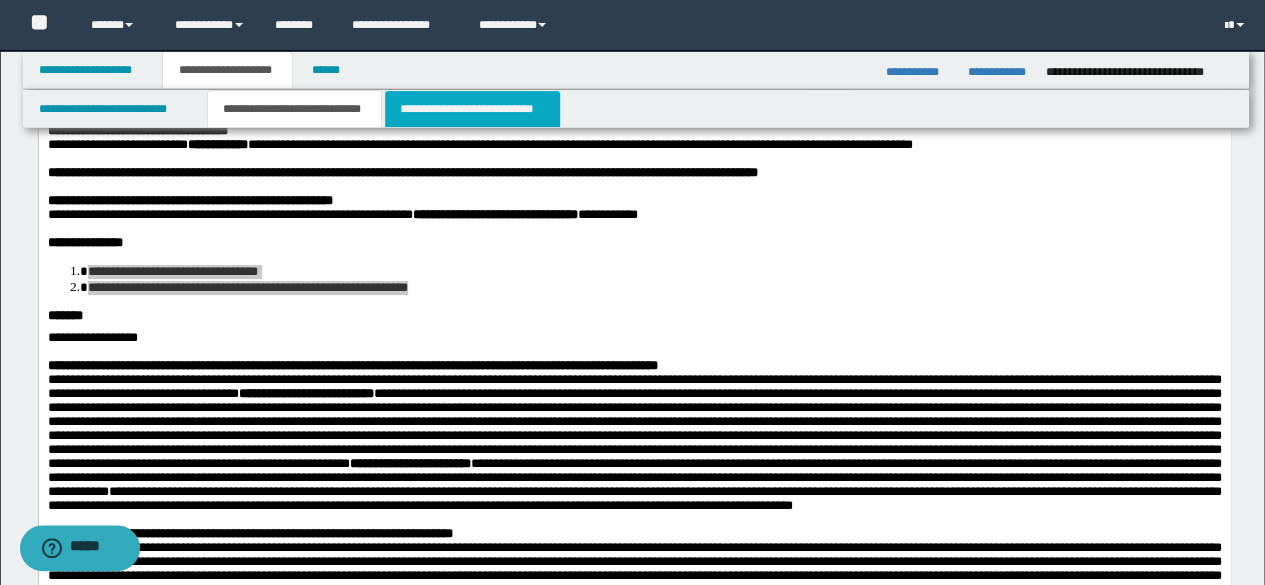 click on "**********" at bounding box center [472, 109] 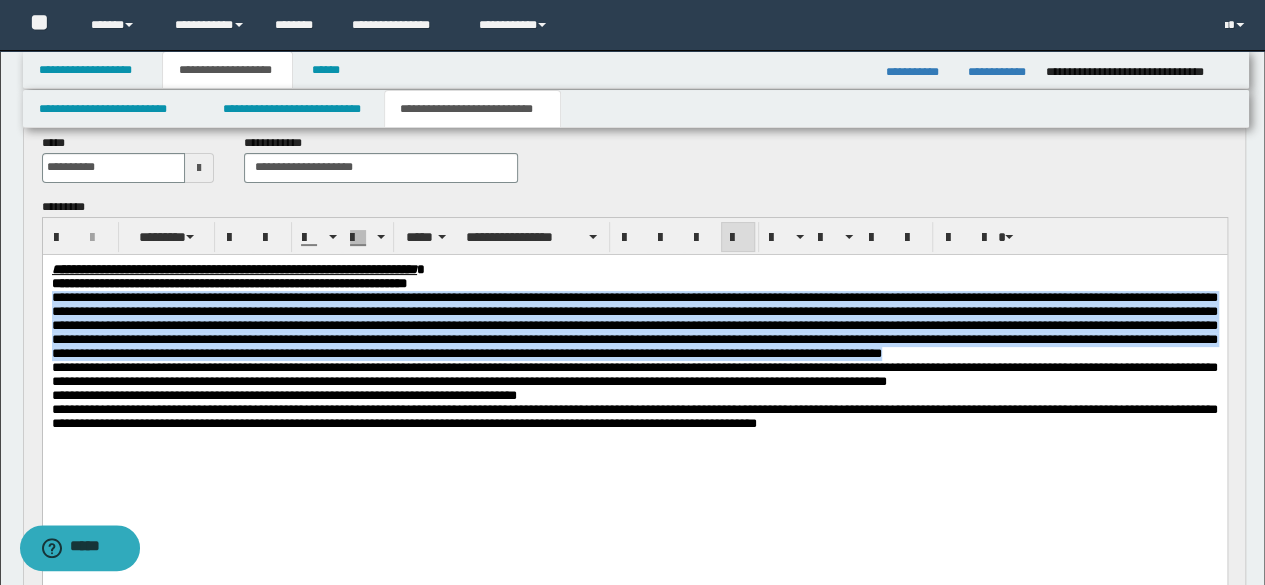 click at bounding box center [634, 324] 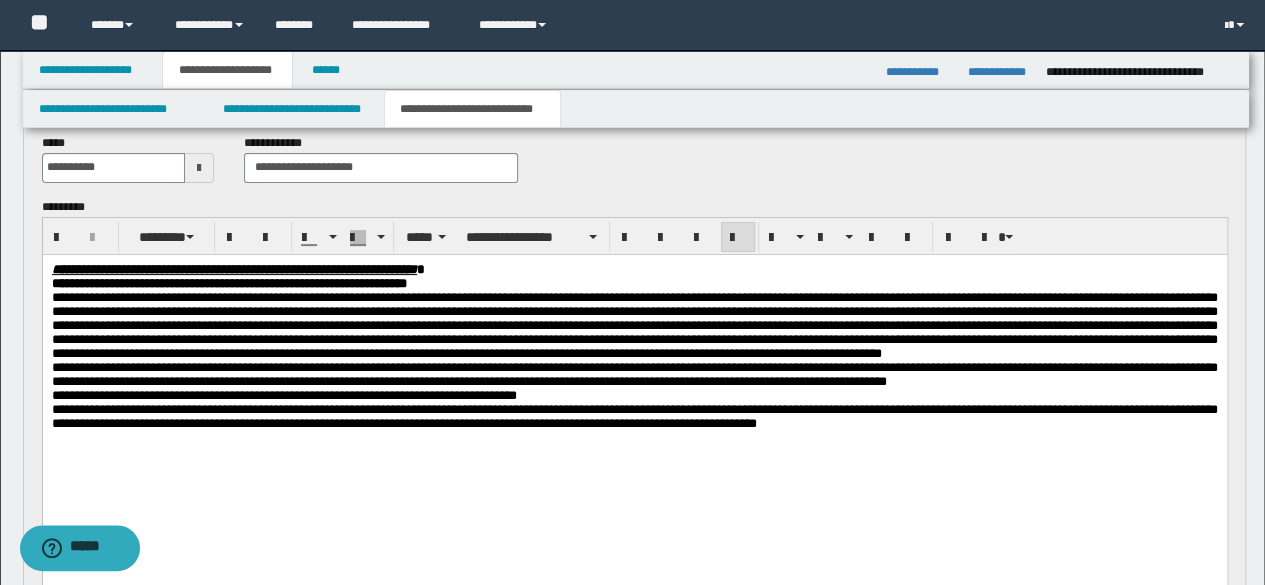 click on "**********" at bounding box center (634, 416) 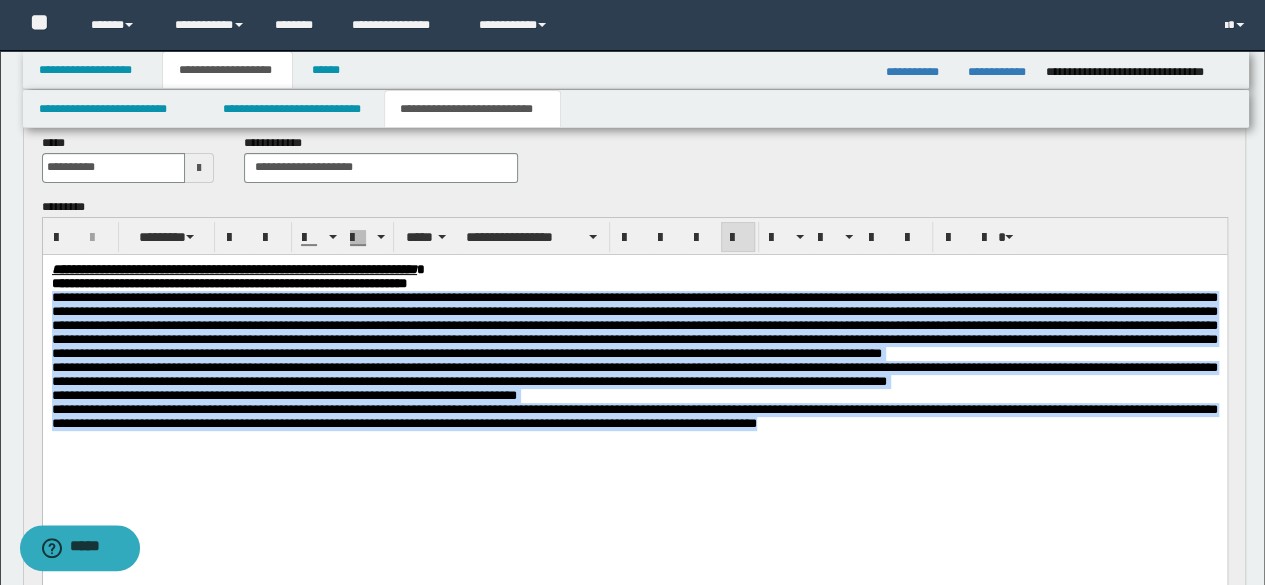 drag, startPoint x: 1102, startPoint y: 473, endPoint x: 129, endPoint y: 319, distance: 985.1117 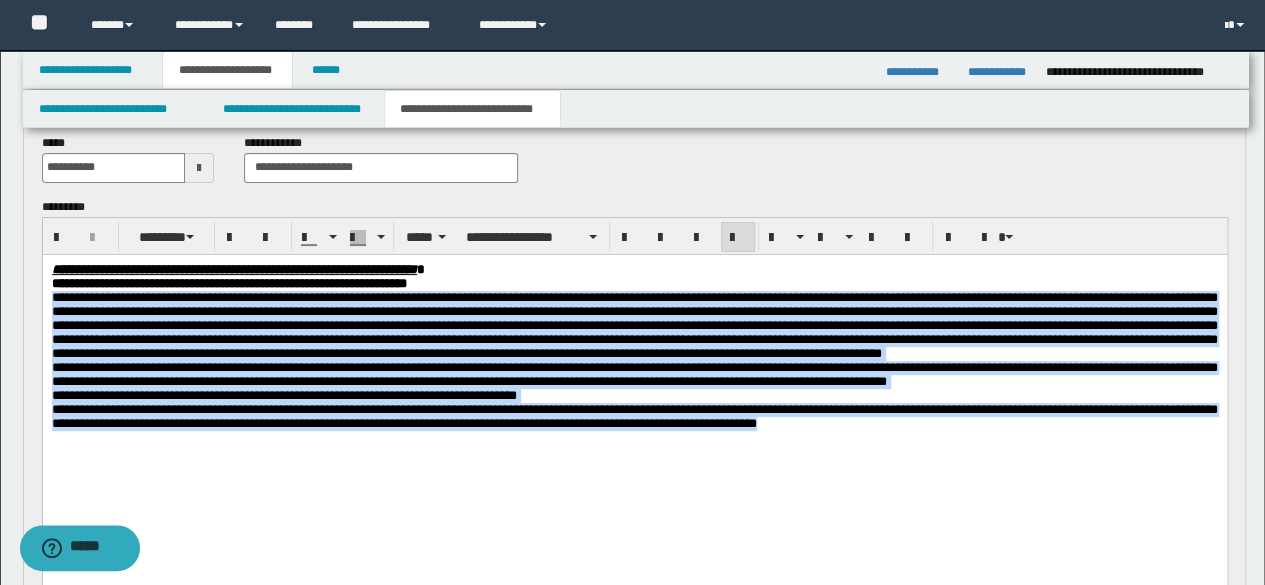 click on "**********" at bounding box center (634, 378) 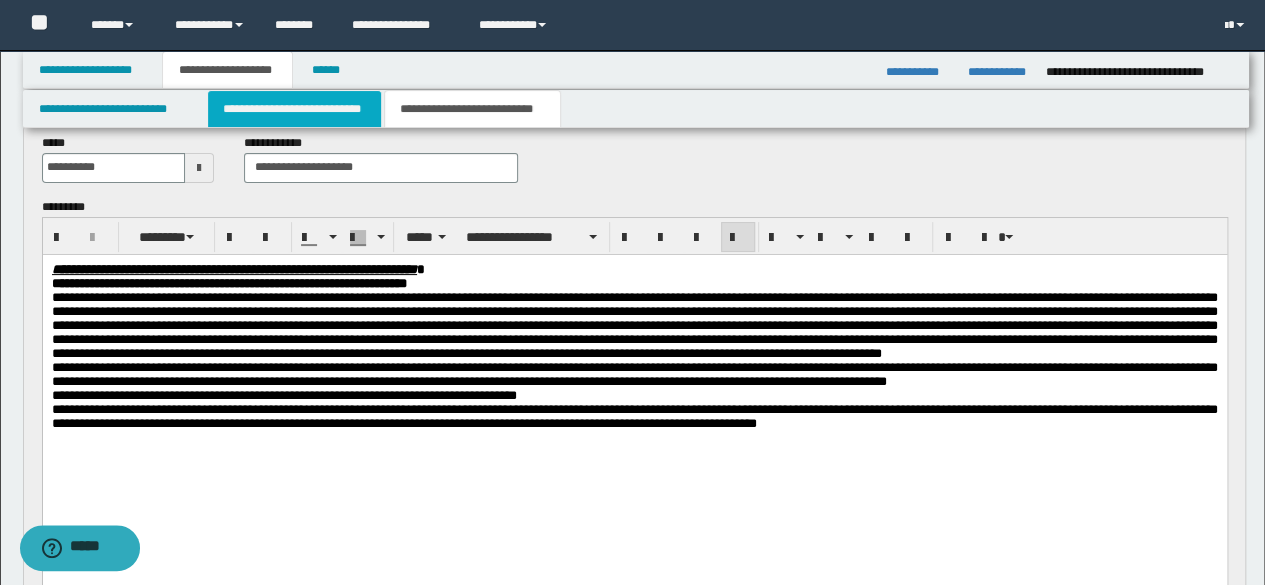 click on "**********" at bounding box center (294, 109) 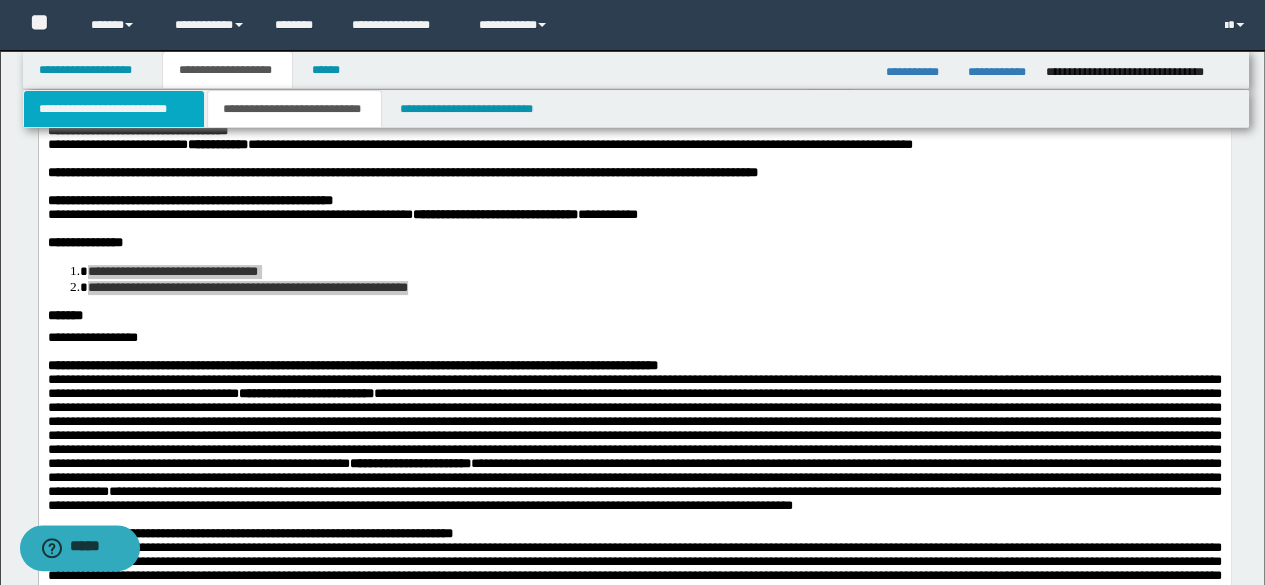 click on "**********" at bounding box center (114, 109) 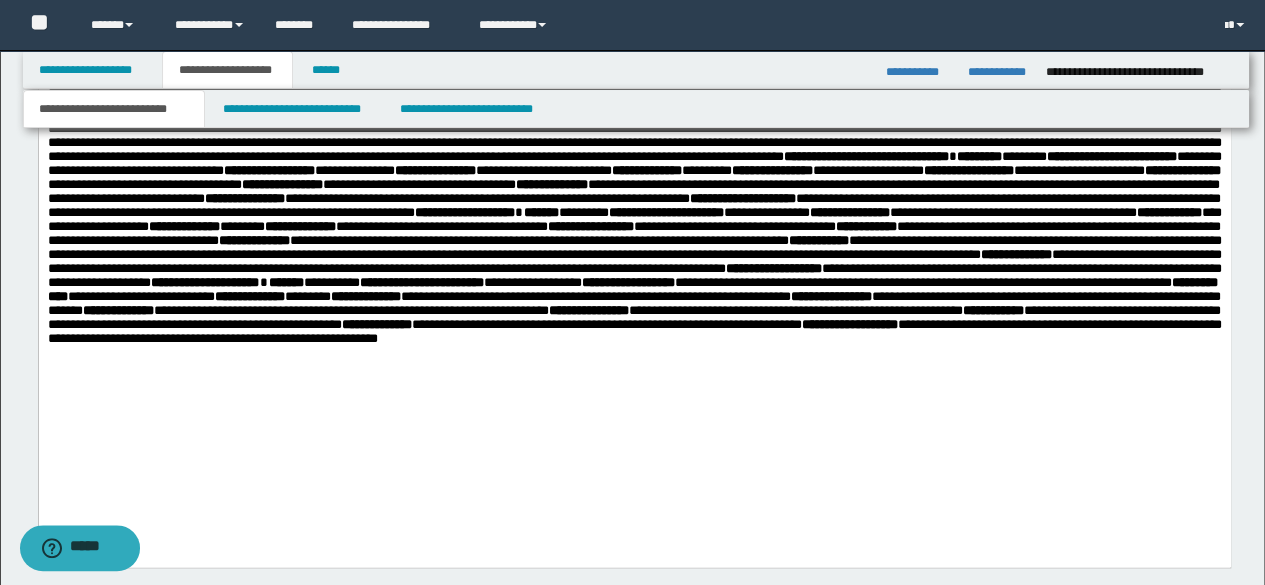 scroll, scrollTop: 1200, scrollLeft: 0, axis: vertical 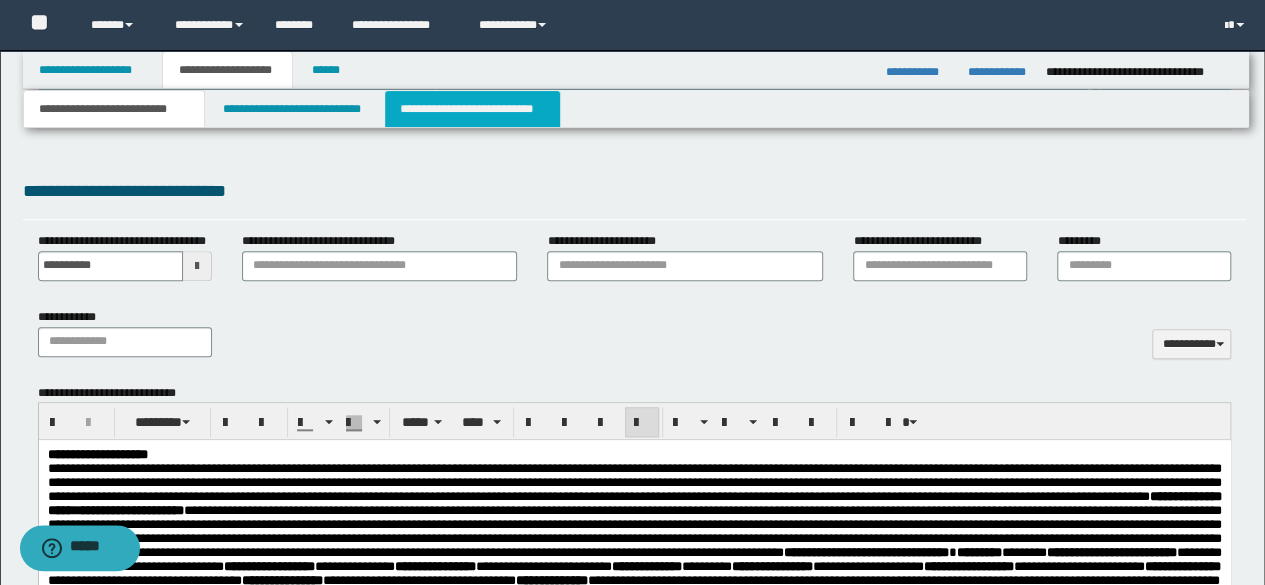 click on "**********" at bounding box center (472, 109) 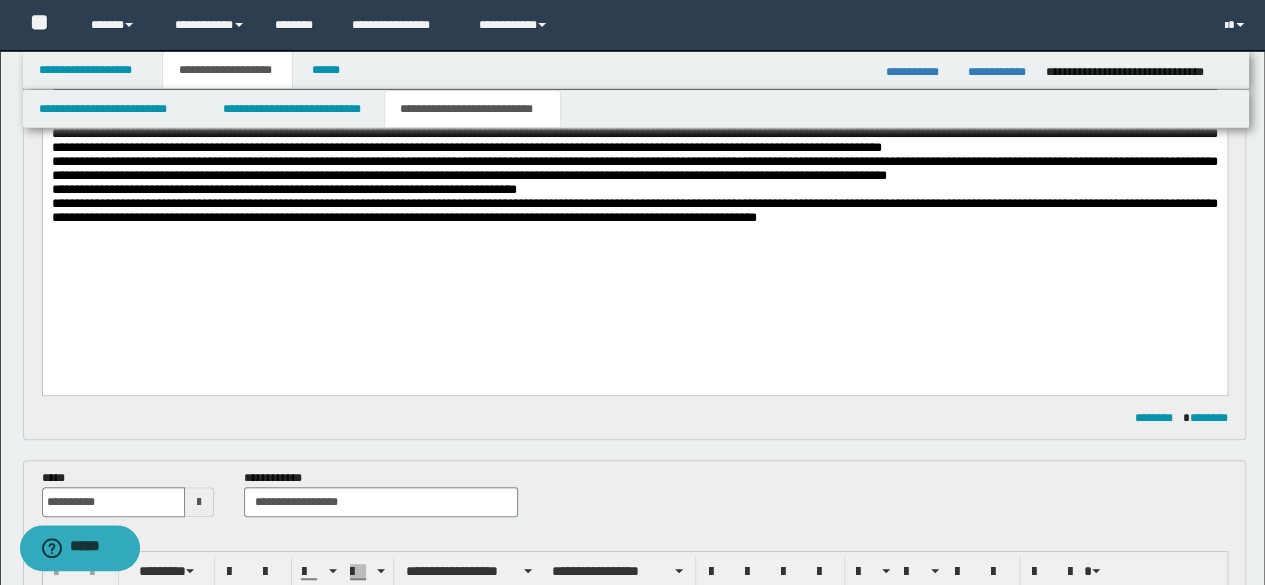 scroll, scrollTop: 200, scrollLeft: 0, axis: vertical 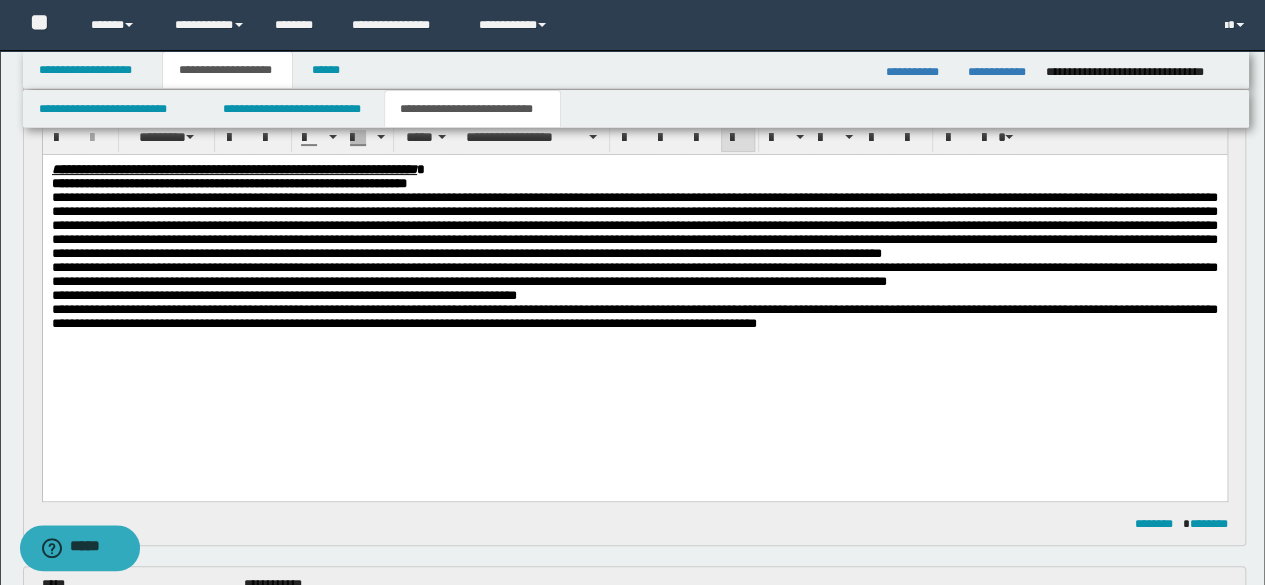 click on "**********" at bounding box center (634, 273) 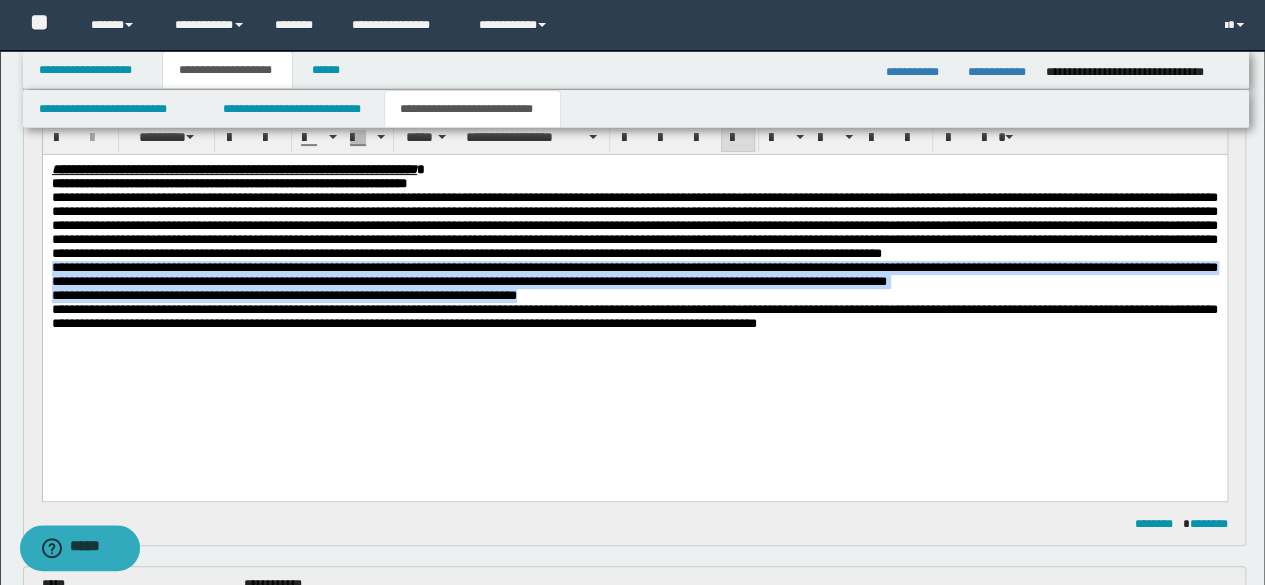 drag, startPoint x: 51, startPoint y: 294, endPoint x: 651, endPoint y: 340, distance: 601.76074 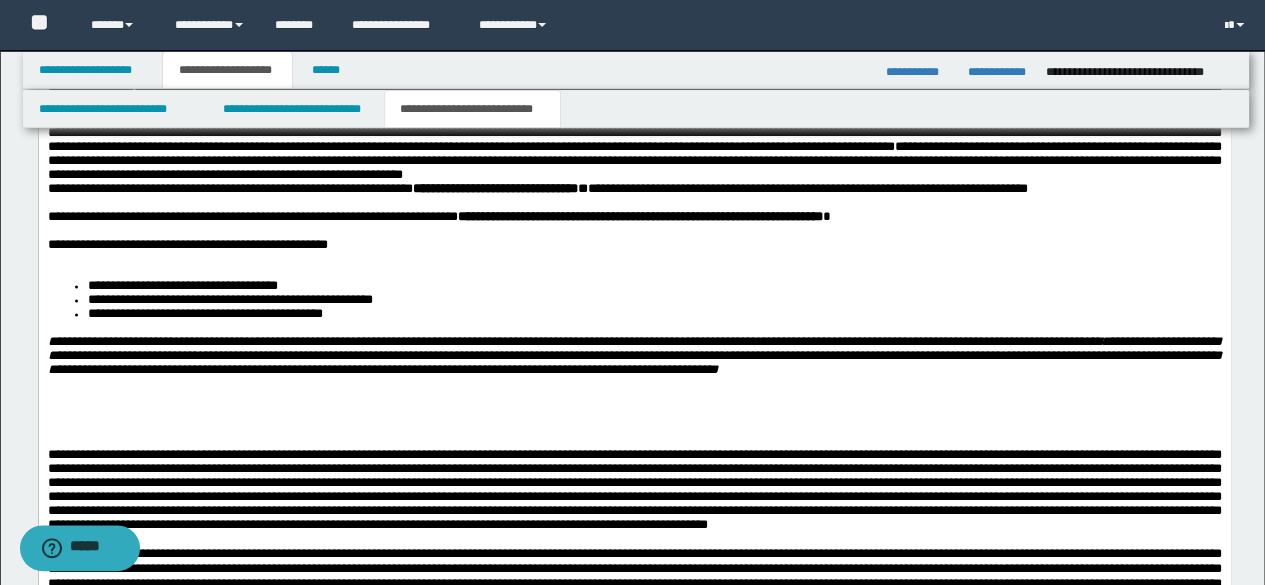 scroll, scrollTop: 1500, scrollLeft: 0, axis: vertical 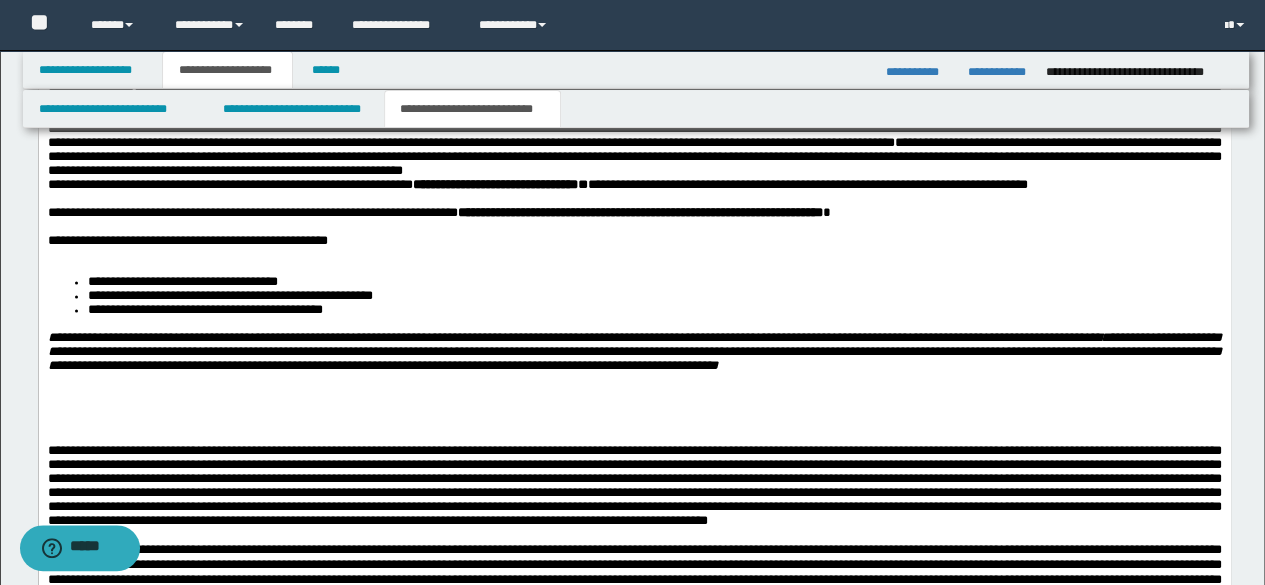 click on "**********" at bounding box center [634, 351] 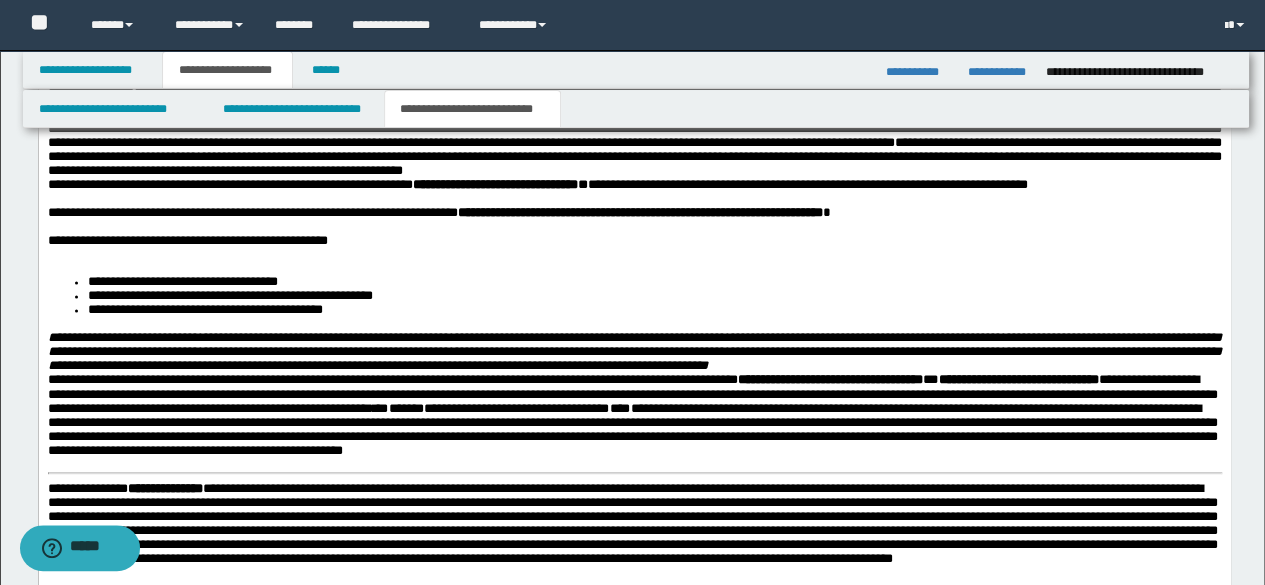 click on "**********" at bounding box center [634, 351] 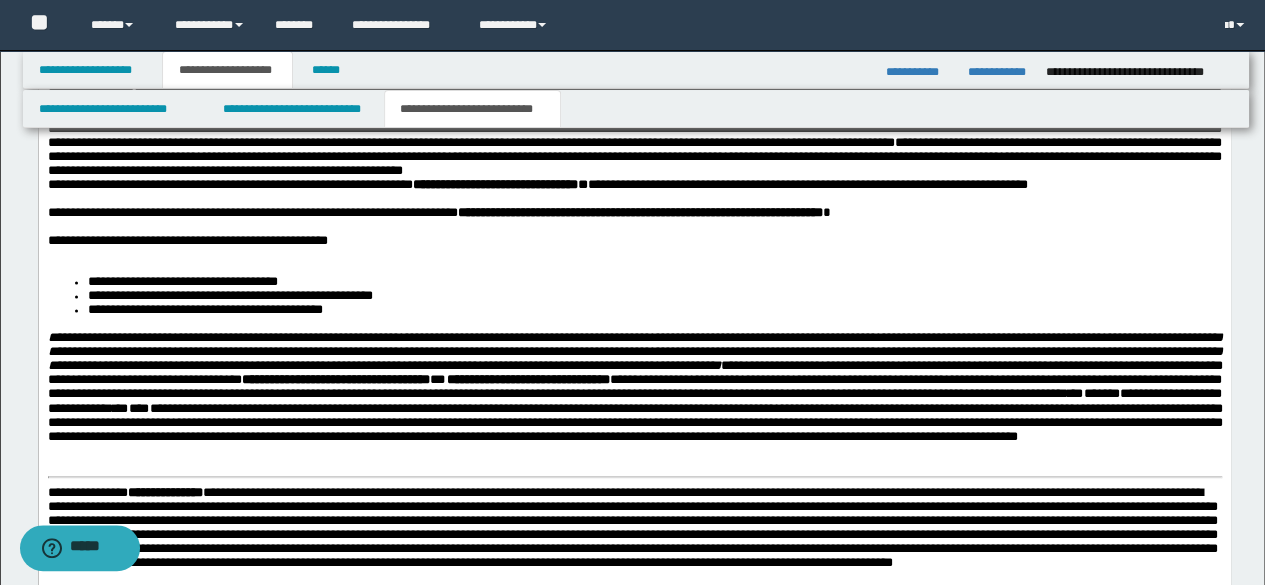 scroll, scrollTop: 1600, scrollLeft: 0, axis: vertical 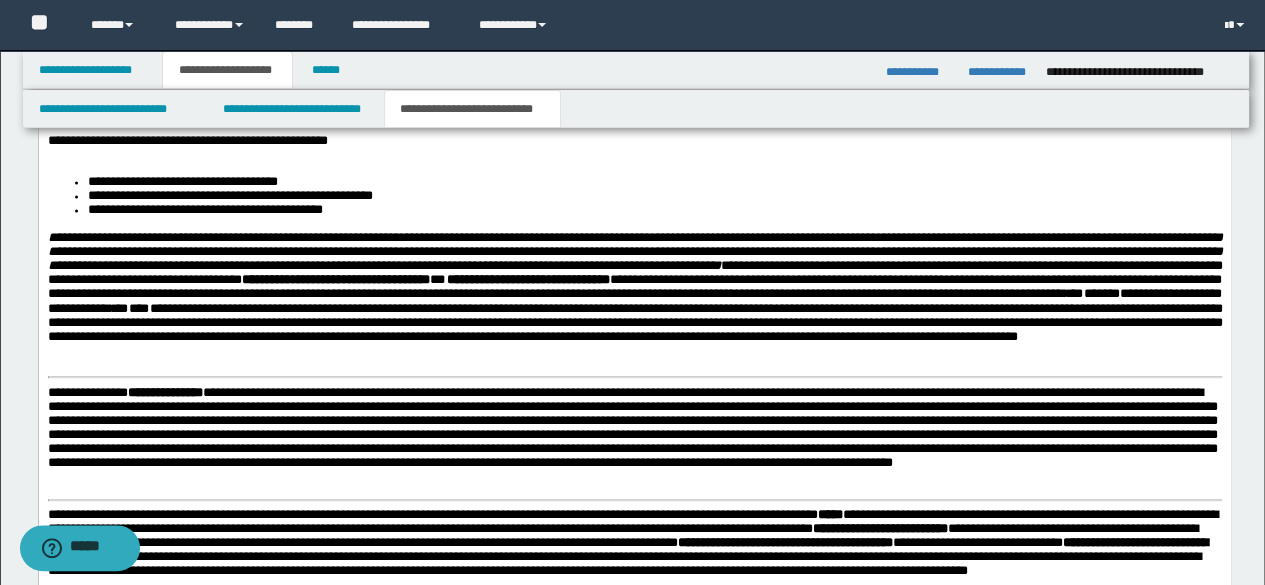 click on "**********" at bounding box center [634, 300] 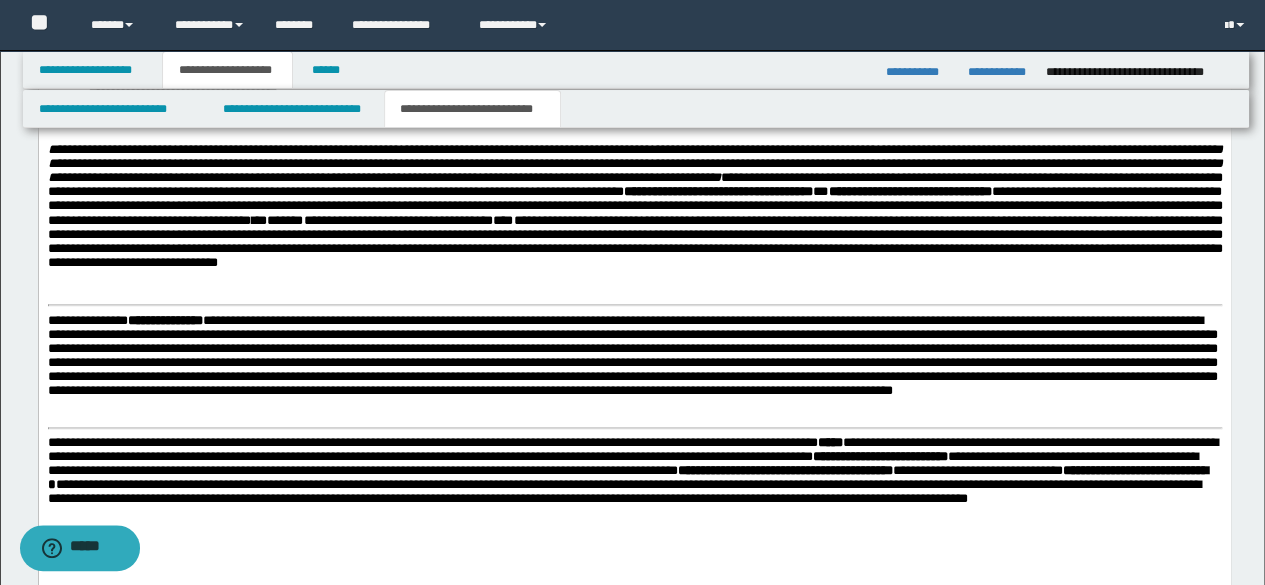 scroll, scrollTop: 1700, scrollLeft: 0, axis: vertical 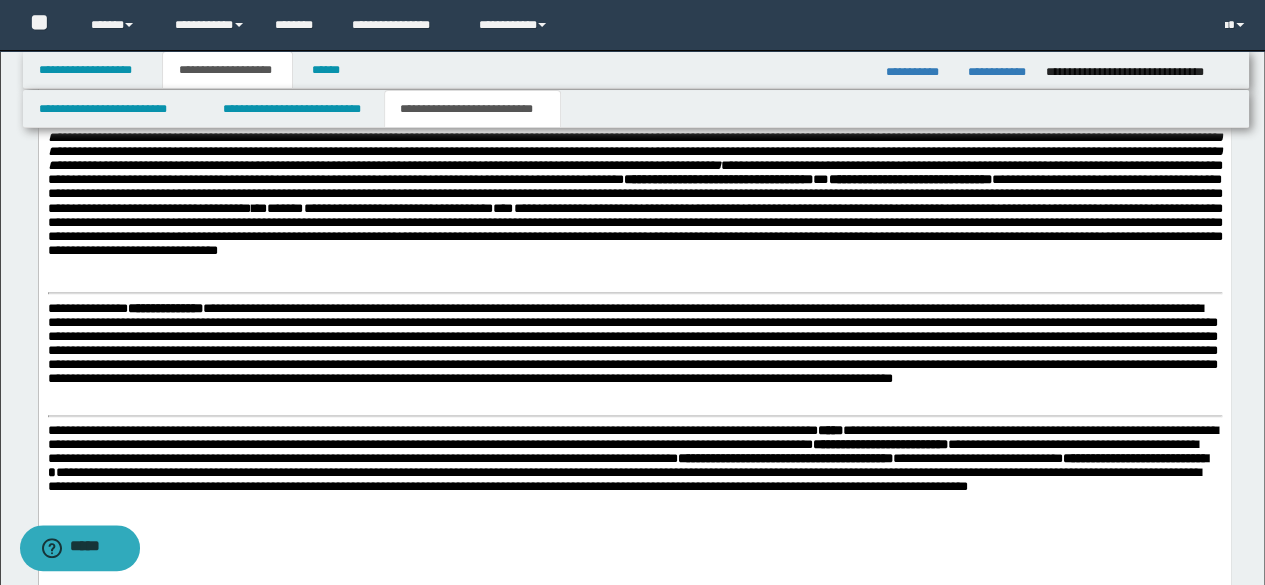click on "**********" at bounding box center (634, 208) 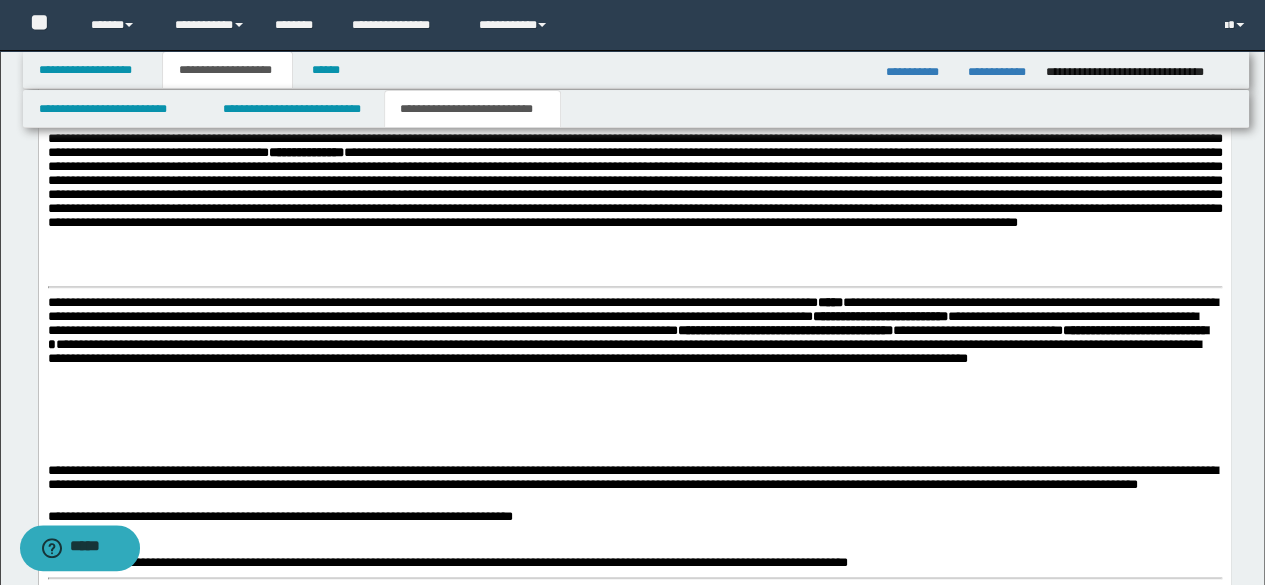 scroll, scrollTop: 1800, scrollLeft: 0, axis: vertical 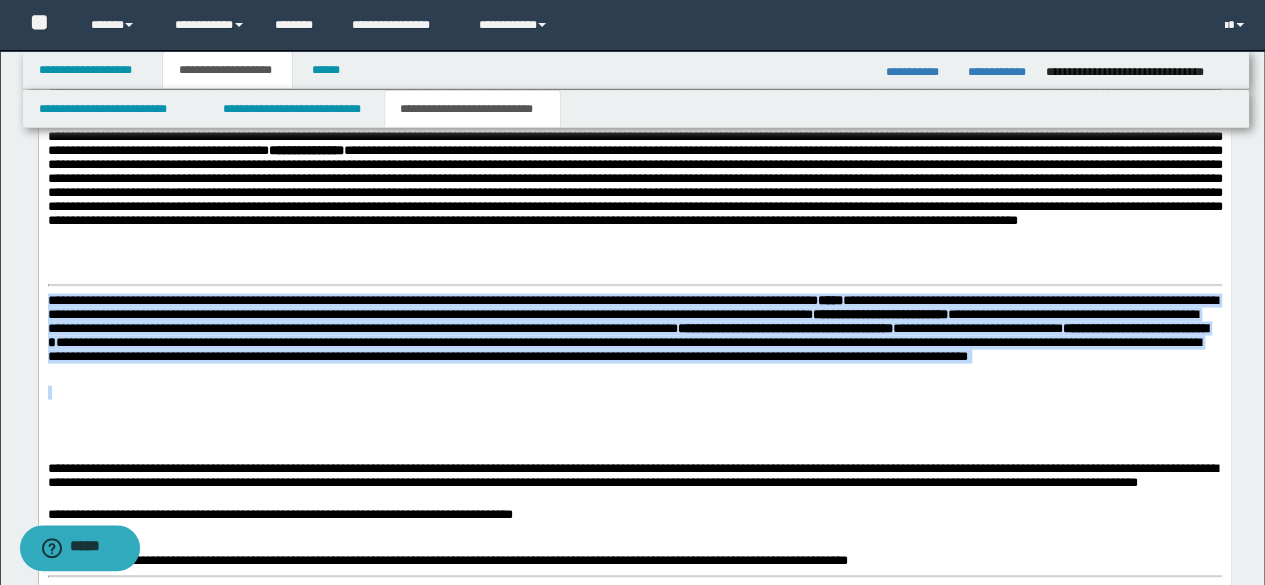 drag, startPoint x: 204, startPoint y: 449, endPoint x: 22, endPoint y: 344, distance: 210.11664 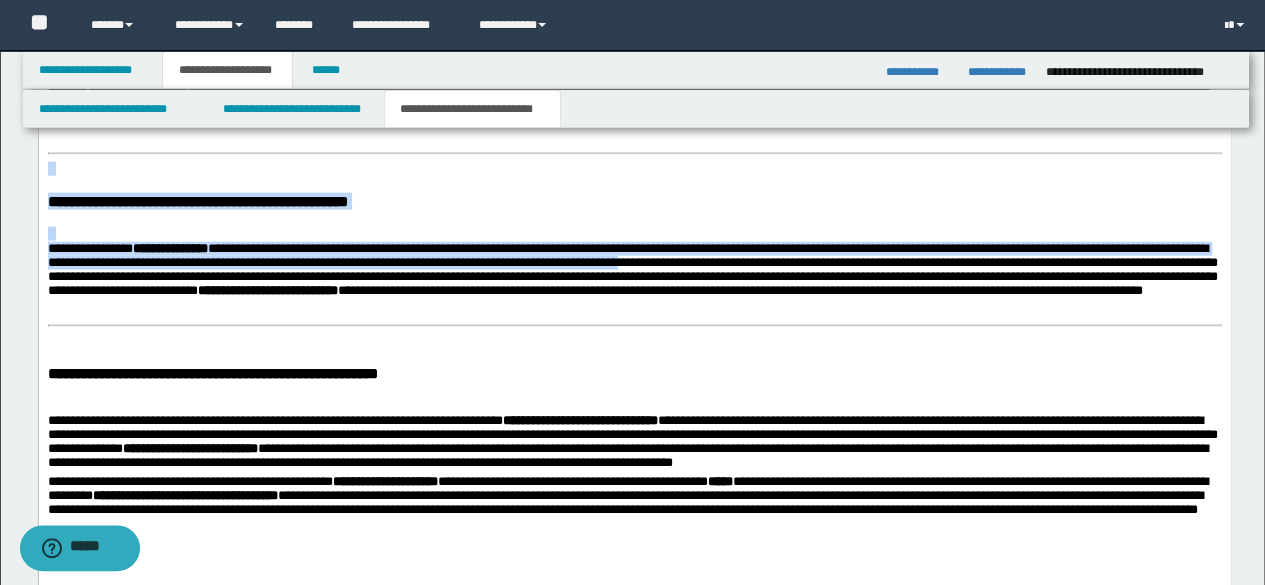 scroll, scrollTop: 2300, scrollLeft: 0, axis: vertical 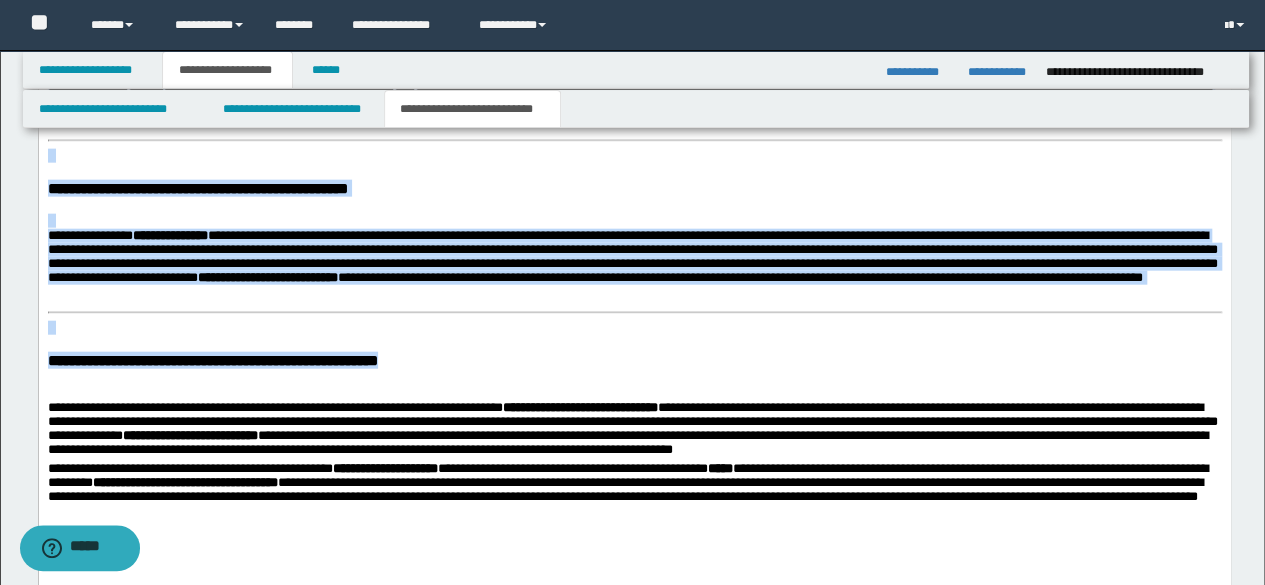 drag, startPoint x: 420, startPoint y: -172, endPoint x: 726, endPoint y: 424, distance: 669.9642 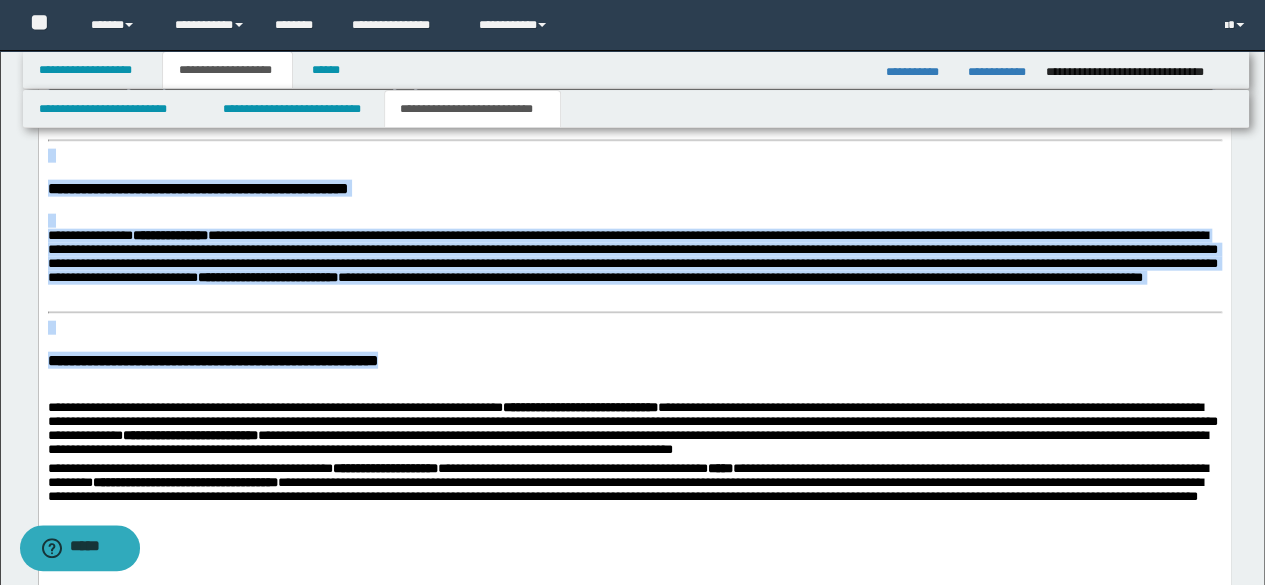 click on "**********" at bounding box center [634, 105] 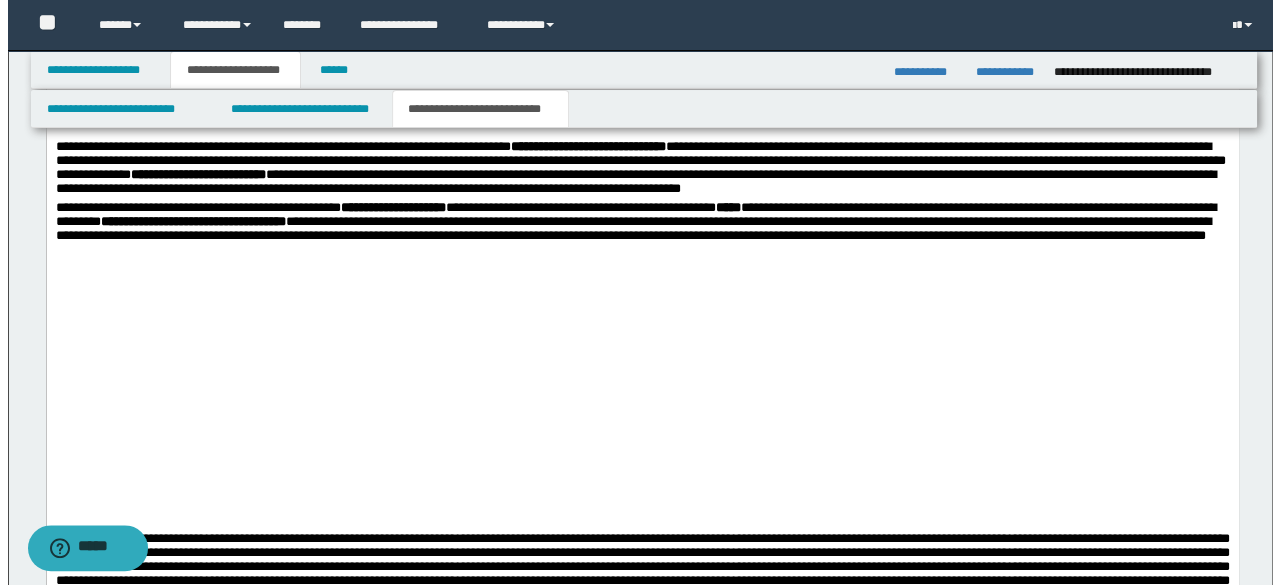 scroll, scrollTop: 1900, scrollLeft: 0, axis: vertical 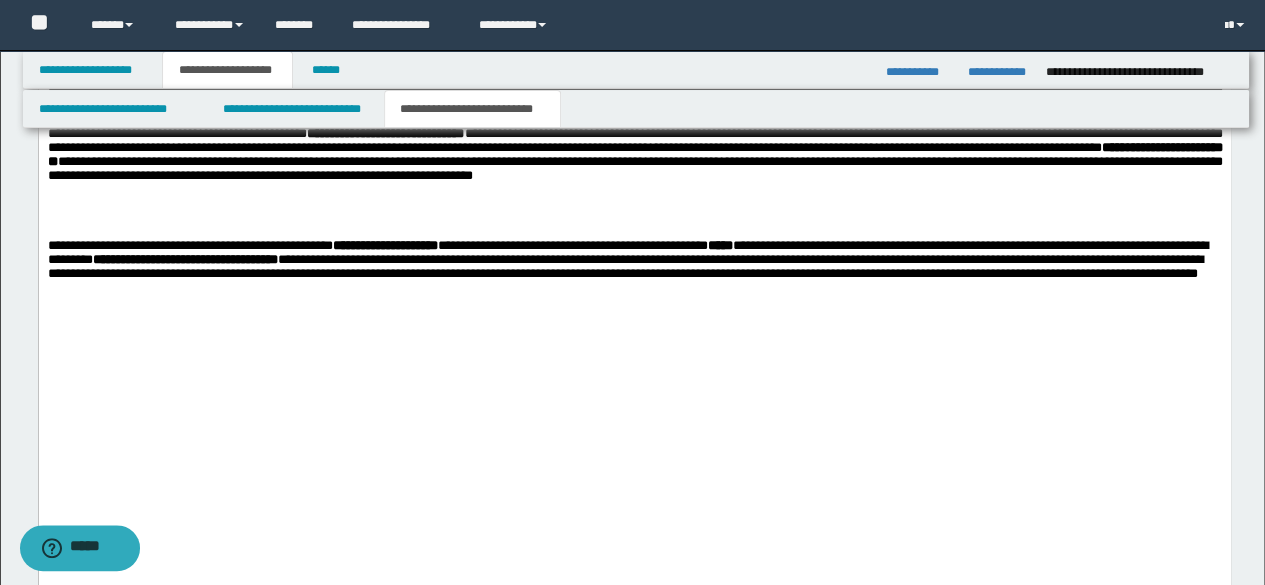 click on "**********" at bounding box center (634, 85) 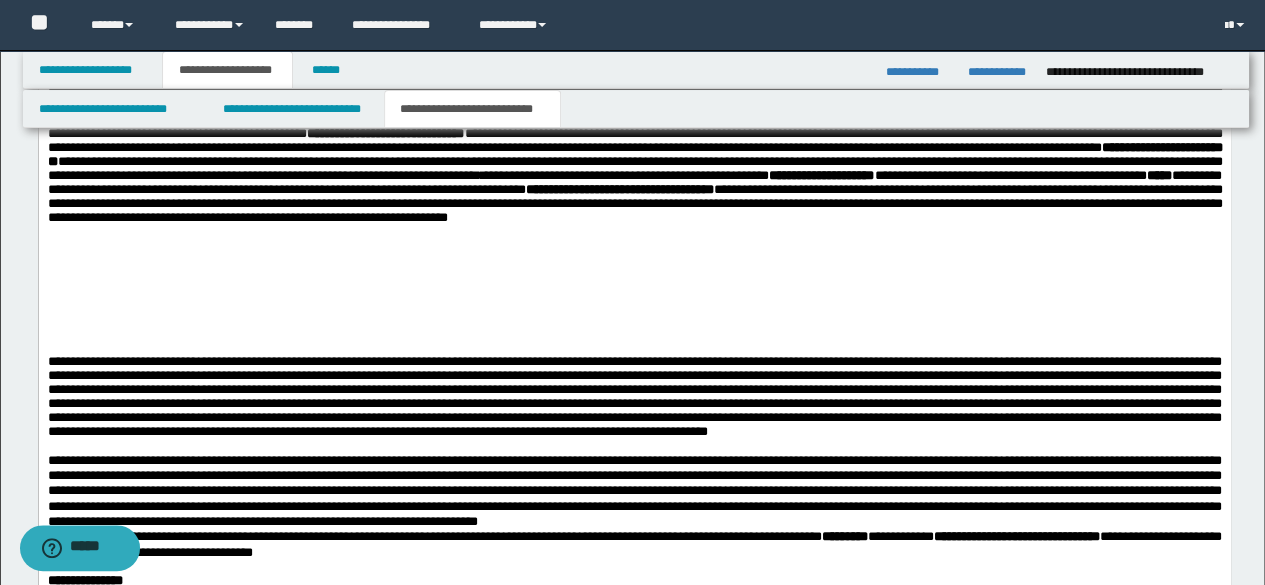 click on "**********" at bounding box center [634, 108] 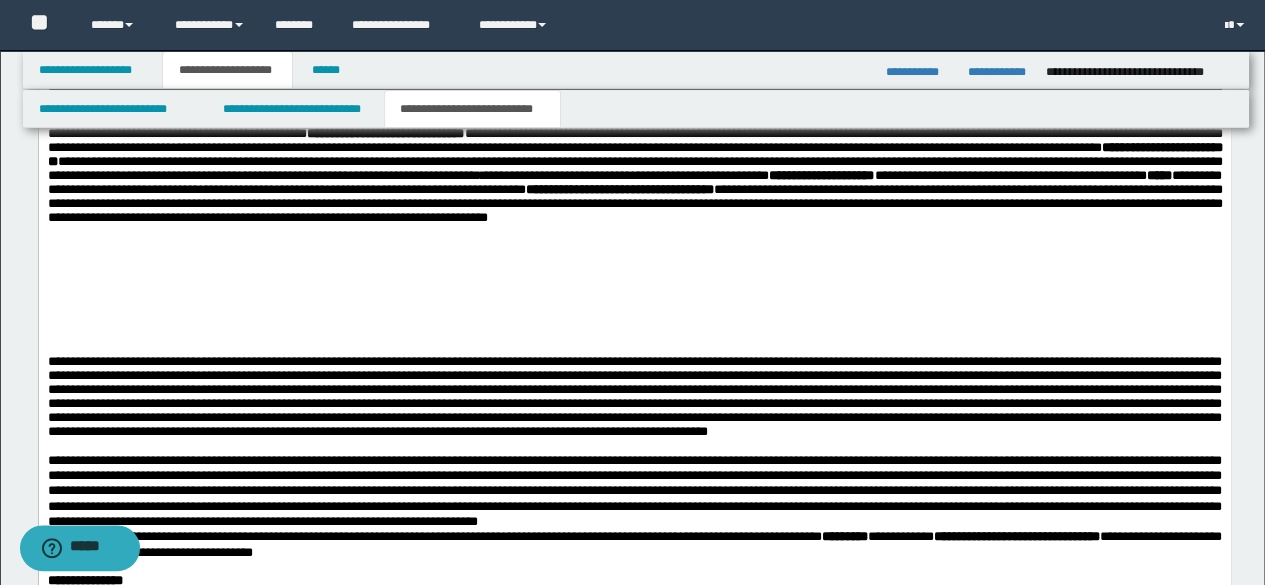 click on "**********" at bounding box center [634, 108] 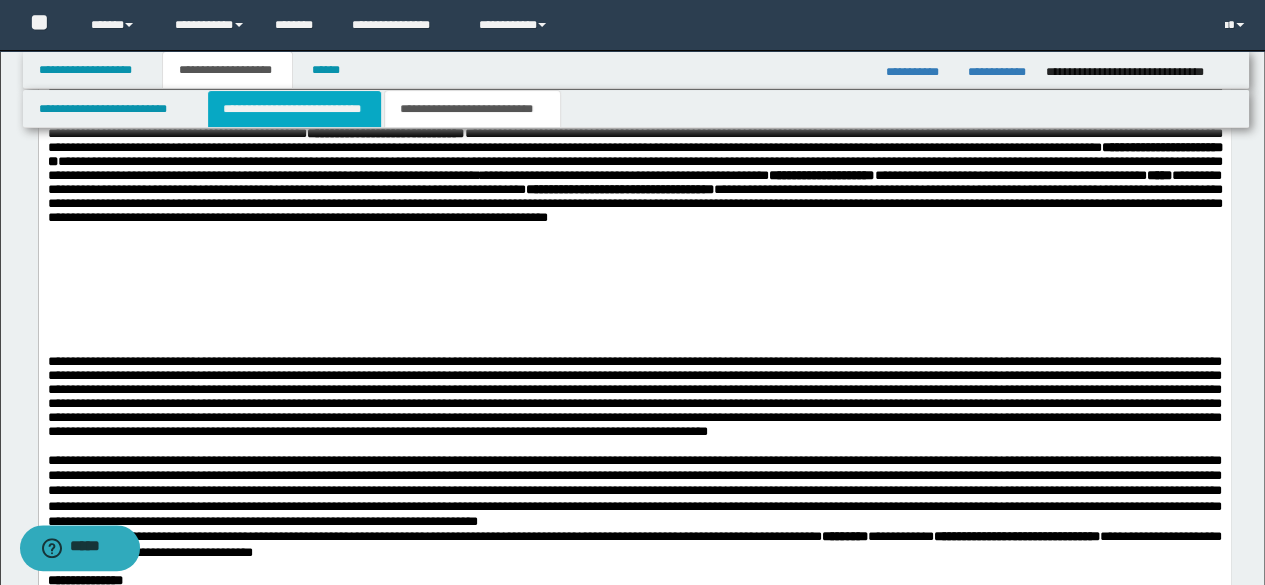 click on "**********" at bounding box center (294, 109) 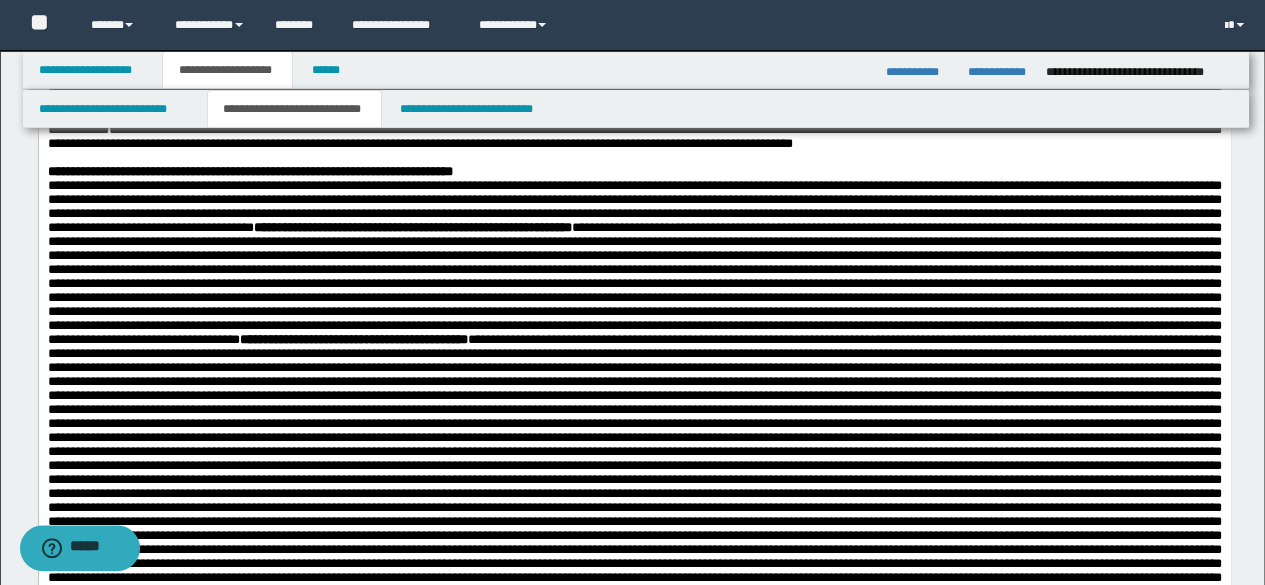 scroll, scrollTop: 500, scrollLeft: 0, axis: vertical 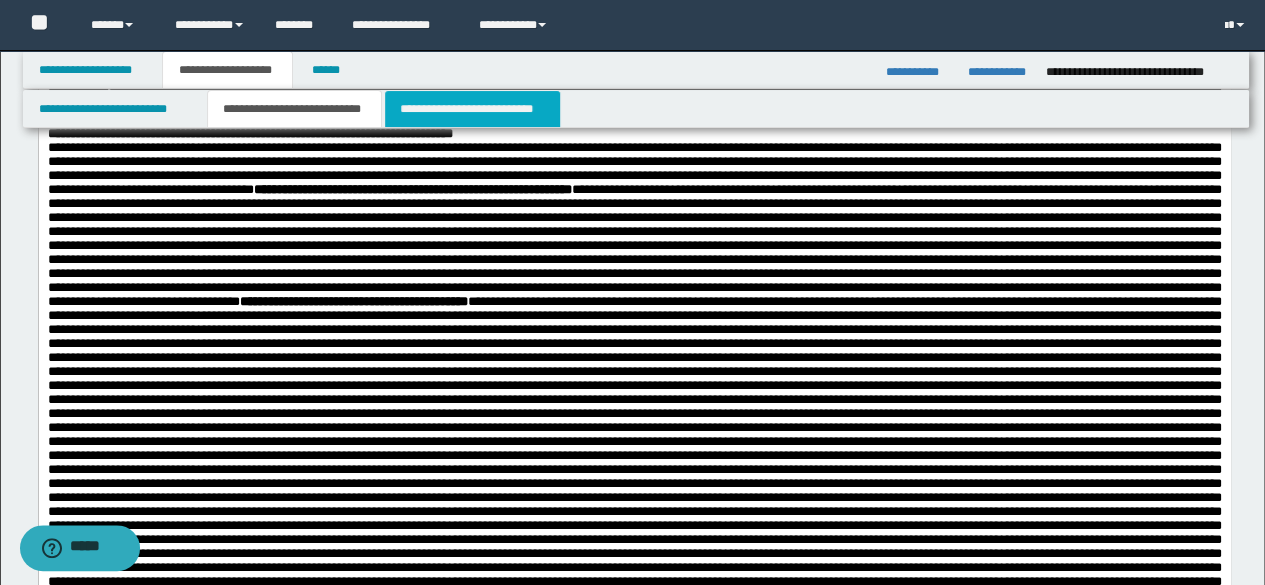 click on "**********" at bounding box center (472, 109) 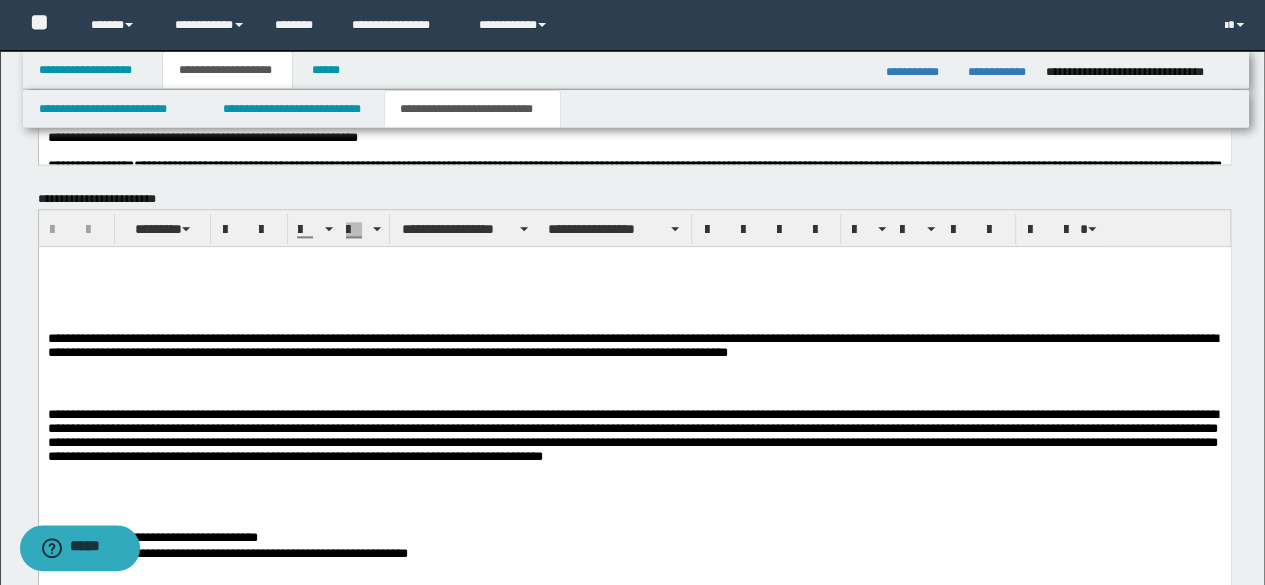 scroll, scrollTop: 1100, scrollLeft: 0, axis: vertical 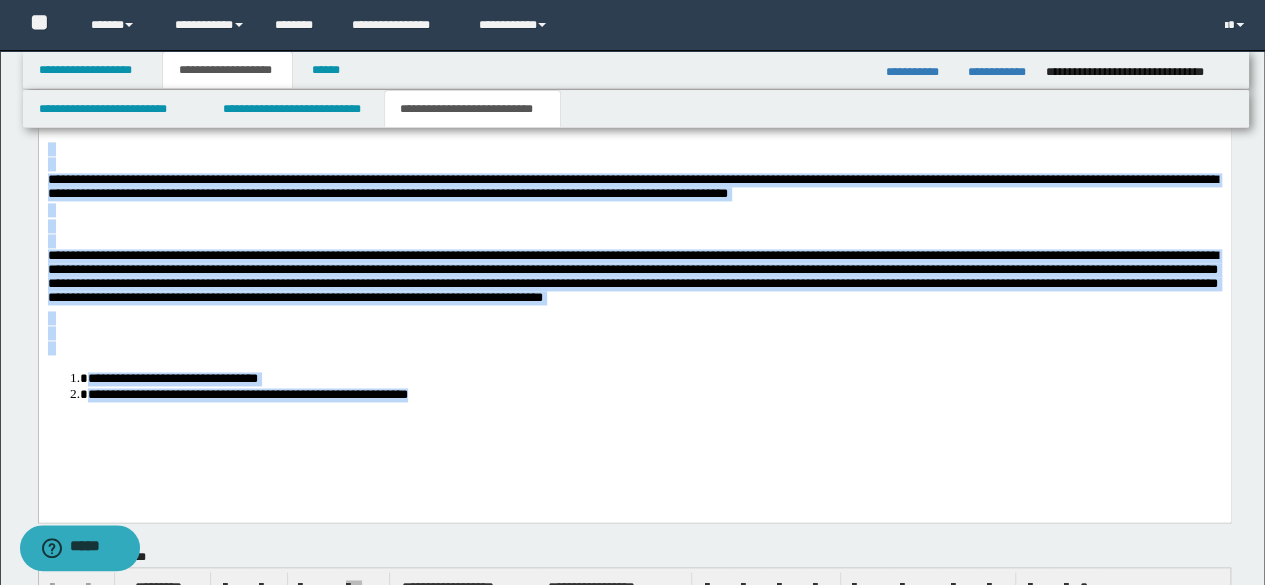 drag, startPoint x: 62, startPoint y: 133, endPoint x: 844, endPoint y: 461, distance: 848.0024 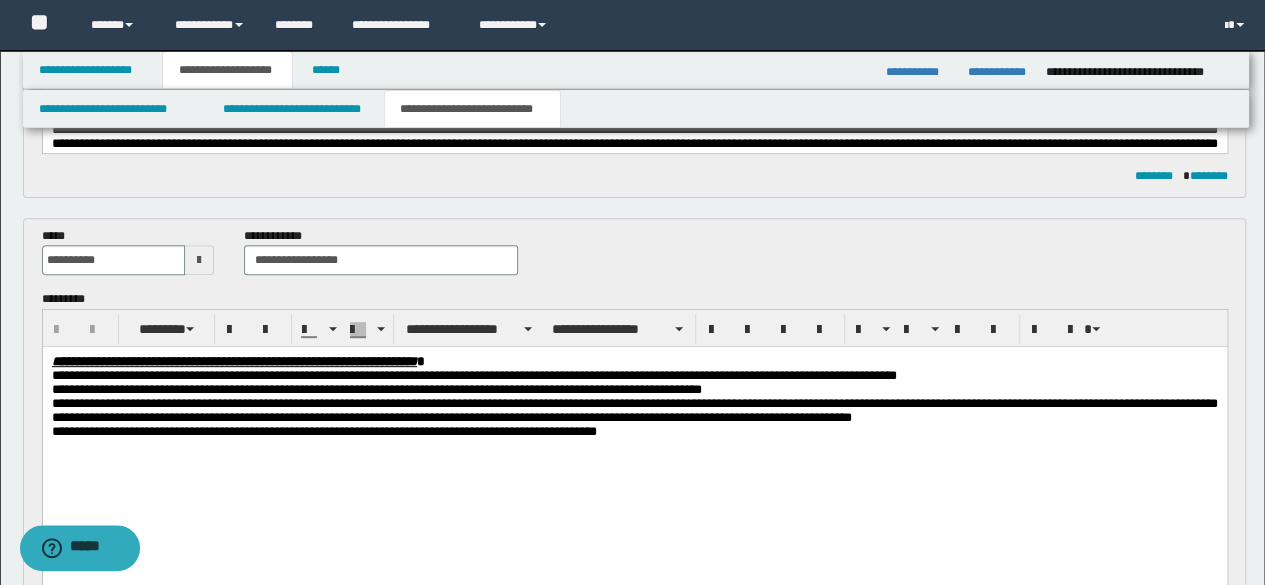 scroll, scrollTop: 300, scrollLeft: 0, axis: vertical 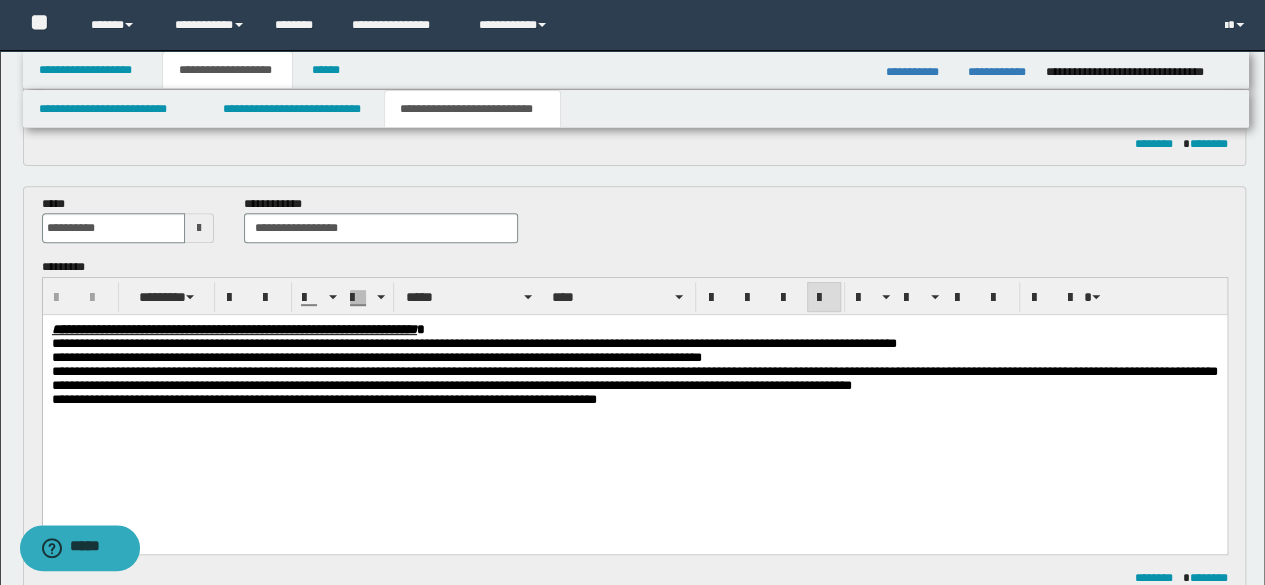 click on "**********" at bounding box center (634, 378) 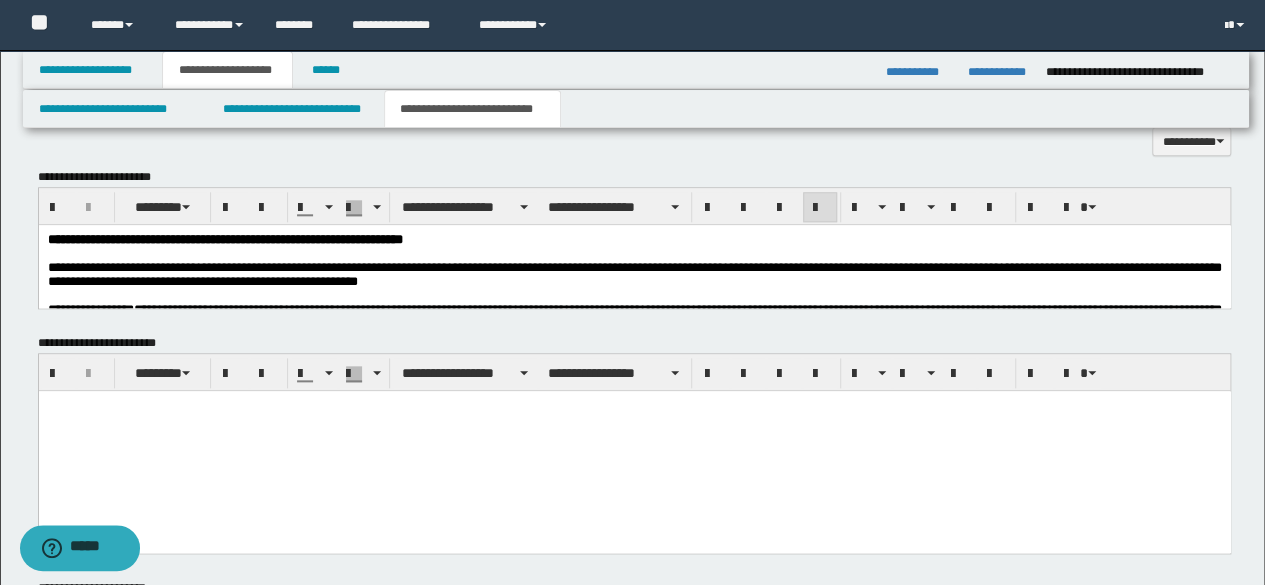 scroll, scrollTop: 1000, scrollLeft: 0, axis: vertical 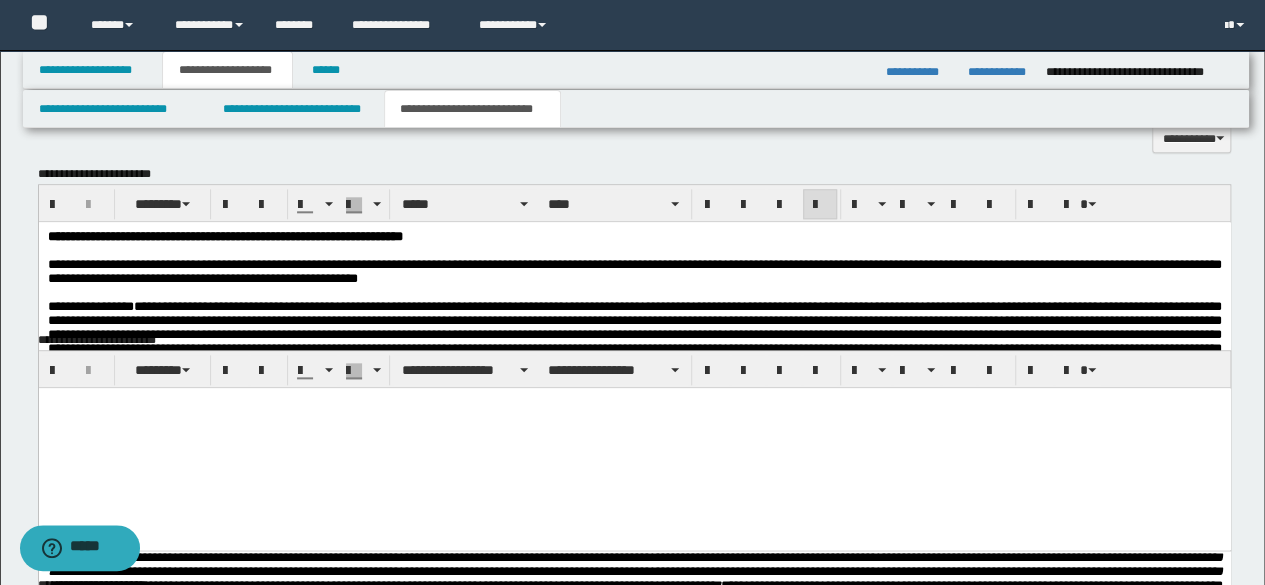 click on "**********" at bounding box center [634, 270] 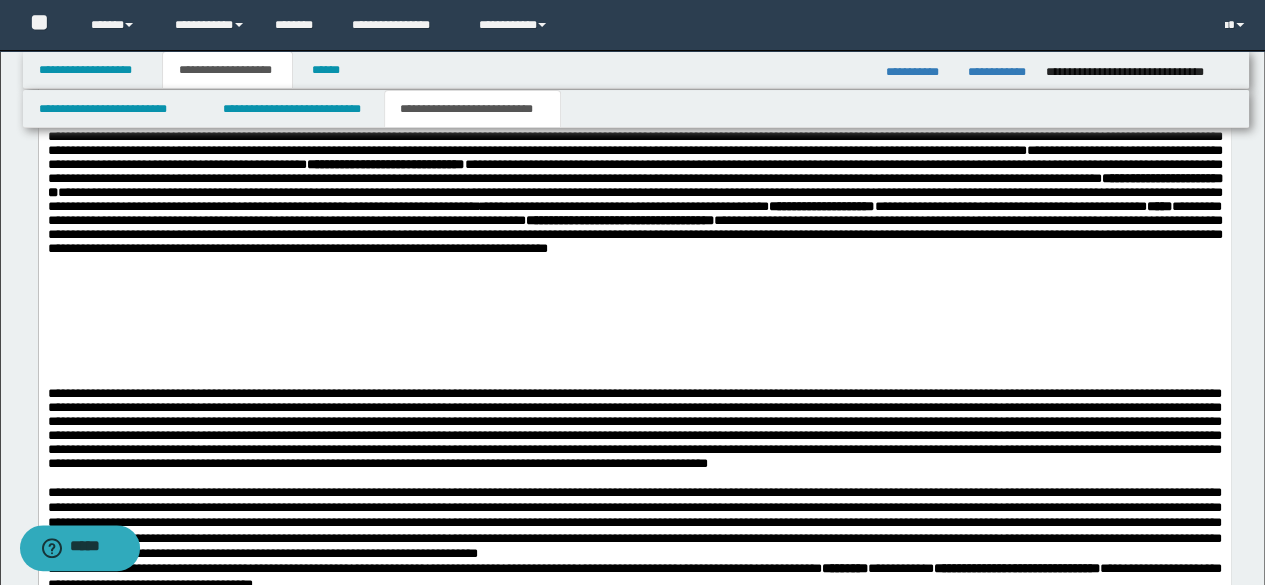scroll, scrollTop: 1600, scrollLeft: 0, axis: vertical 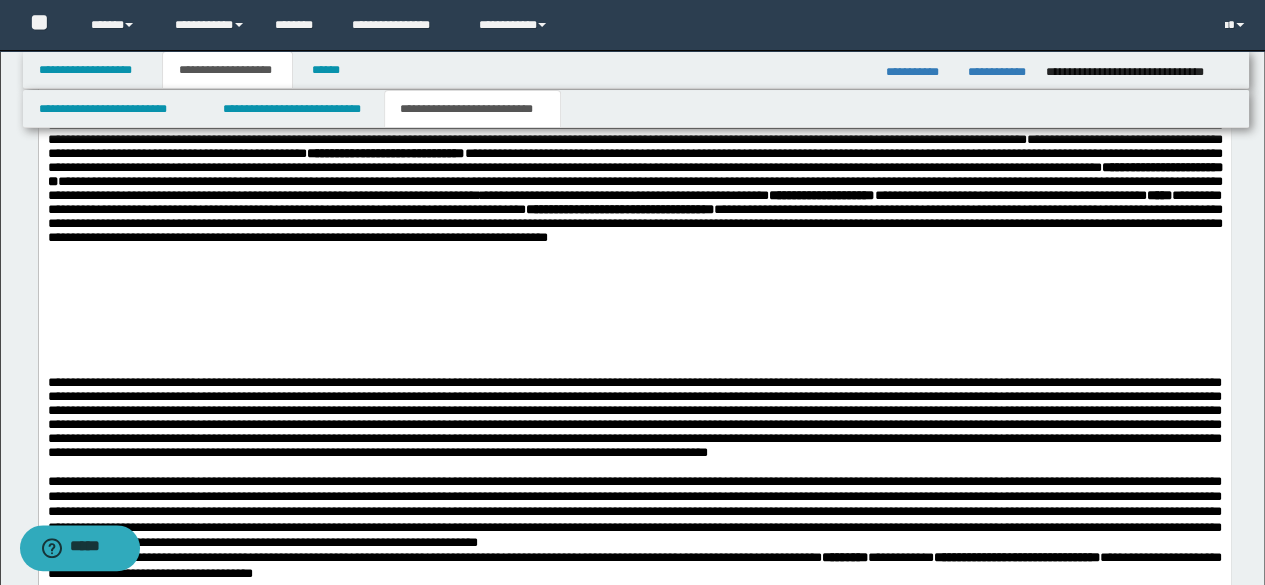 click on "**********" at bounding box center [634, 128] 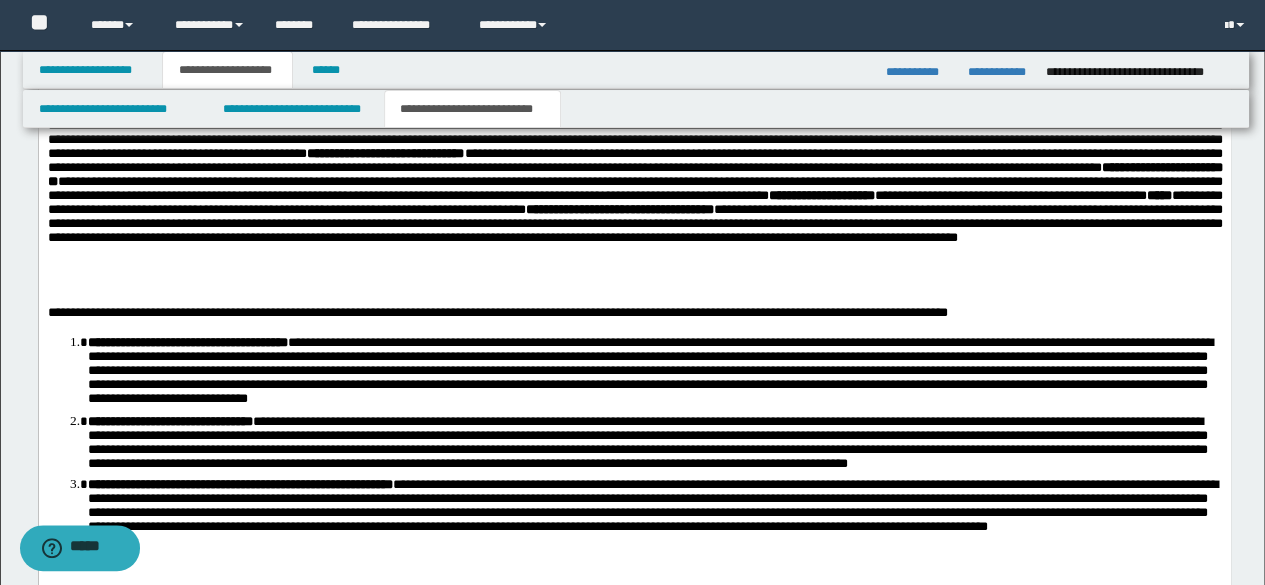 click on "**********" at bounding box center [634, 128] 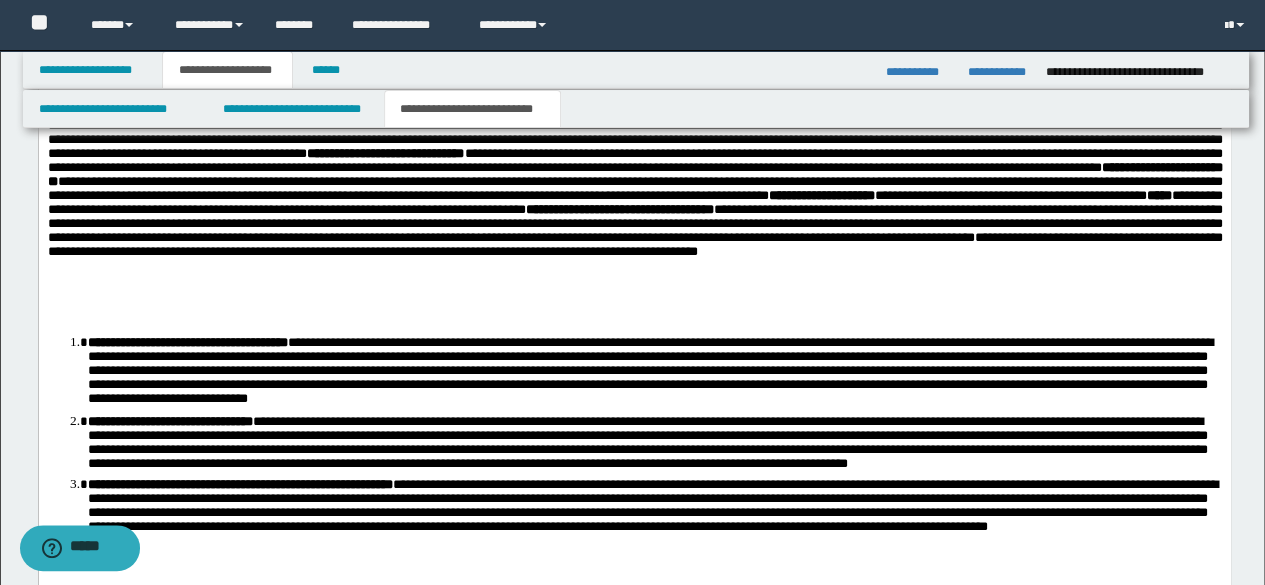 click on "**********" at bounding box center (634, 135) 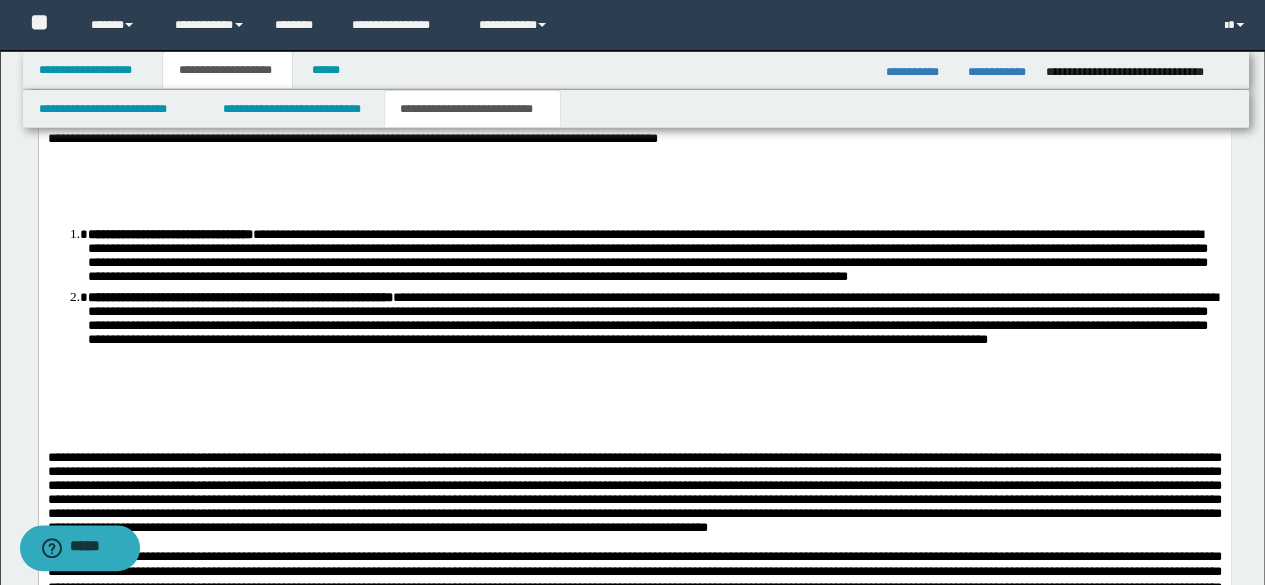 scroll, scrollTop: 1800, scrollLeft: 0, axis: vertical 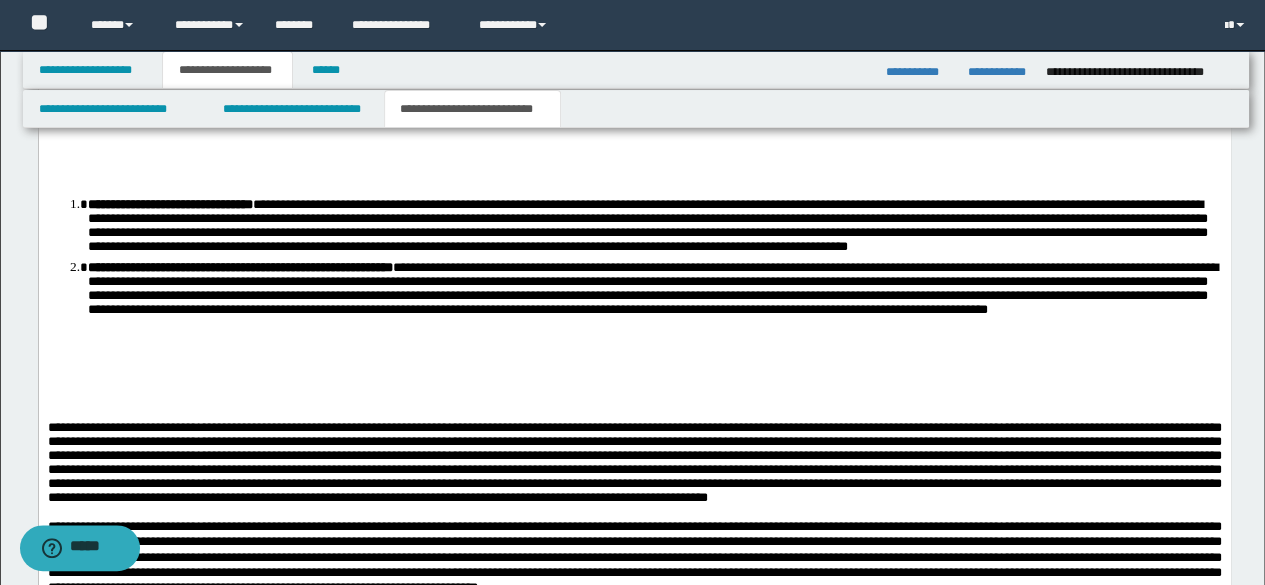 click on "**********" at bounding box center [634, 128] 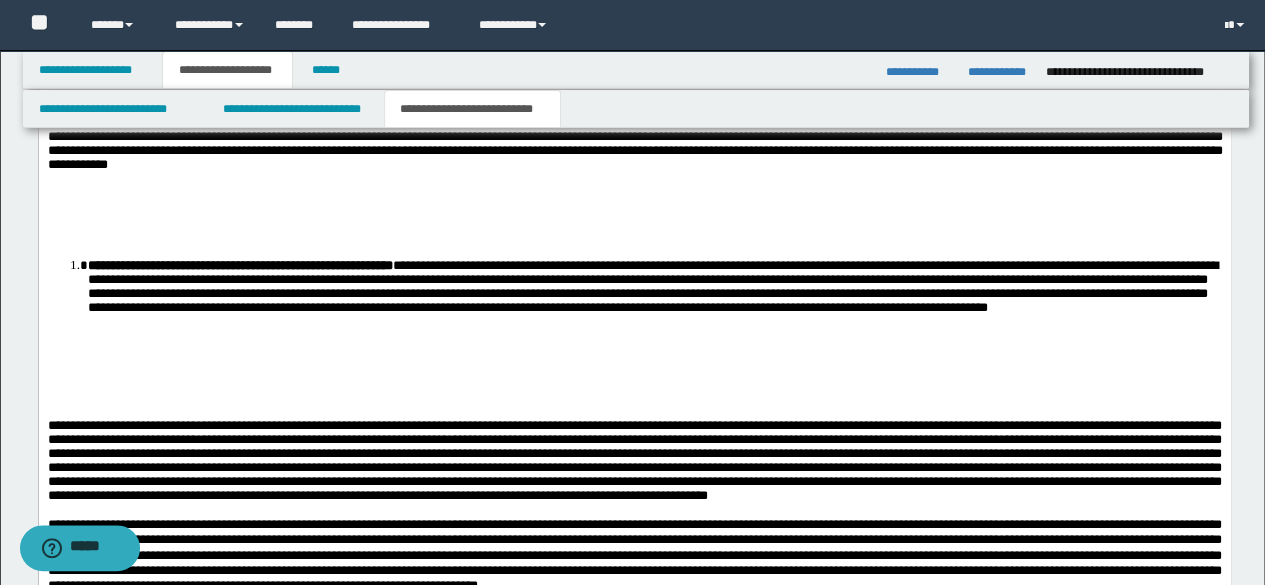 click on "**********" at bounding box center [634, -3] 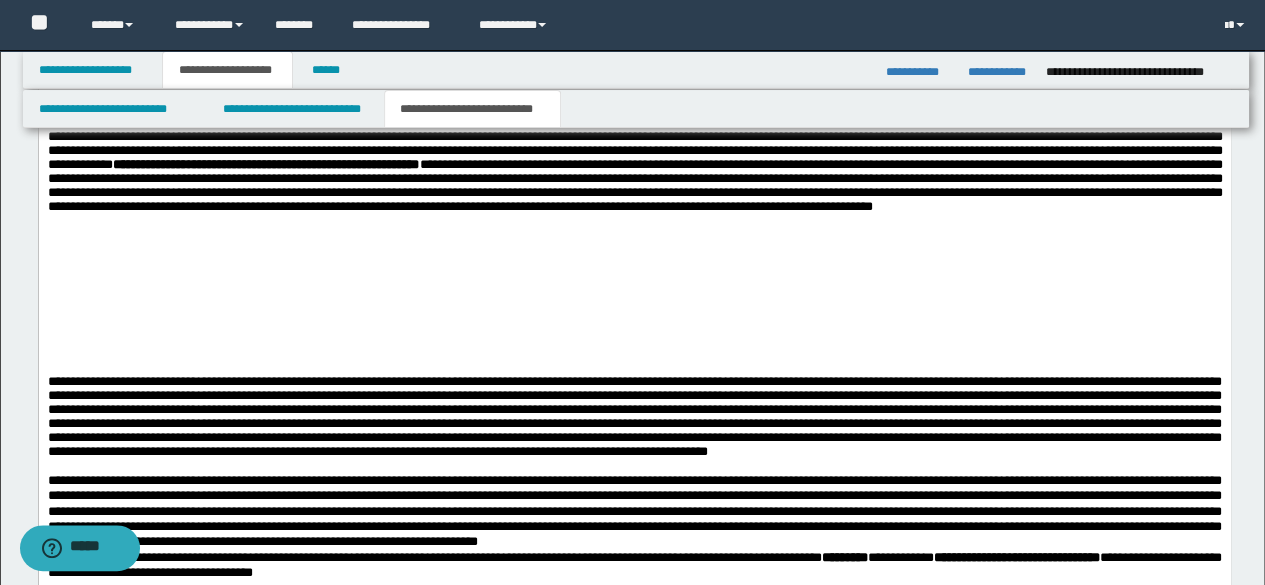 click at bounding box center (634, 311) 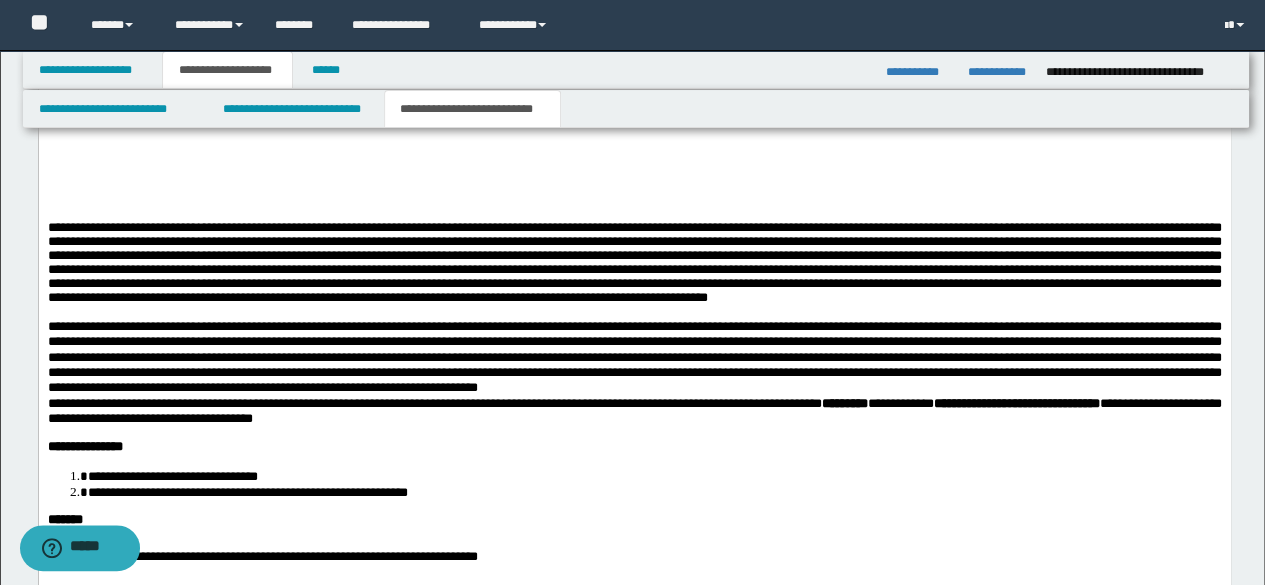 scroll, scrollTop: 1900, scrollLeft: 0, axis: vertical 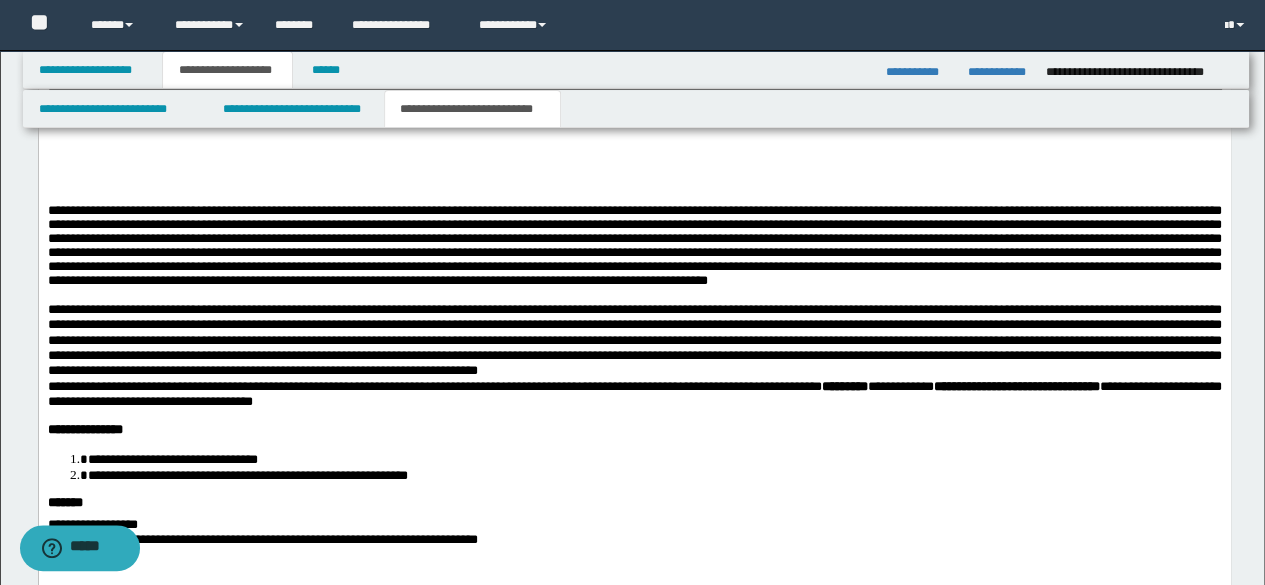 click on "**********" at bounding box center (634, -30) 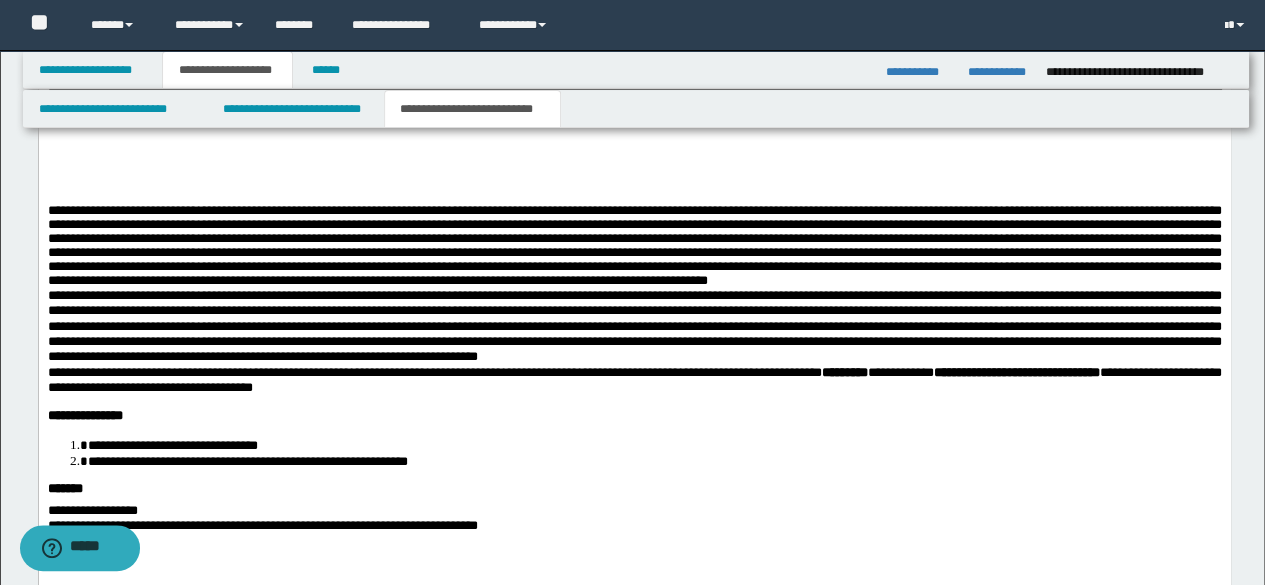 click at bounding box center (634, 326) 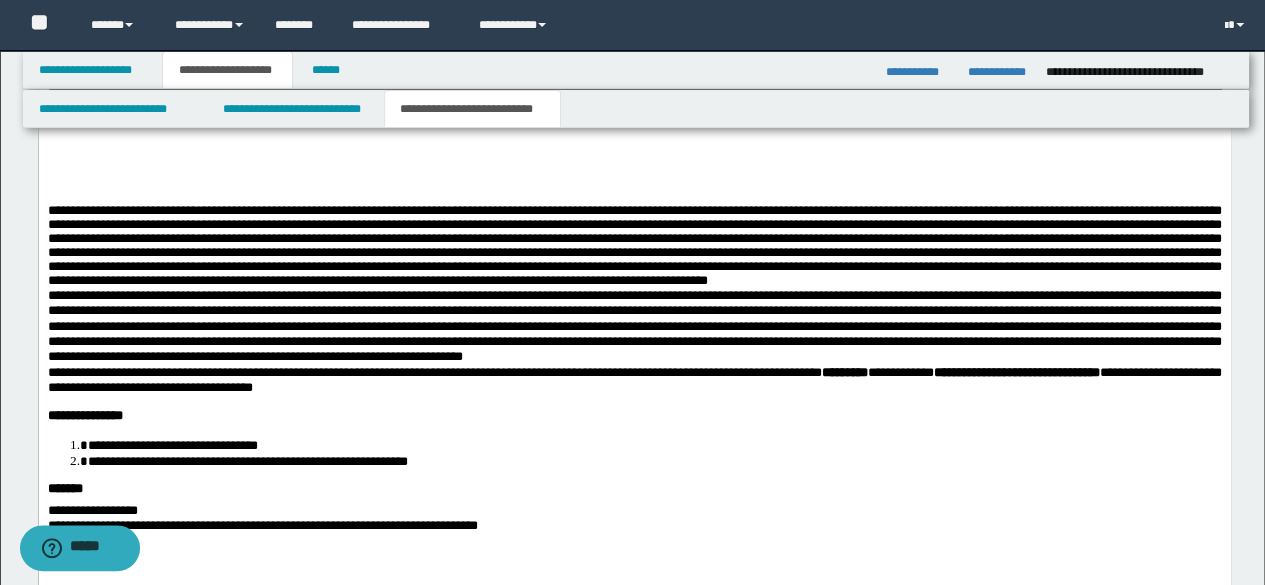 click on "**********" at bounding box center [634, 326] 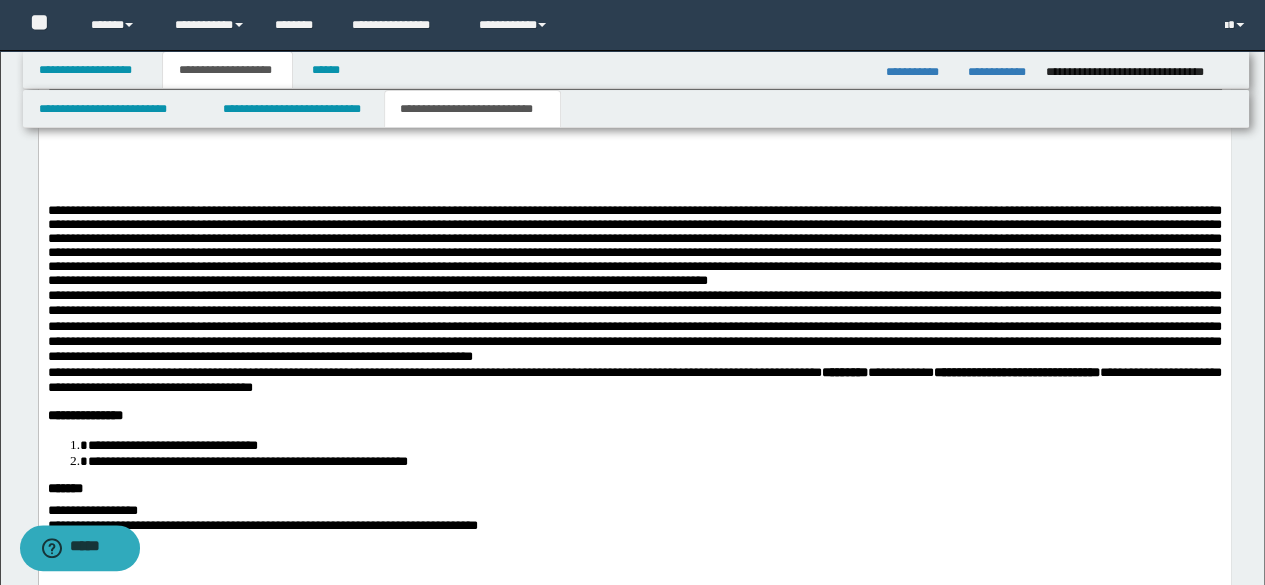 click at bounding box center [634, 326] 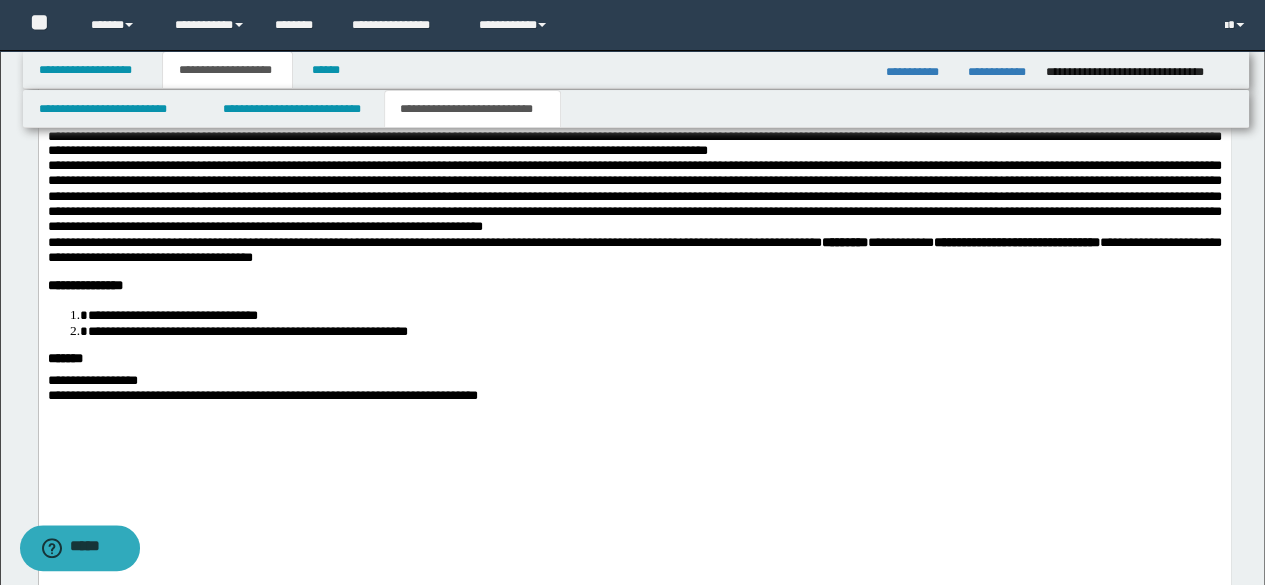 scroll, scrollTop: 2100, scrollLeft: 0, axis: vertical 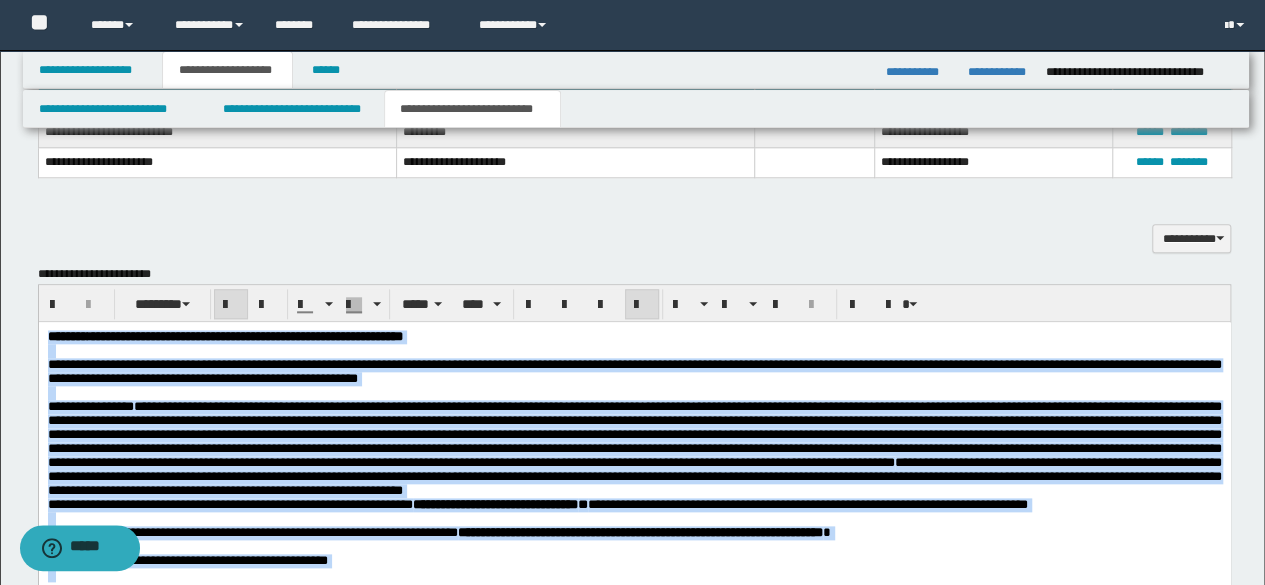 drag, startPoint x: 581, startPoint y: 1627, endPoint x: 30, endPoint y: 209, distance: 1521.2905 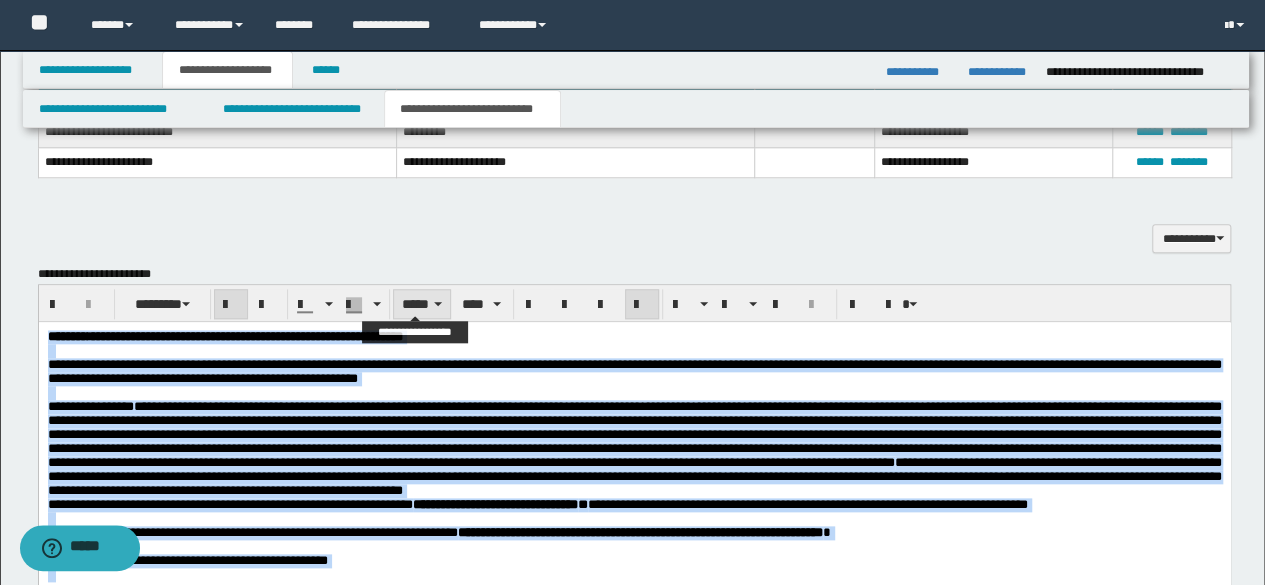click on "*****" at bounding box center (422, 304) 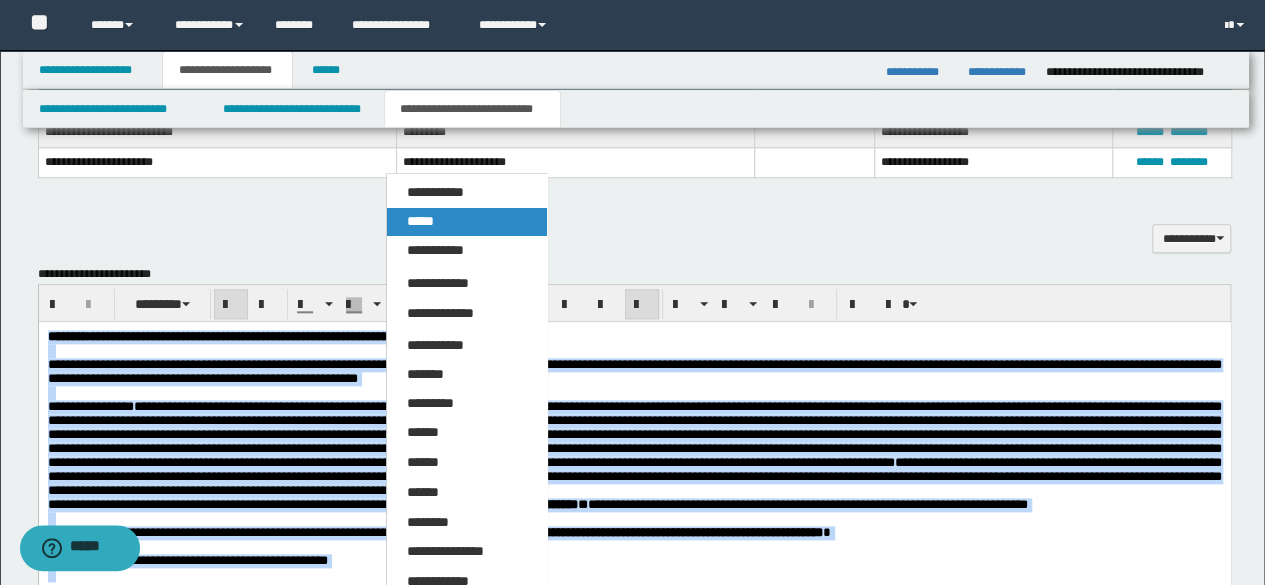 click on "*****" at bounding box center (420, 221) 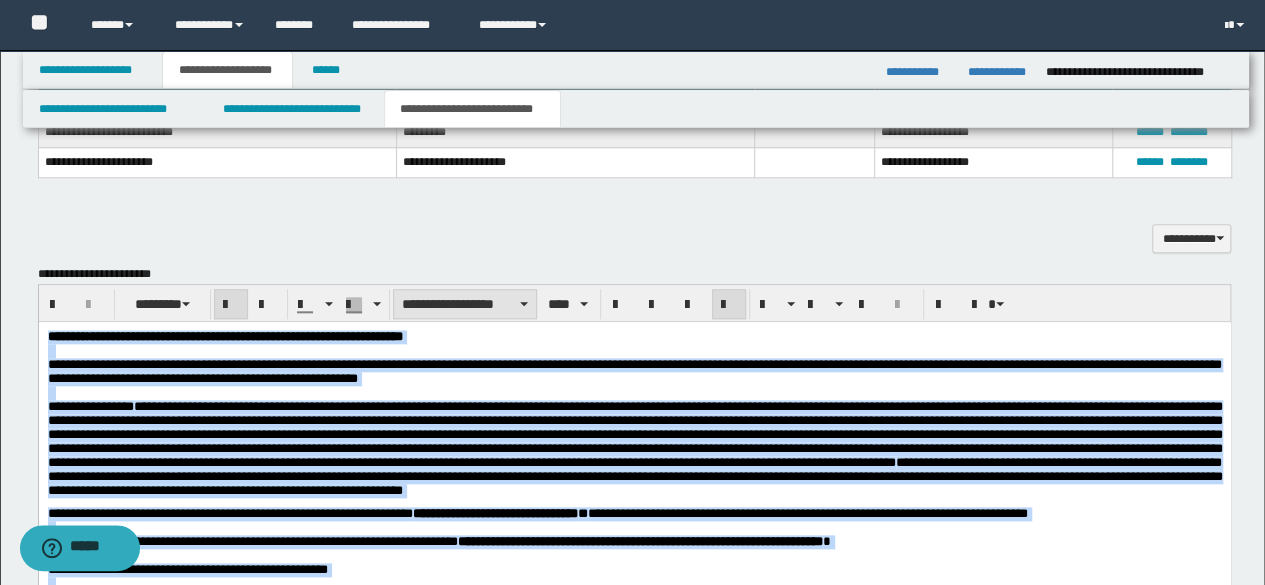 click on "**********" at bounding box center [465, 304] 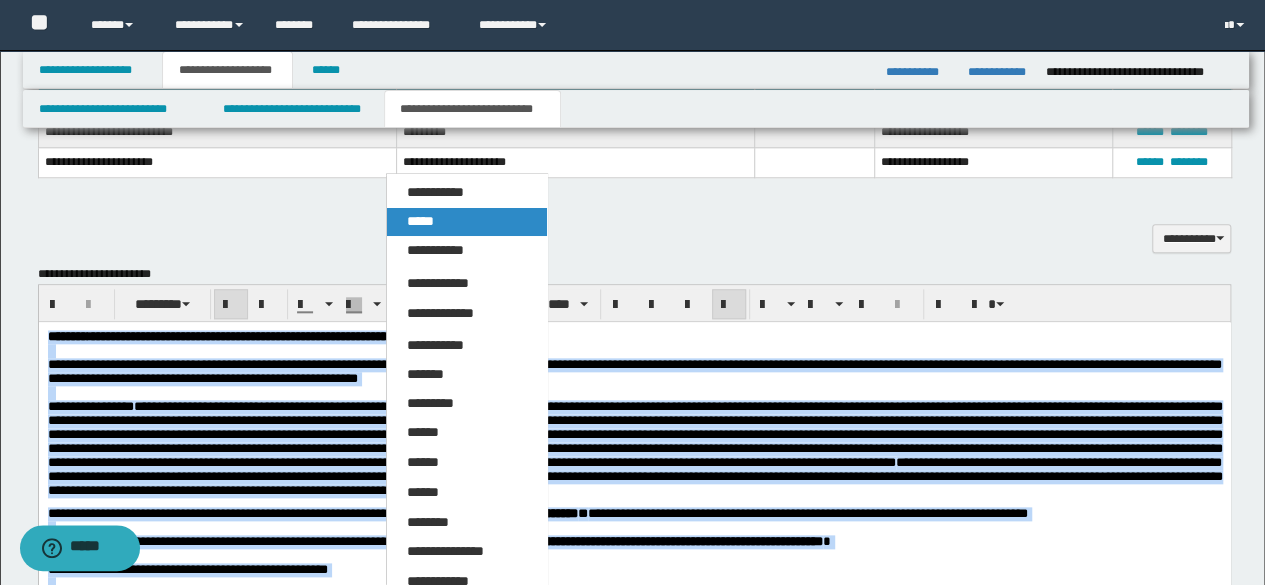 click on "*****" at bounding box center [466, 222] 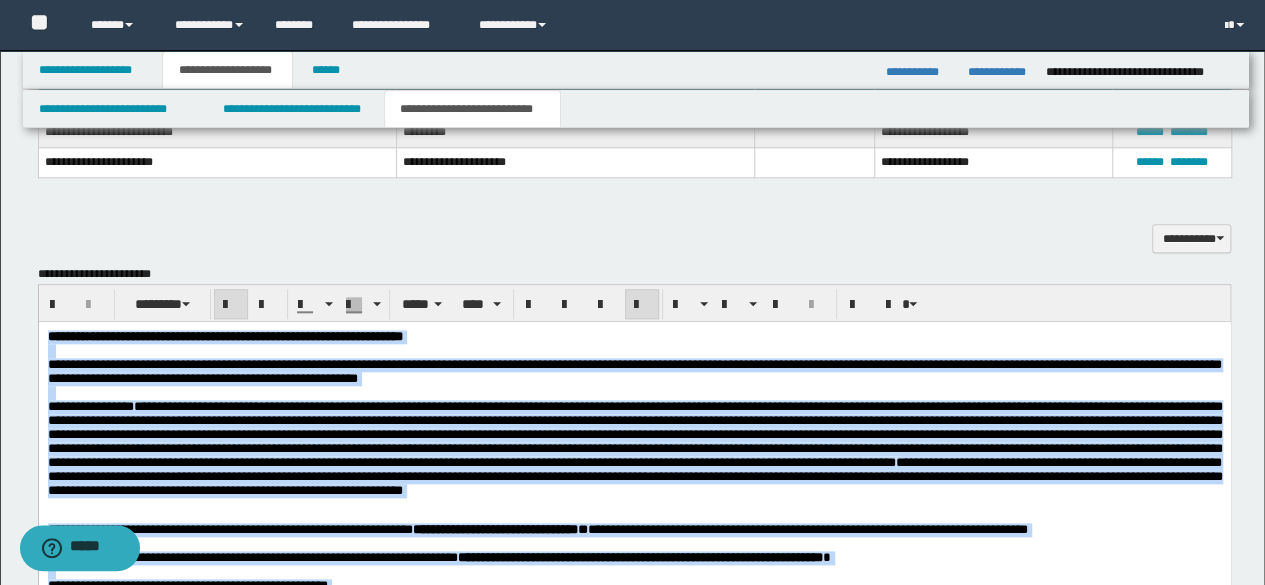 click at bounding box center (642, 305) 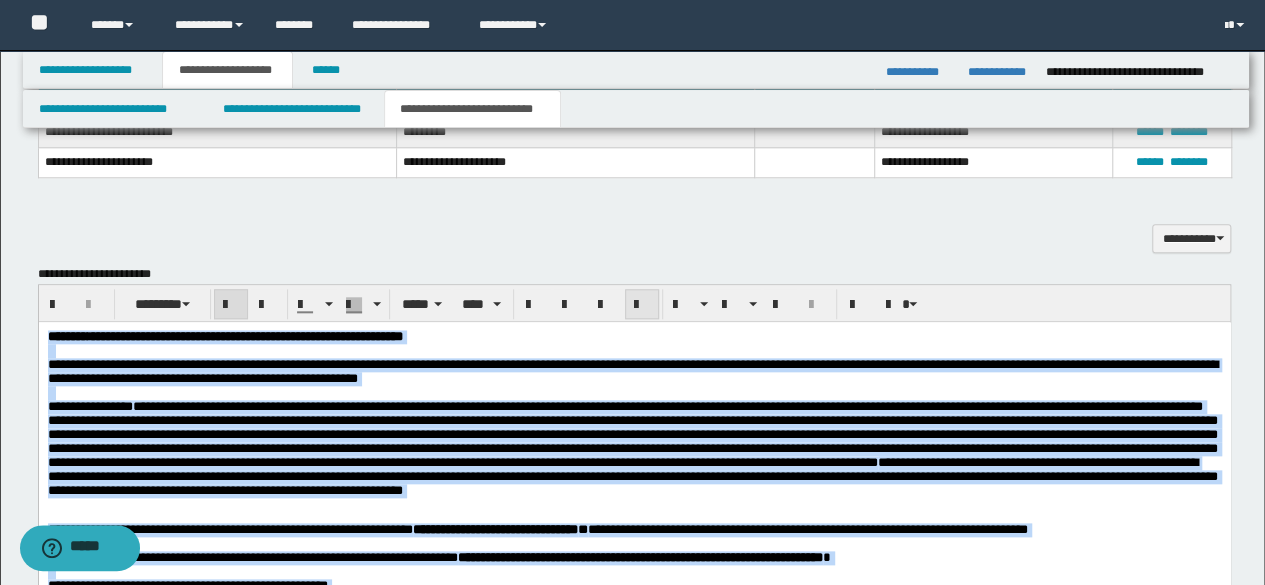 click at bounding box center (642, 305) 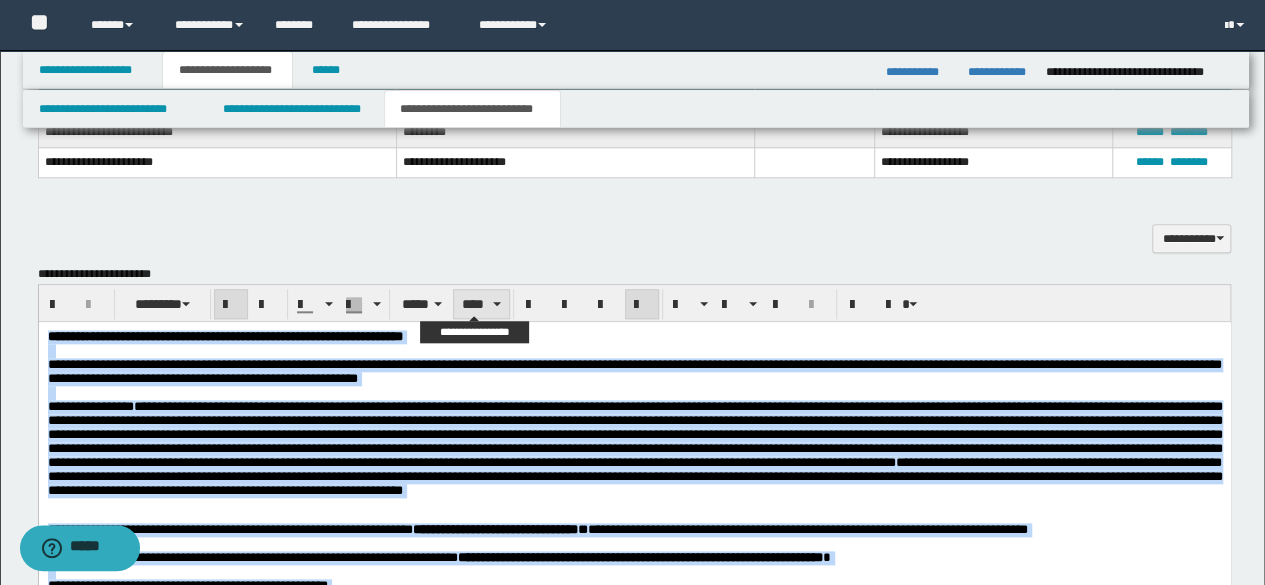 click on "****" at bounding box center (481, 304) 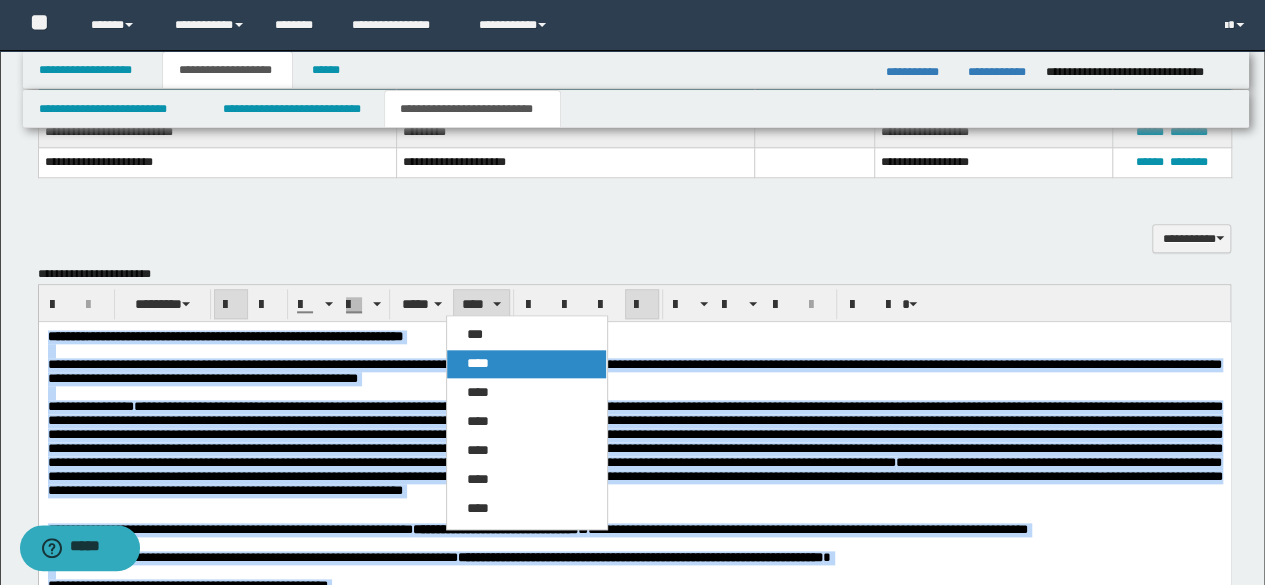 click on "****" at bounding box center [478, 363] 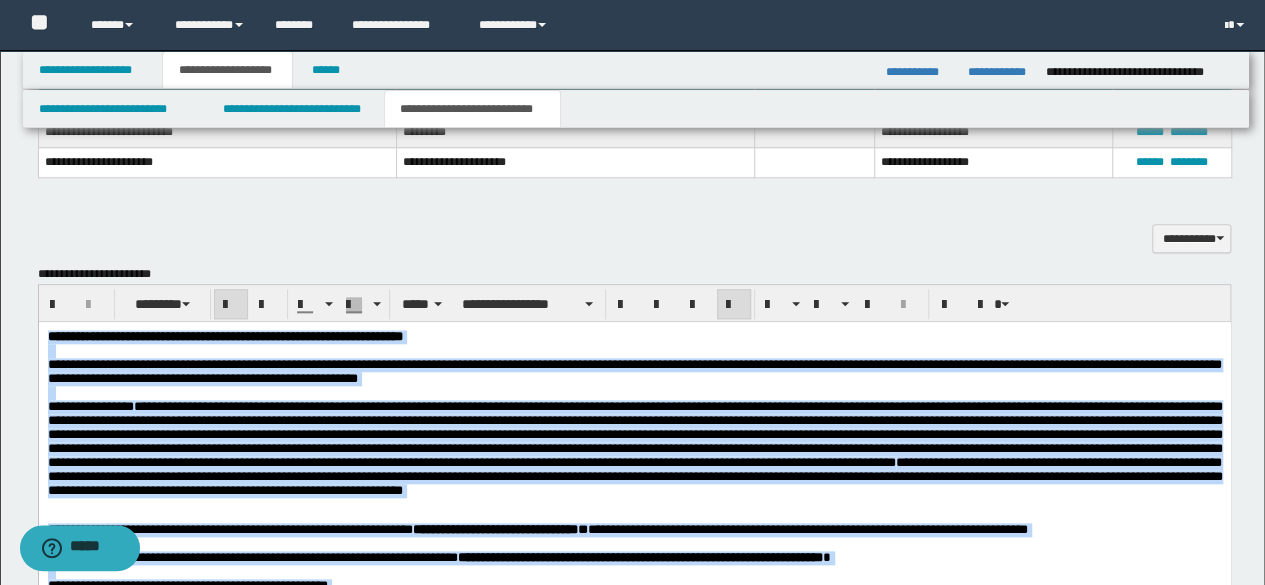 click at bounding box center [634, 433] 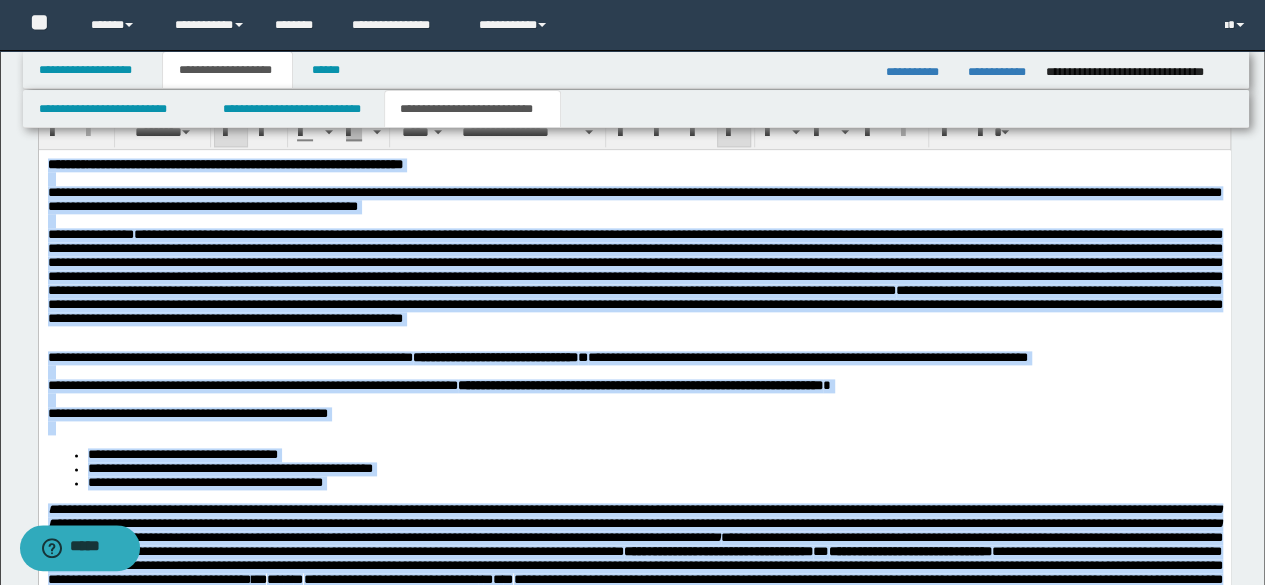 scroll, scrollTop: 1300, scrollLeft: 0, axis: vertical 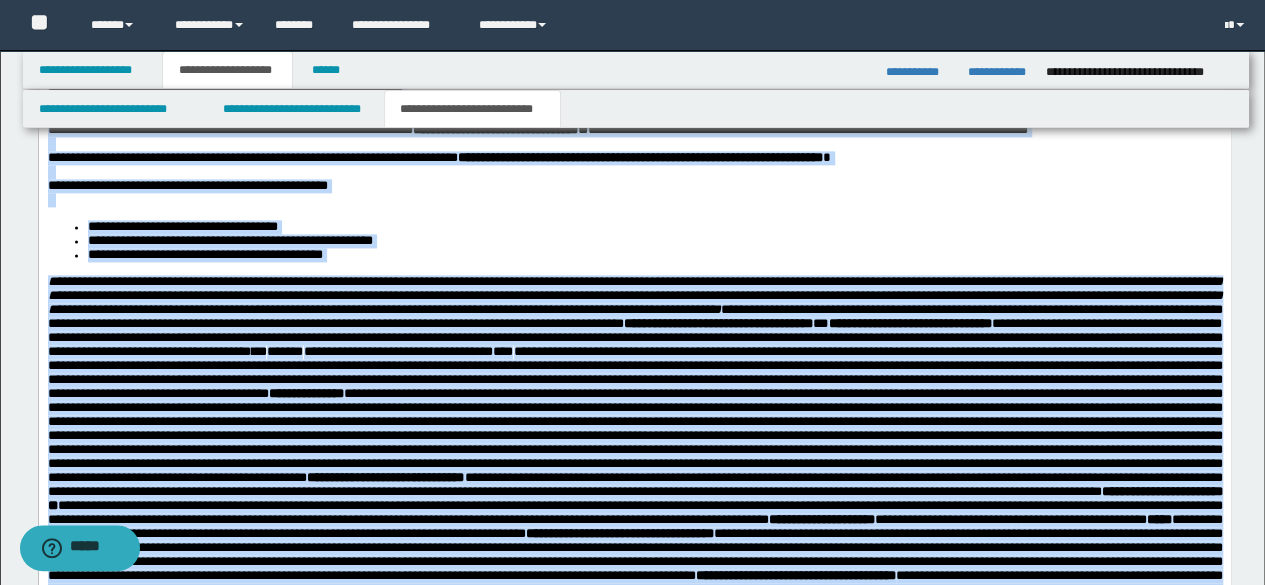 click on "**********" at bounding box center [634, 505] 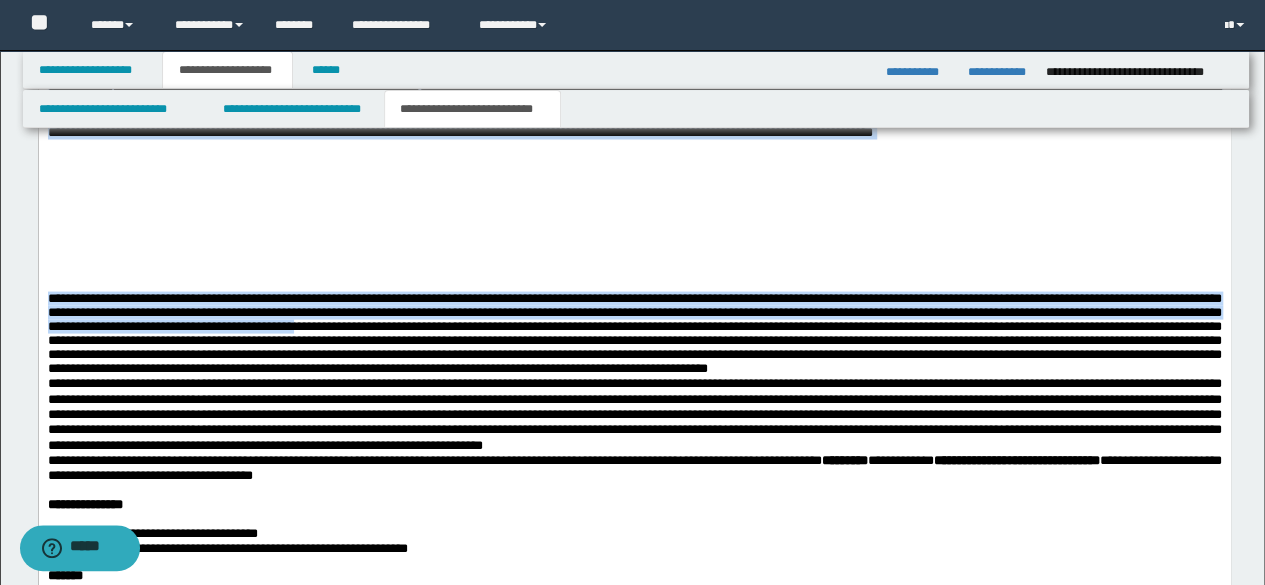 scroll, scrollTop: 1900, scrollLeft: 0, axis: vertical 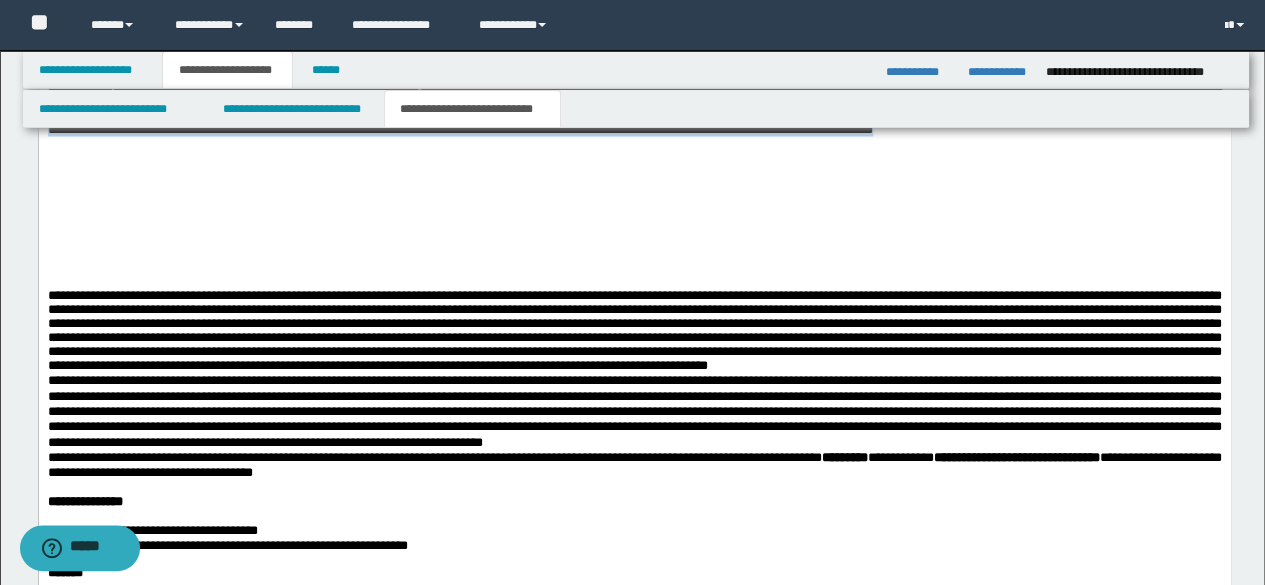 drag, startPoint x: 50, startPoint y: -280, endPoint x: 511, endPoint y: 329, distance: 763.80756 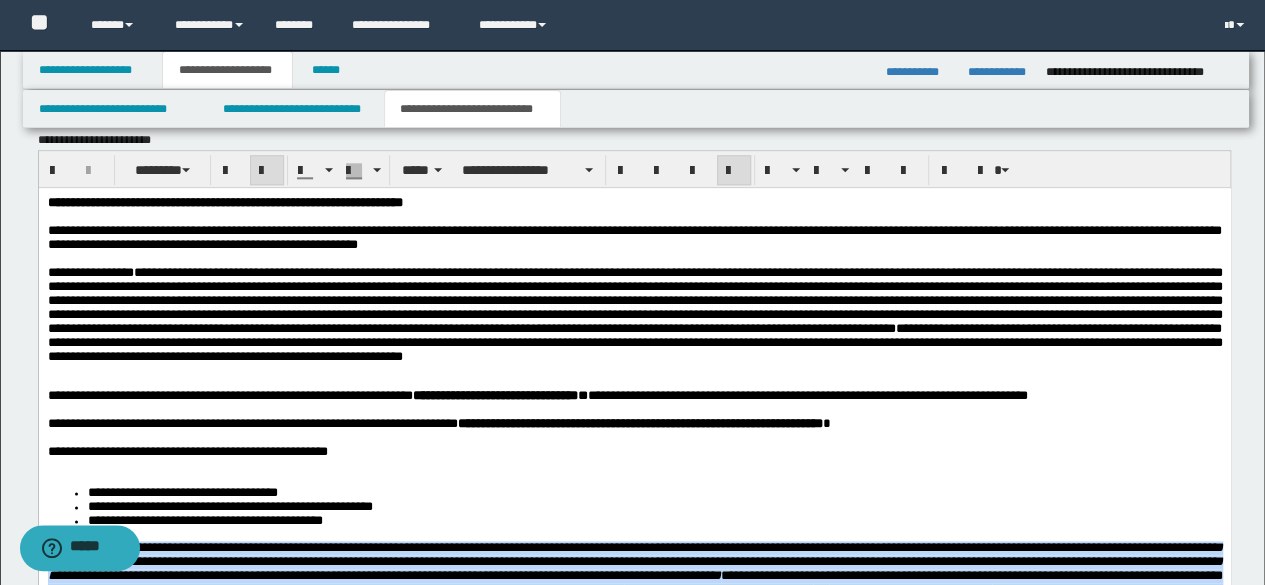 scroll, scrollTop: 900, scrollLeft: 0, axis: vertical 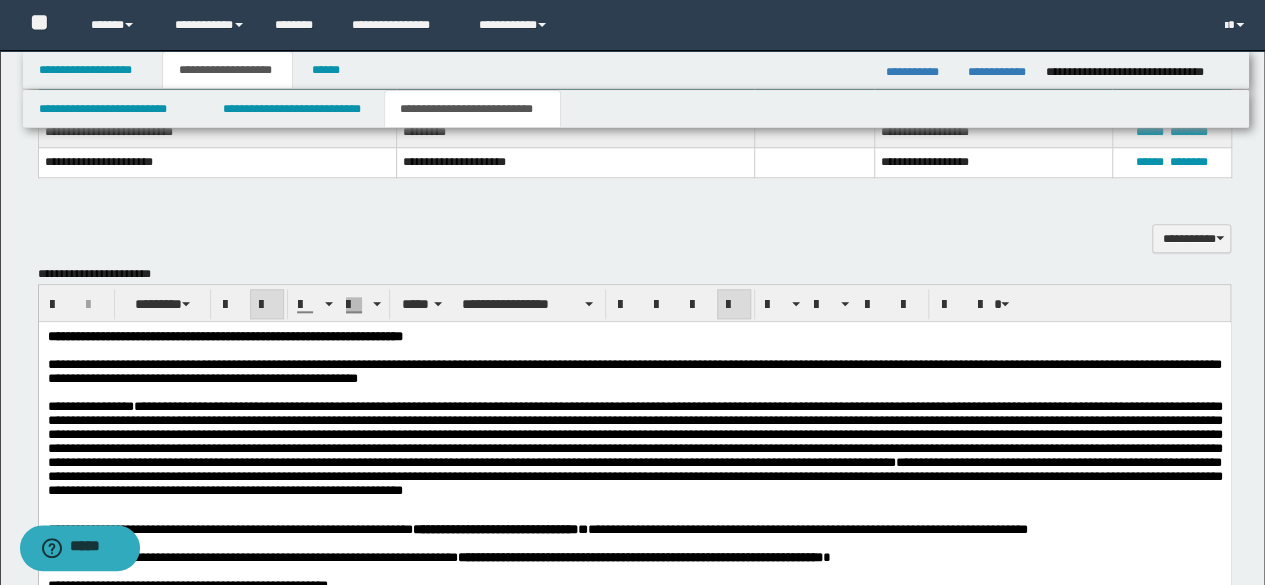 click at bounding box center [267, 305] 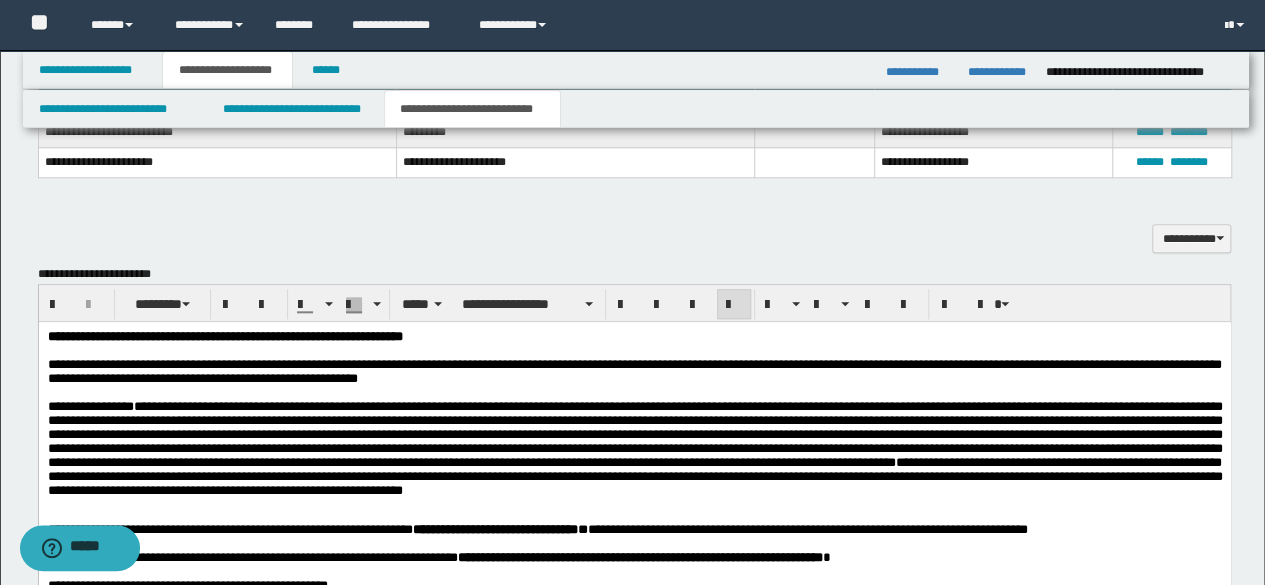 click at bounding box center (634, 433) 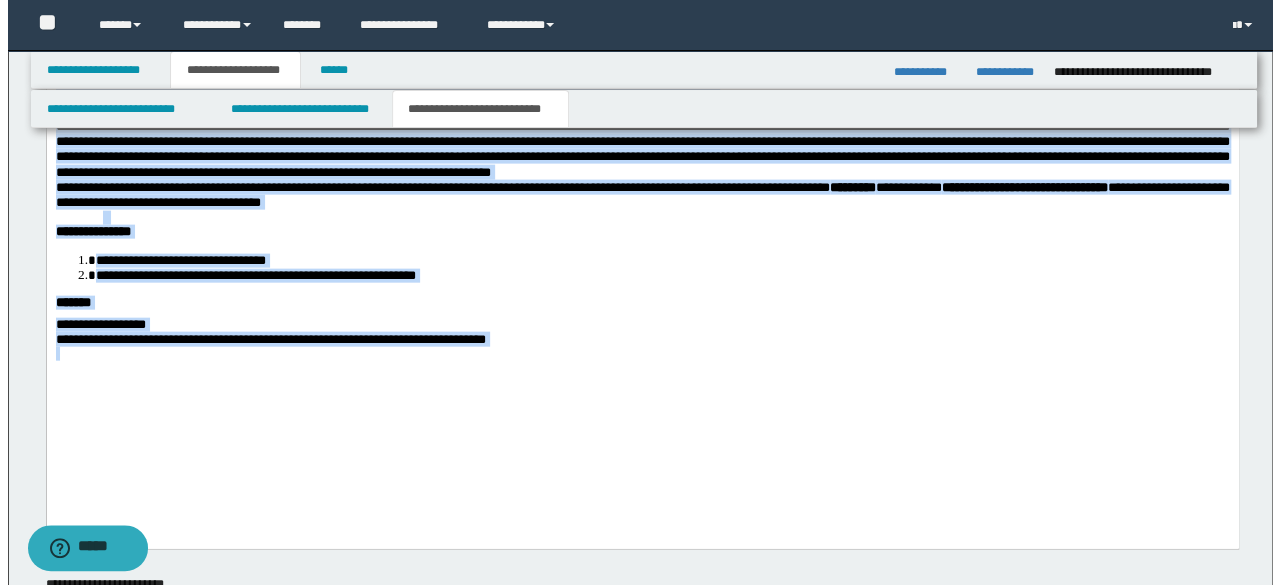 scroll, scrollTop: 2200, scrollLeft: 0, axis: vertical 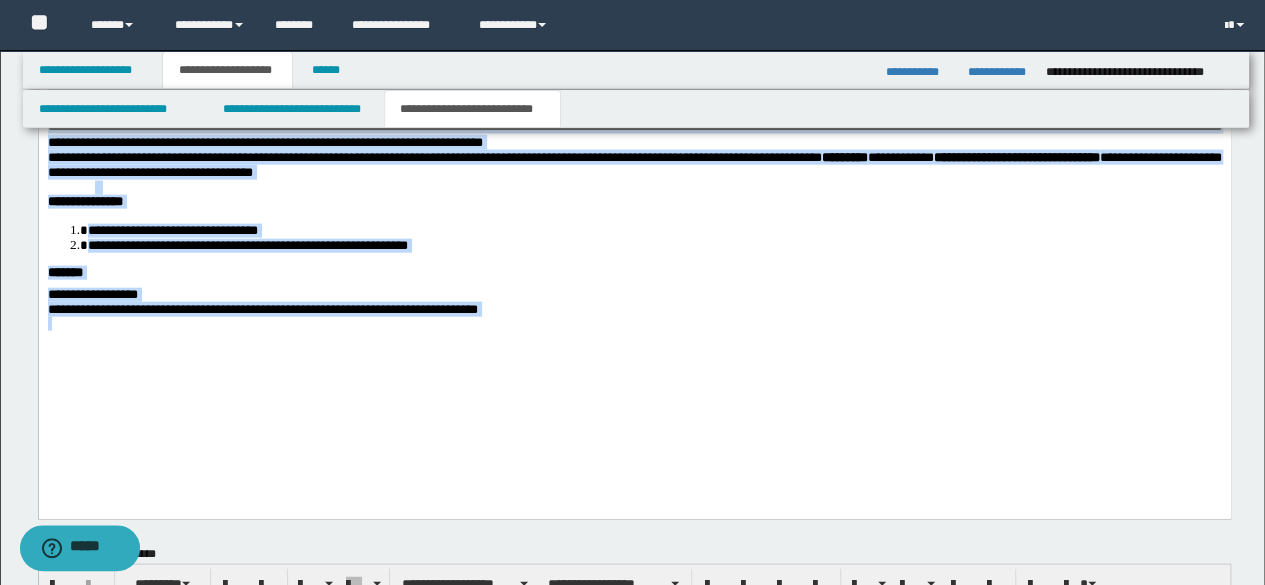drag, startPoint x: 47, startPoint y: -933, endPoint x: 730, endPoint y: 400, distance: 1497.791 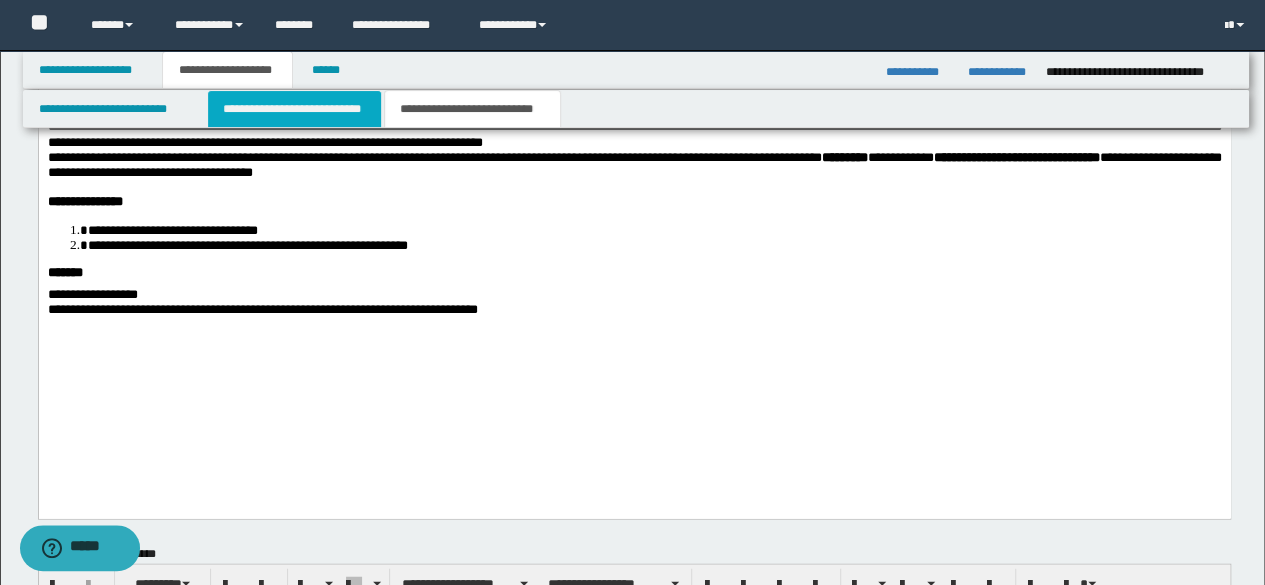click on "**********" at bounding box center [294, 109] 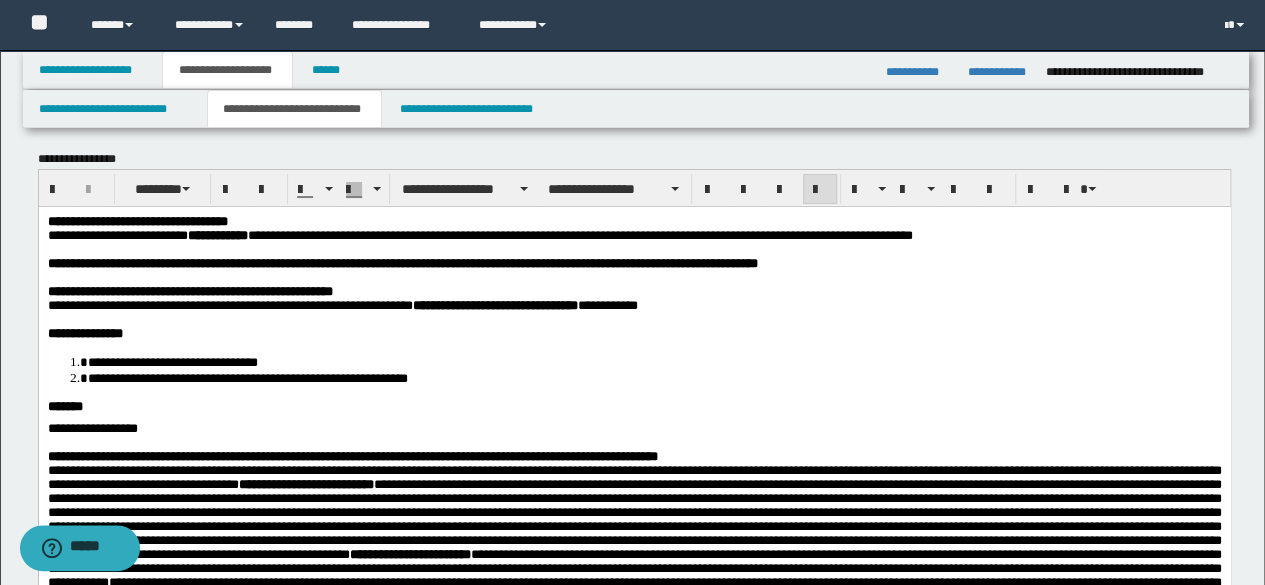 scroll, scrollTop: 0, scrollLeft: 0, axis: both 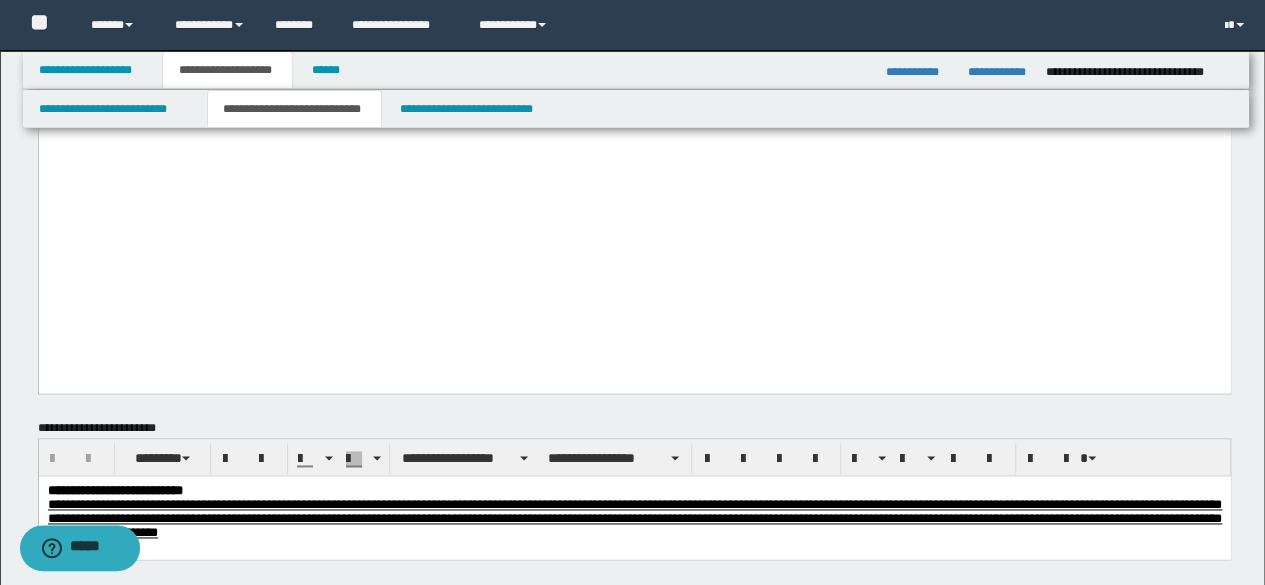 drag, startPoint x: 47, startPoint y: -949, endPoint x: 1019, endPoint y: 486, distance: 1733.2078 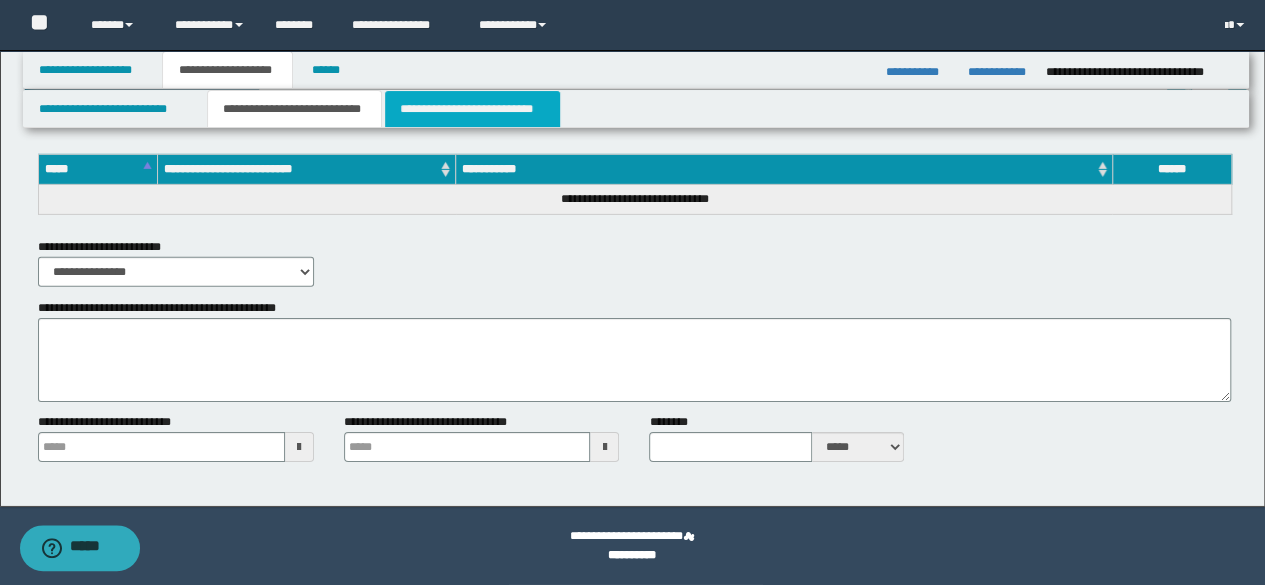 click on "**********" at bounding box center [472, 109] 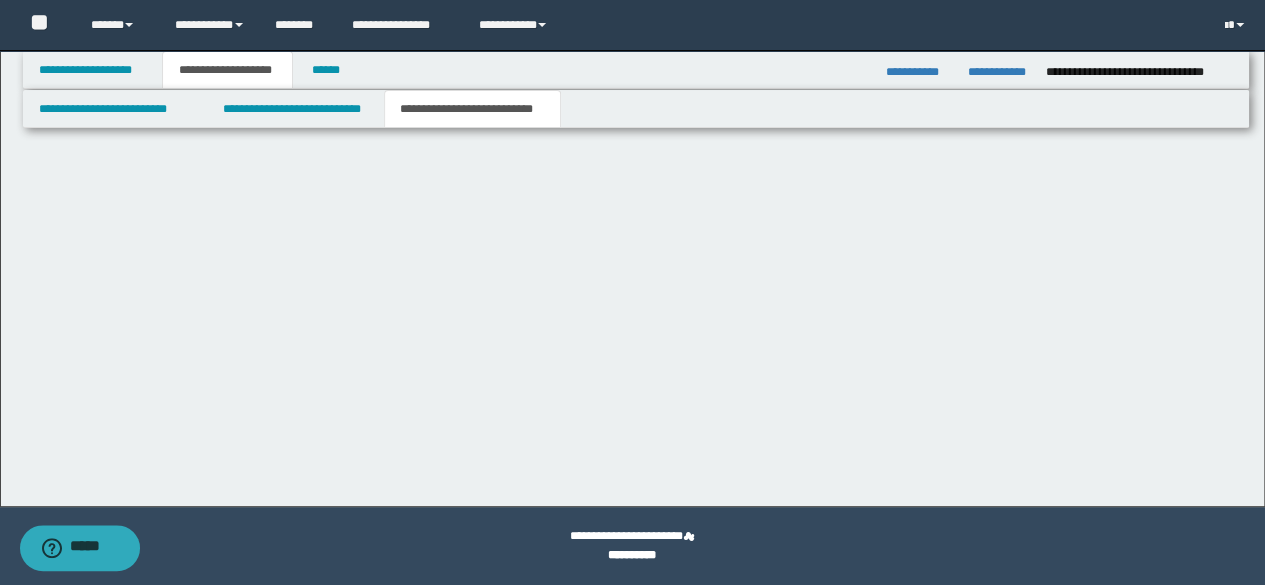 scroll, scrollTop: 2666, scrollLeft: 0, axis: vertical 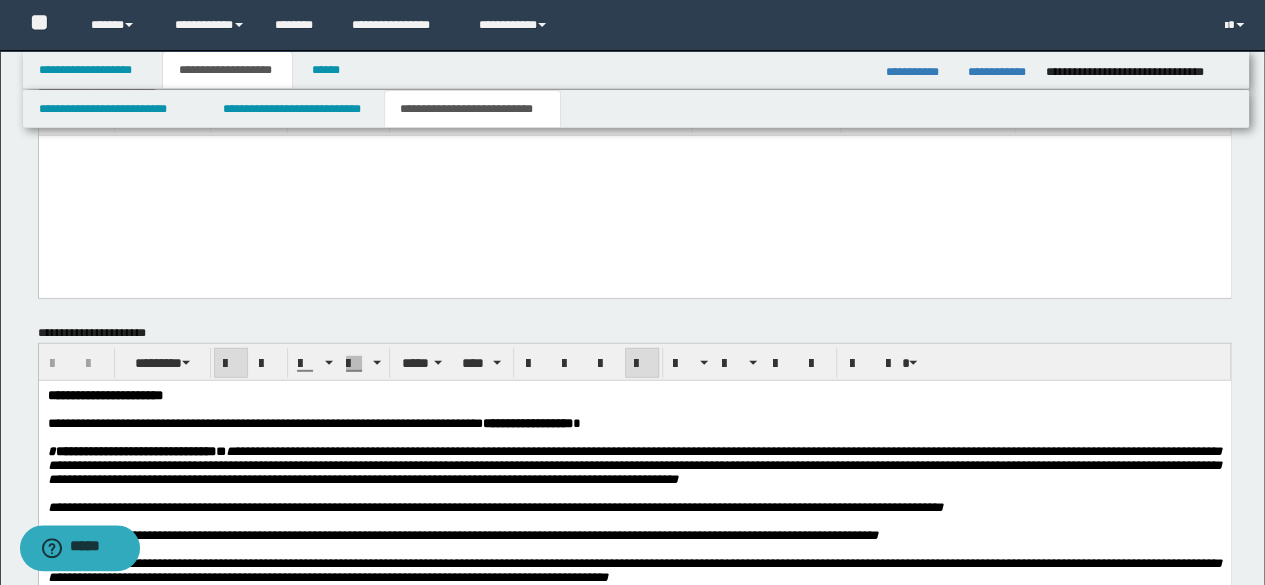 click at bounding box center [634, 438] 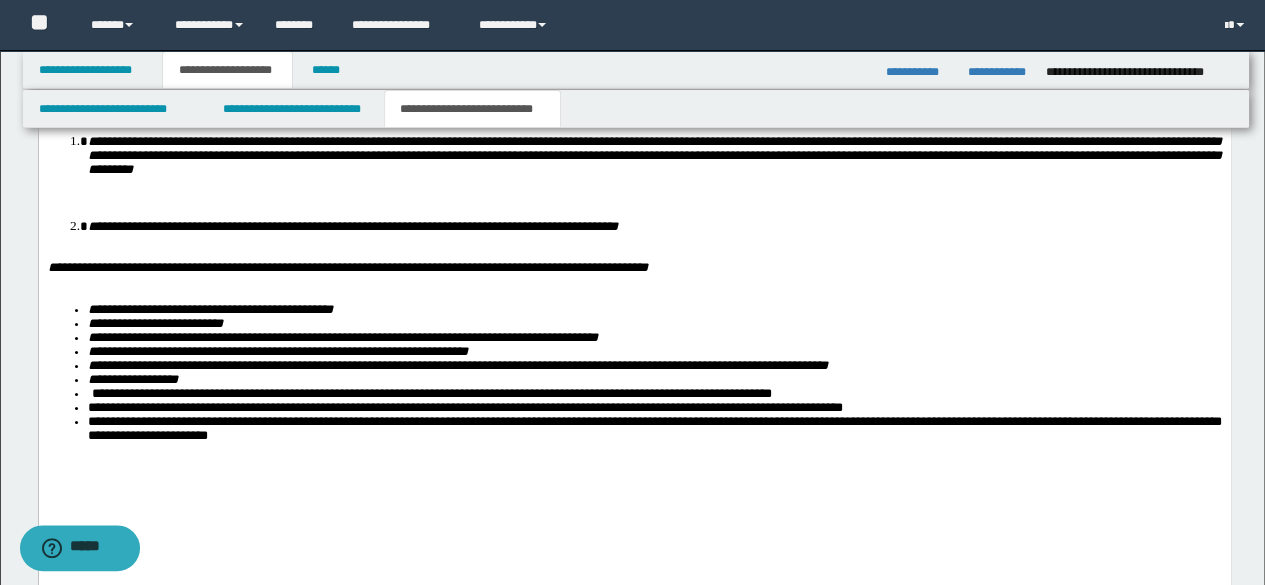 scroll, scrollTop: 3208, scrollLeft: 0, axis: vertical 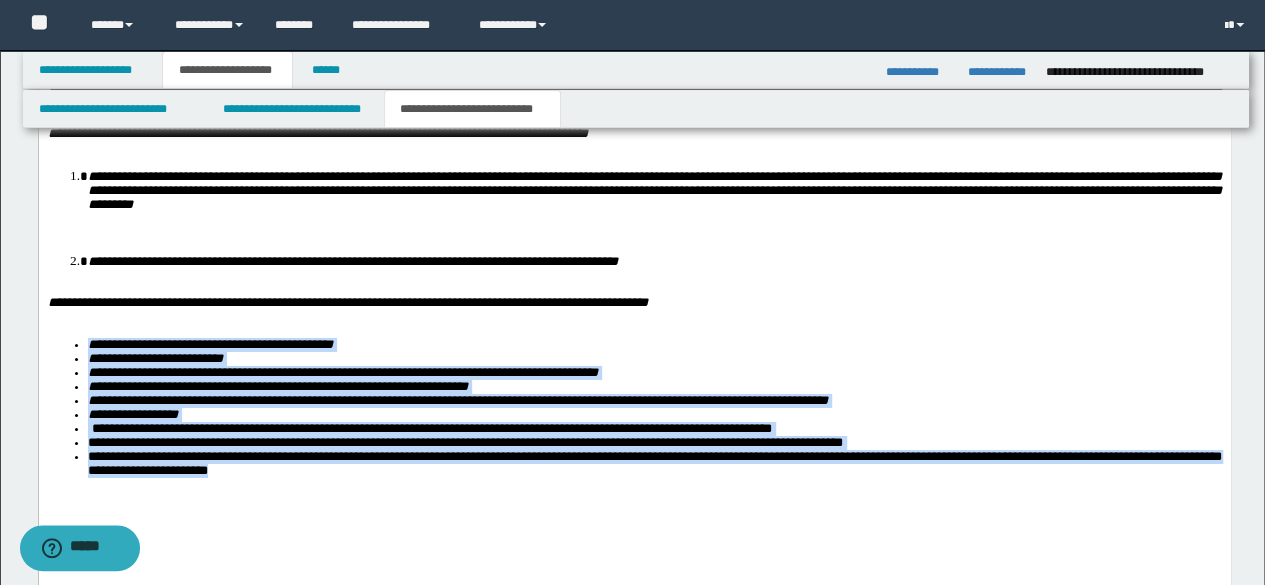drag, startPoint x: 516, startPoint y: 558, endPoint x: 58, endPoint y: 383, distance: 490.2948 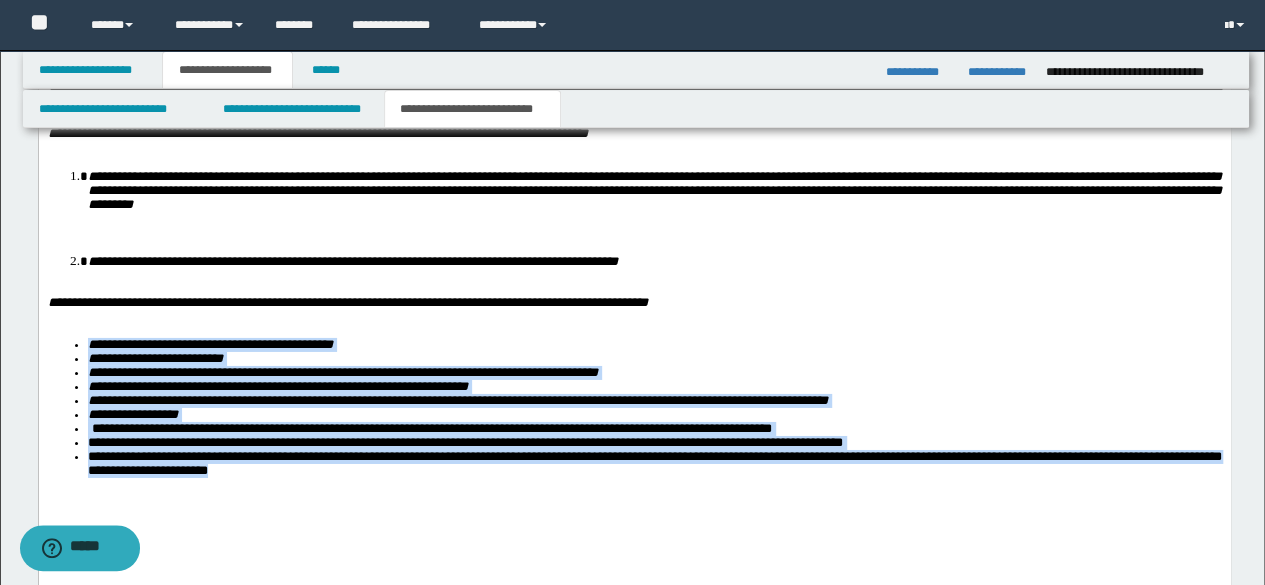 click on "**********" at bounding box center (634, 195) 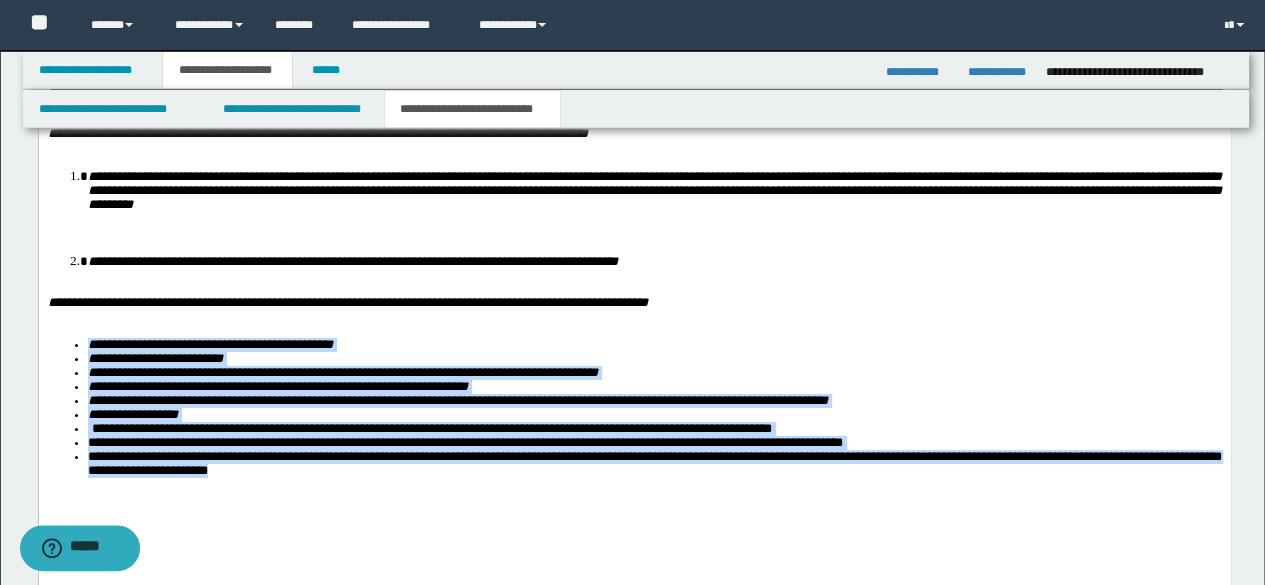 drag, startPoint x: 542, startPoint y: 561, endPoint x: 71, endPoint y: 396, distance: 499.06512 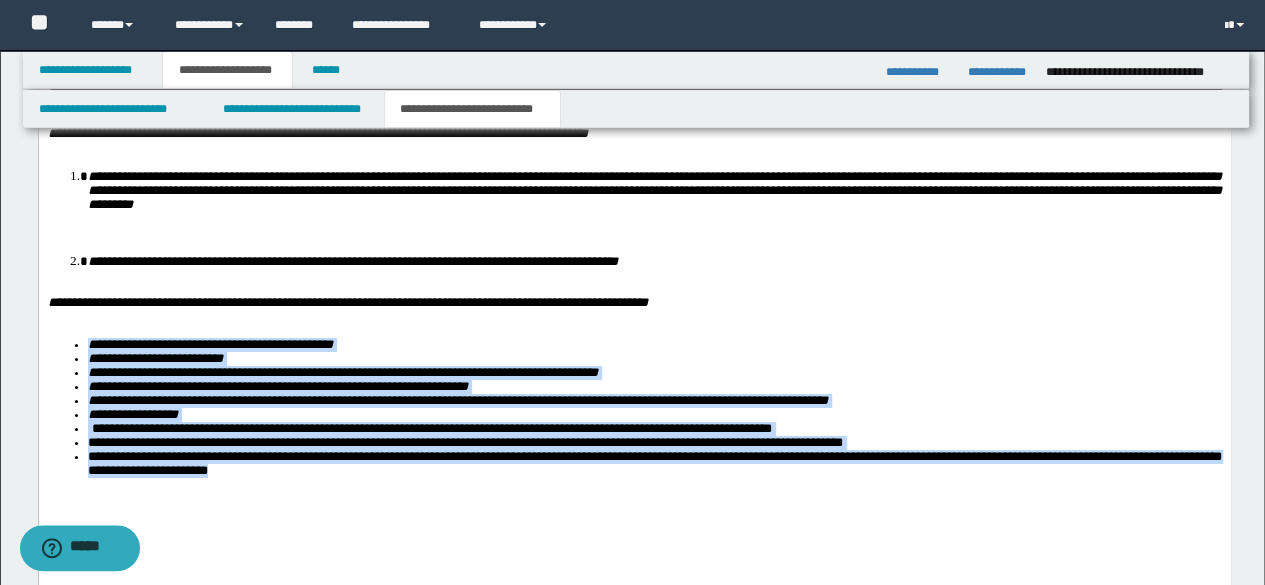 click on "**********" at bounding box center [634, 195] 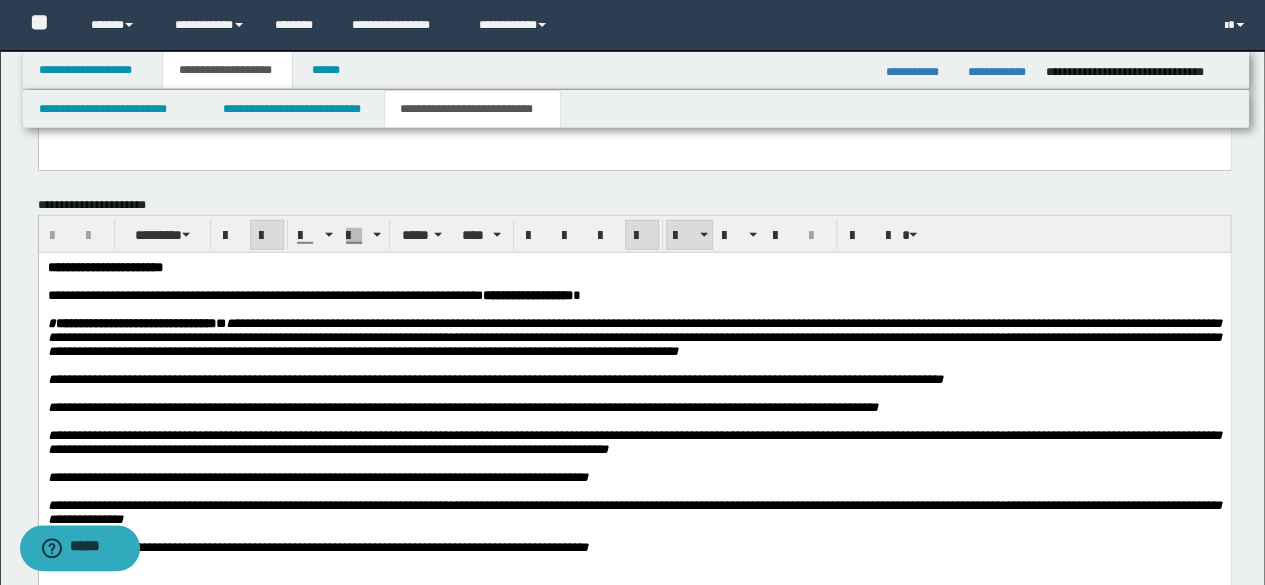 scroll, scrollTop: 2508, scrollLeft: 0, axis: vertical 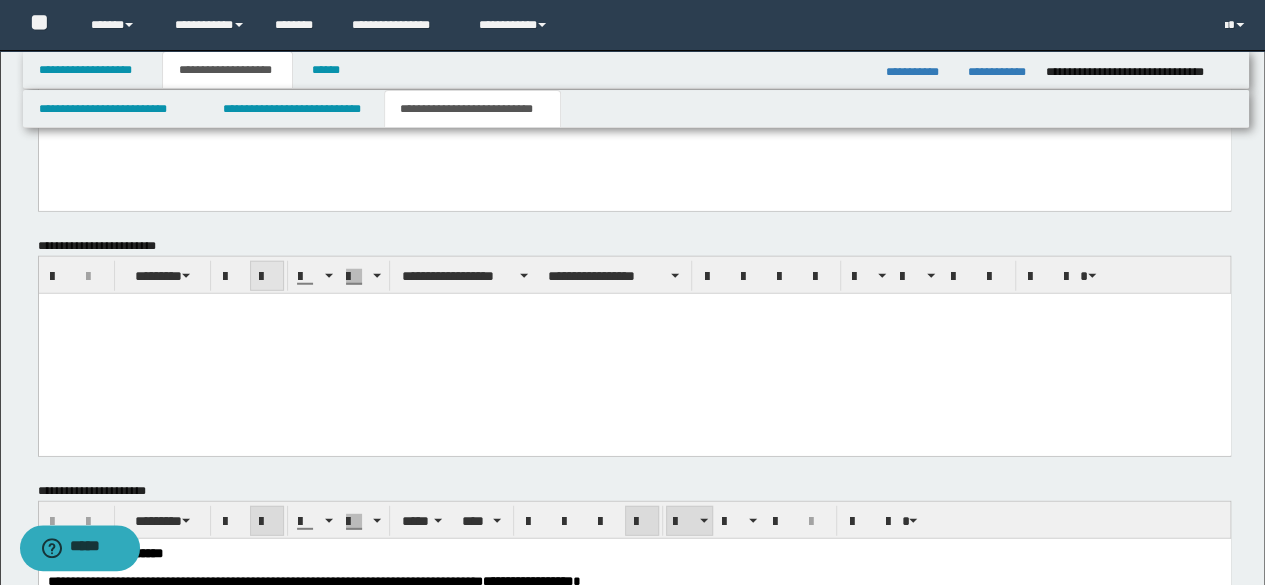 click at bounding box center [267, 277] 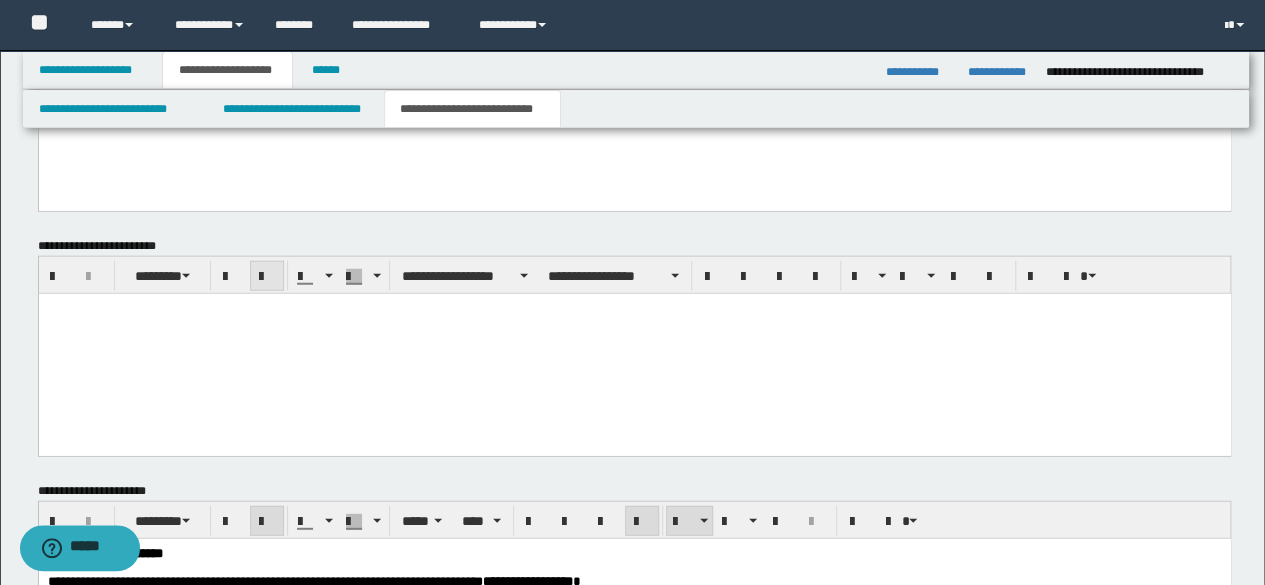 click at bounding box center (267, 277) 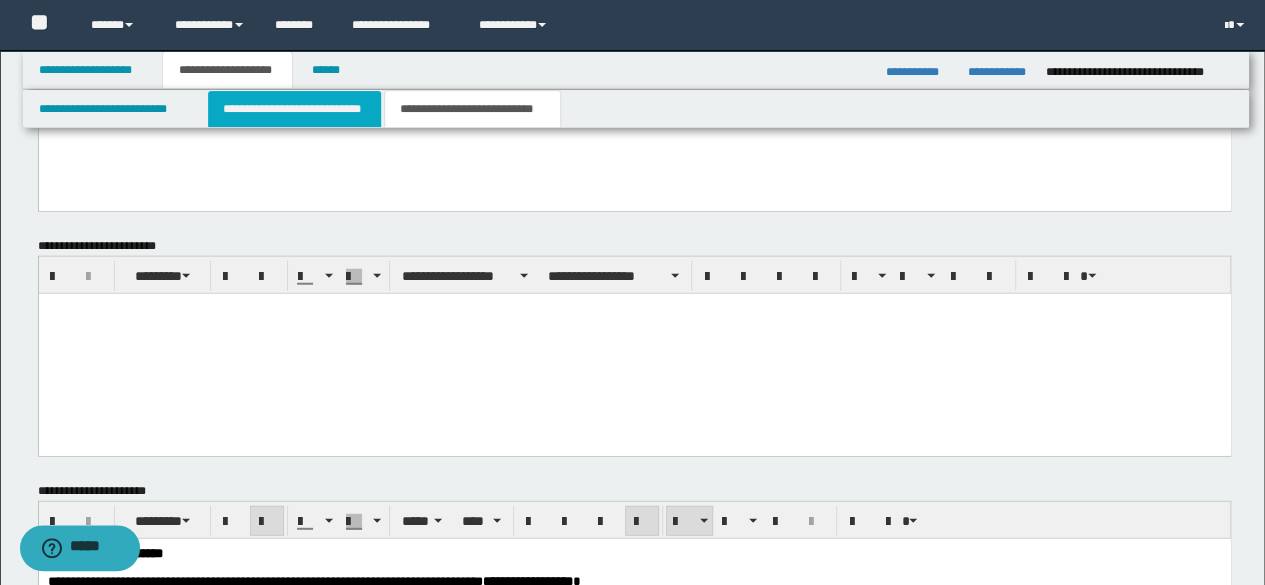 click on "**********" at bounding box center [294, 109] 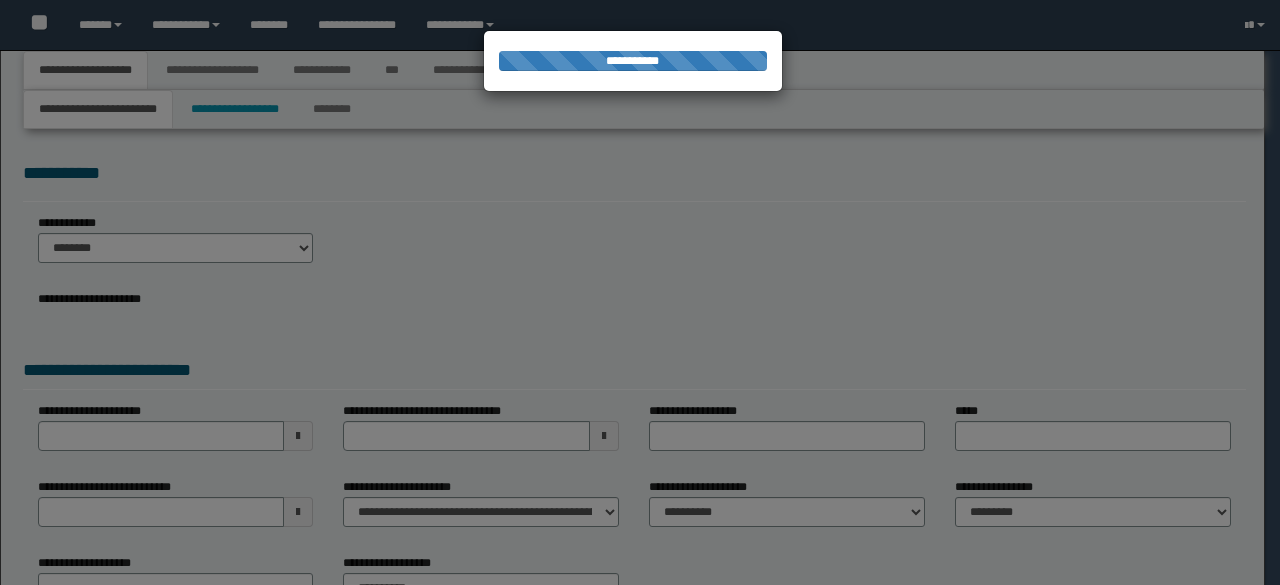 scroll, scrollTop: 0, scrollLeft: 0, axis: both 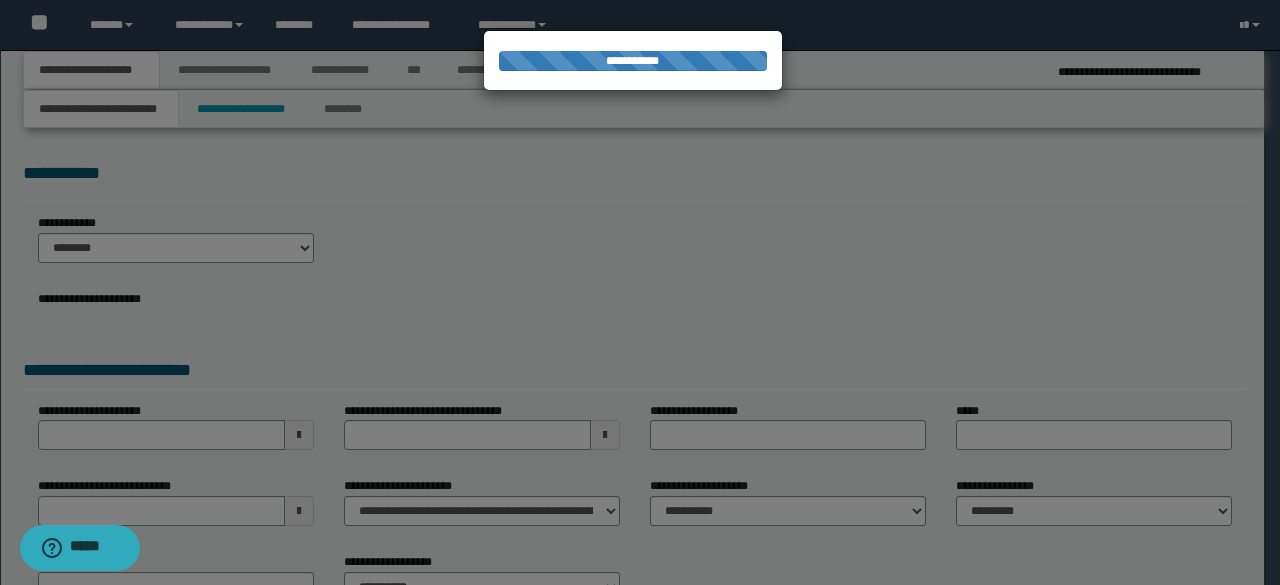 select on "*" 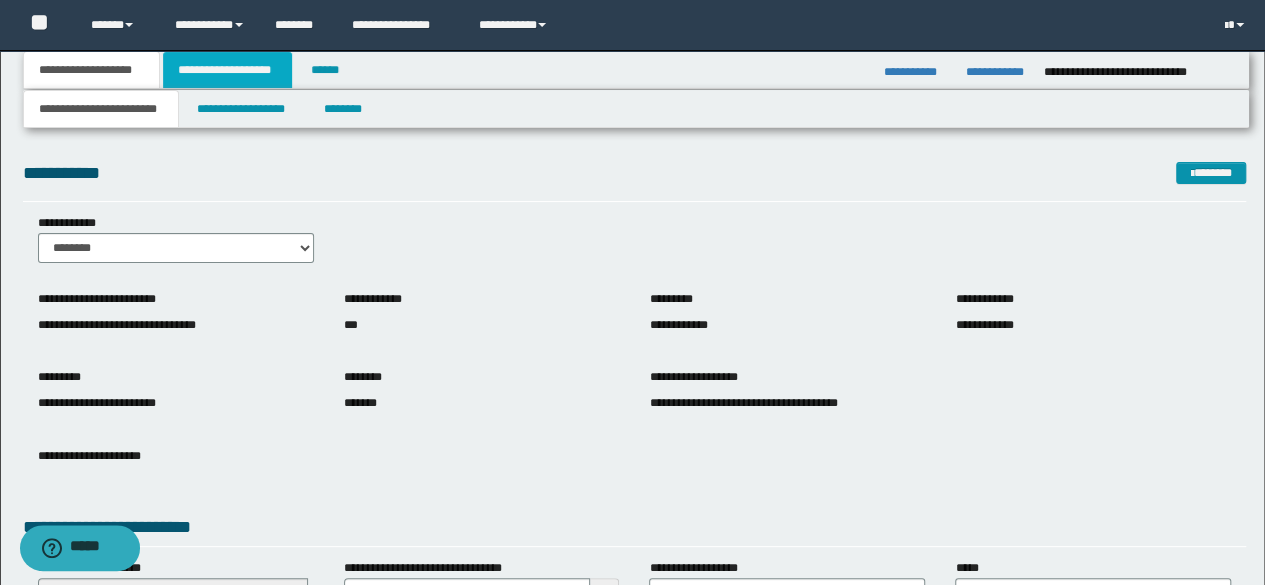click on "**********" at bounding box center (227, 70) 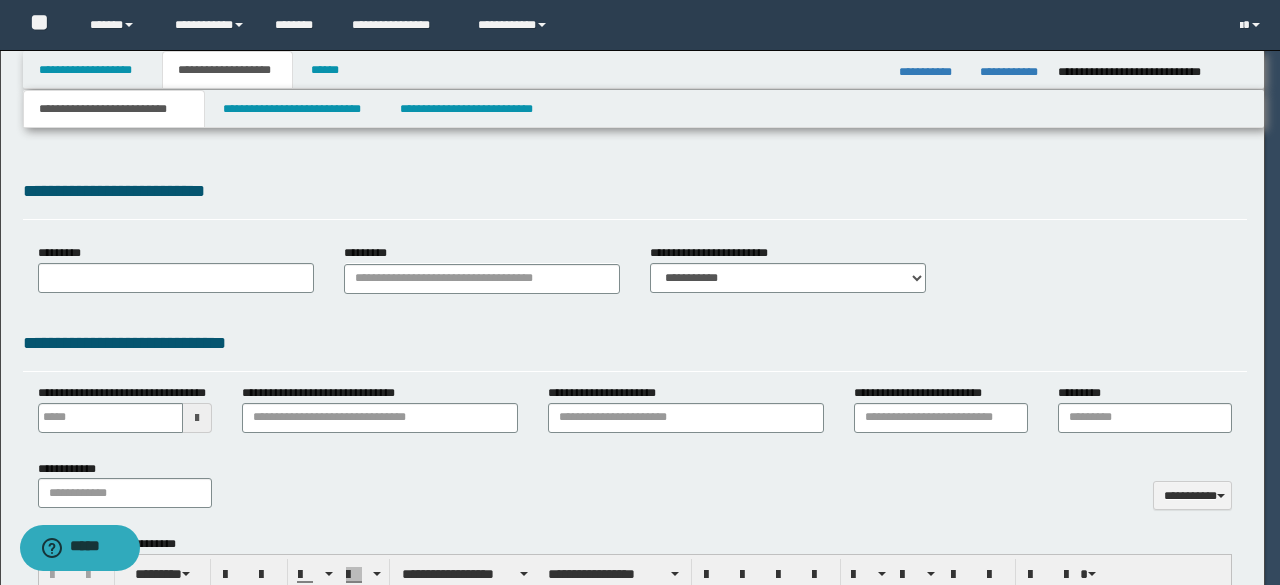 type on "**********" 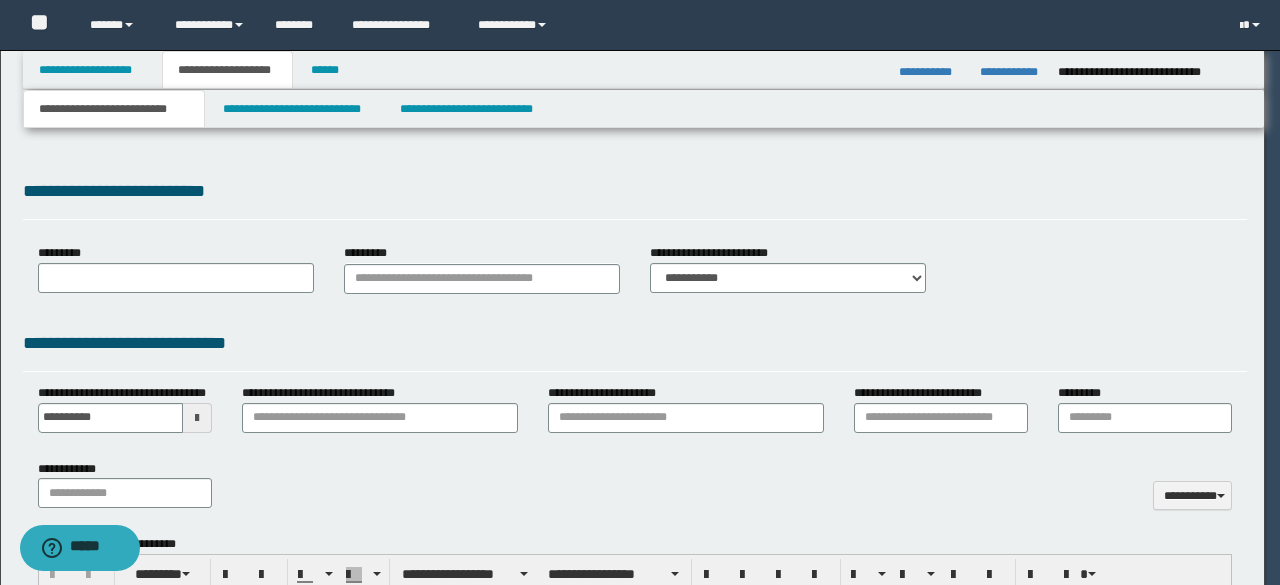 scroll, scrollTop: 0, scrollLeft: 0, axis: both 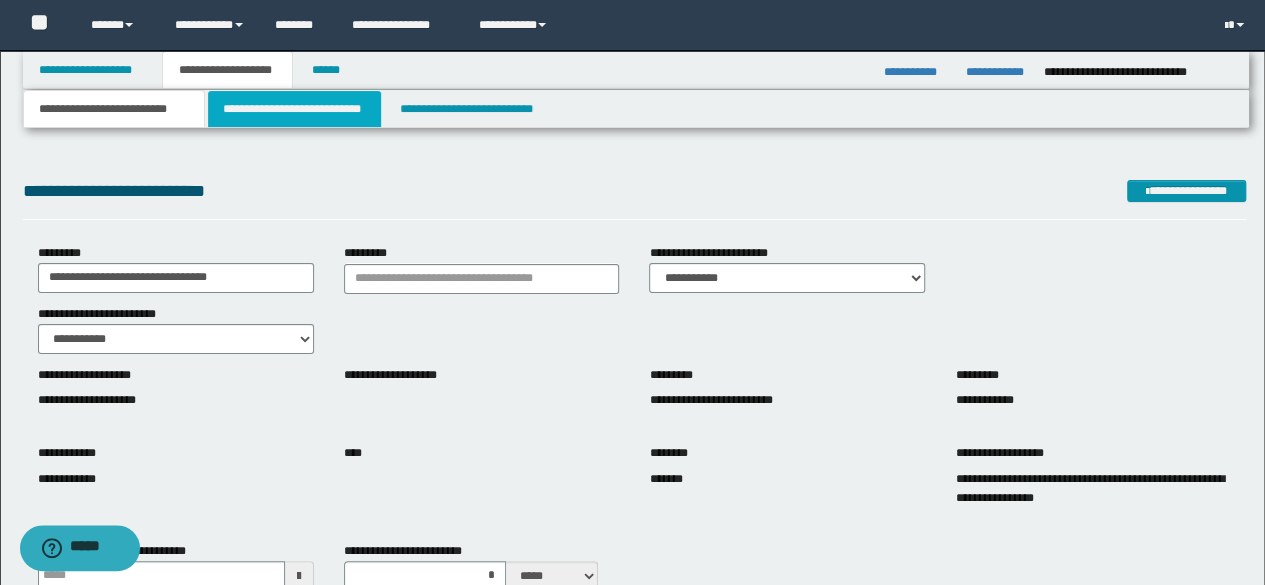 click on "**********" at bounding box center [294, 109] 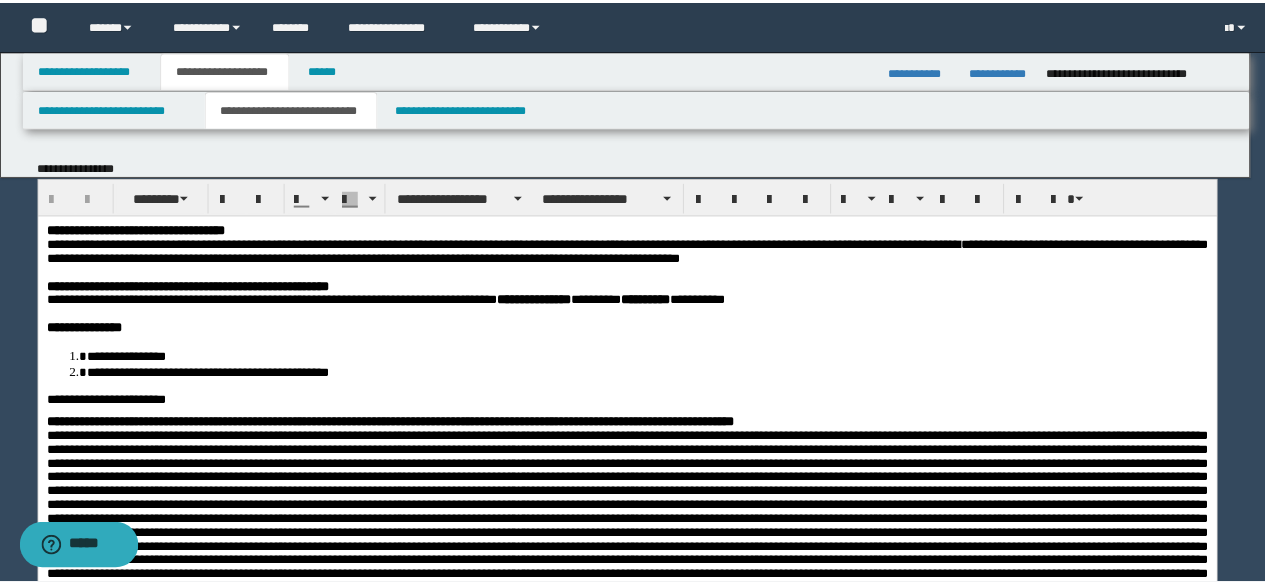 scroll, scrollTop: 0, scrollLeft: 0, axis: both 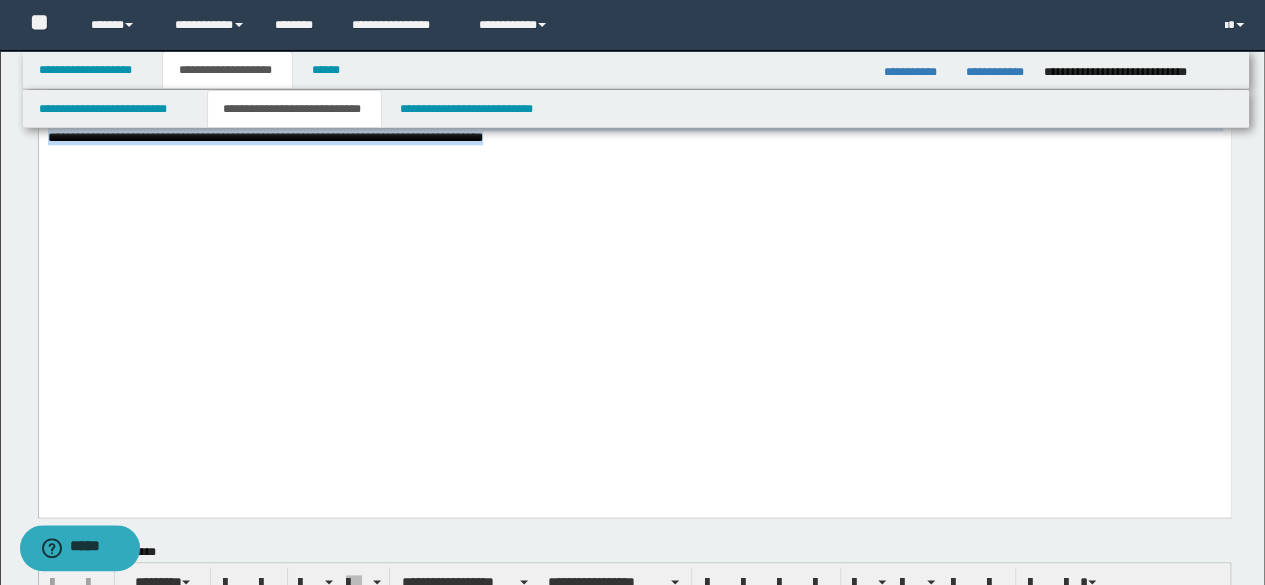 drag, startPoint x: 50, startPoint y: -754, endPoint x: 873, endPoint y: 484, distance: 1486.5978 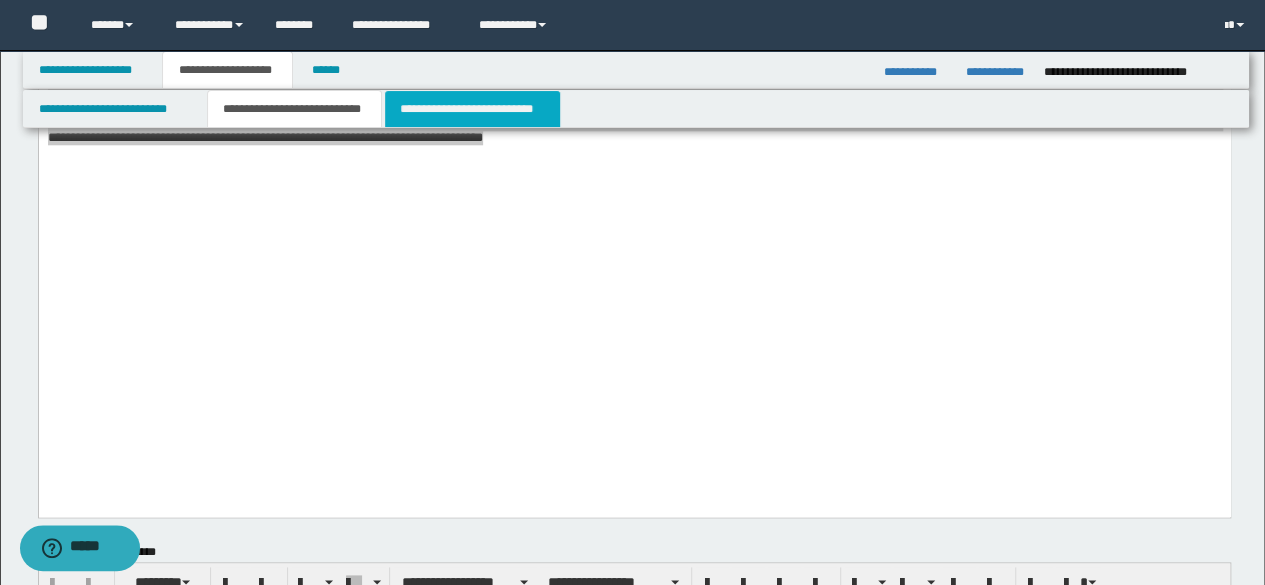click on "**********" at bounding box center (472, 109) 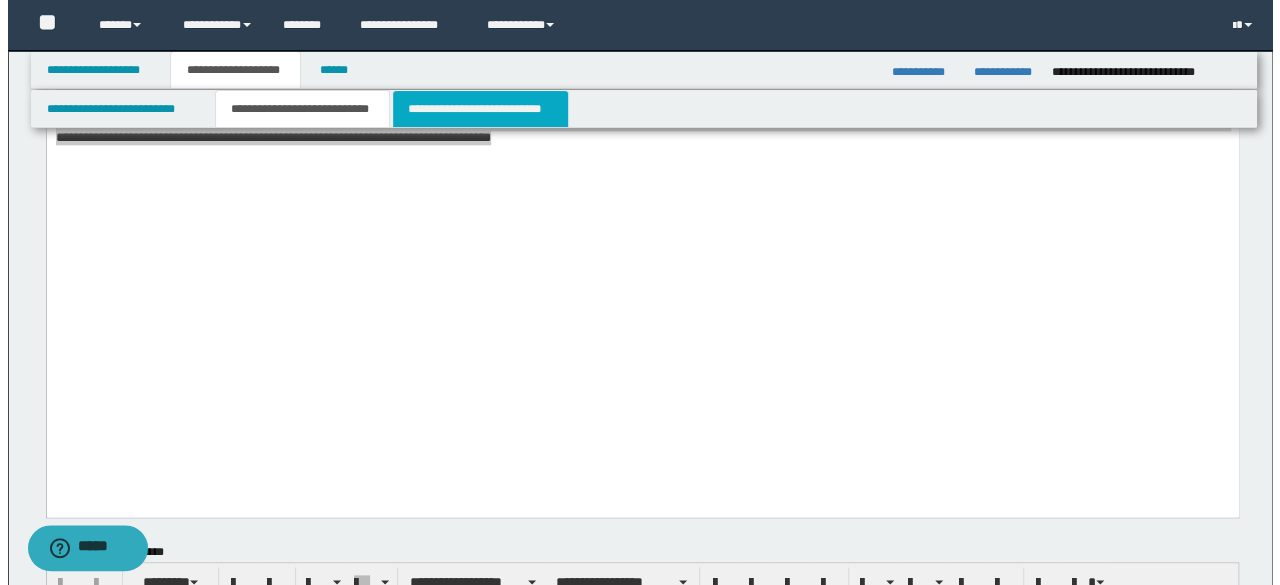 scroll, scrollTop: 0, scrollLeft: 0, axis: both 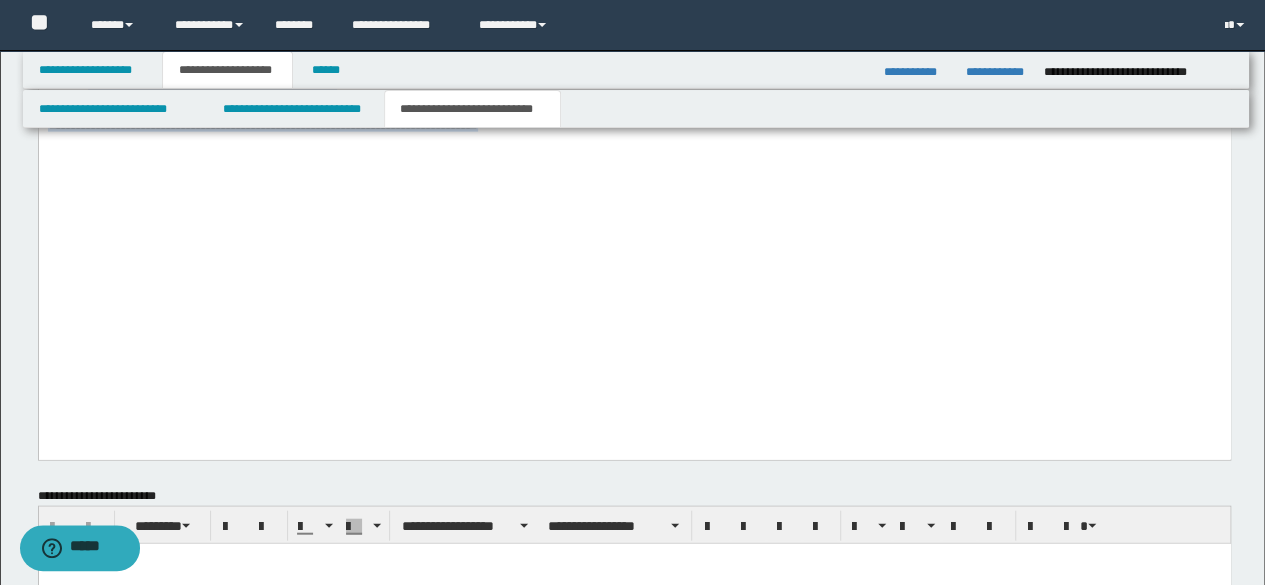 drag, startPoint x: 46, startPoint y: -1031, endPoint x: 450, endPoint y: 303, distance: 1393.8336 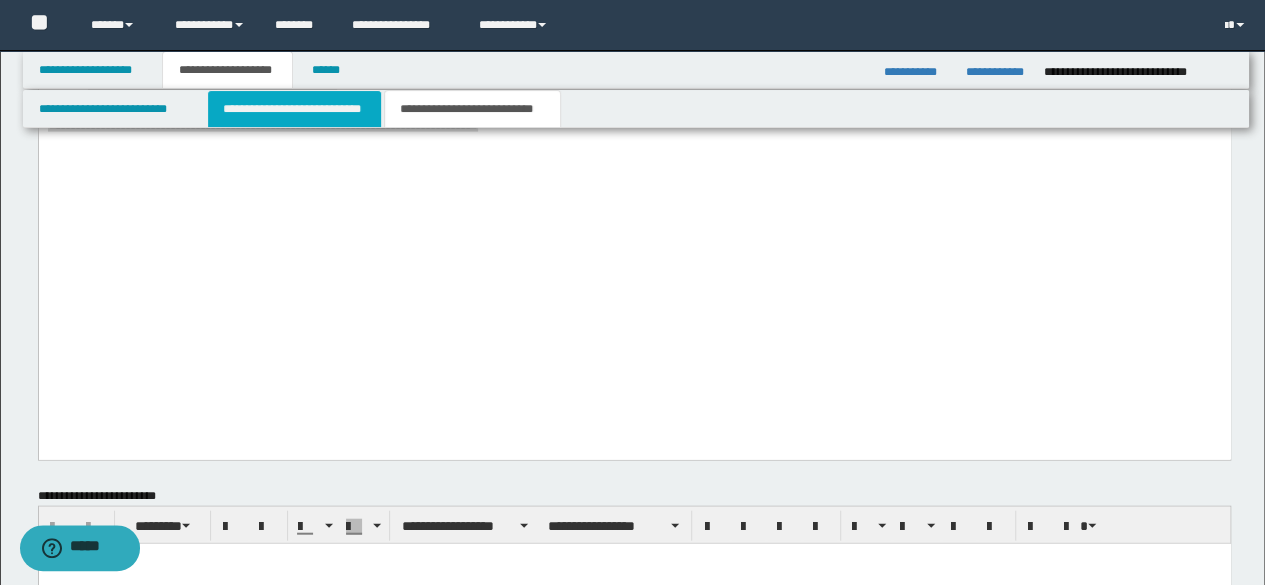 click on "**********" at bounding box center [294, 109] 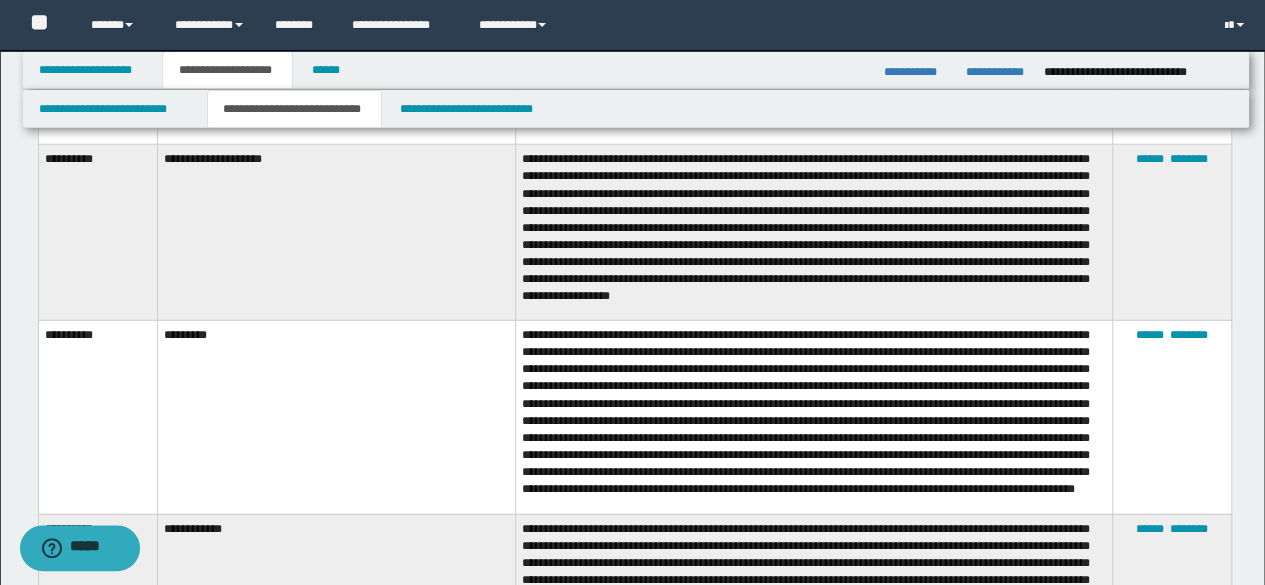 scroll, scrollTop: 2600, scrollLeft: 0, axis: vertical 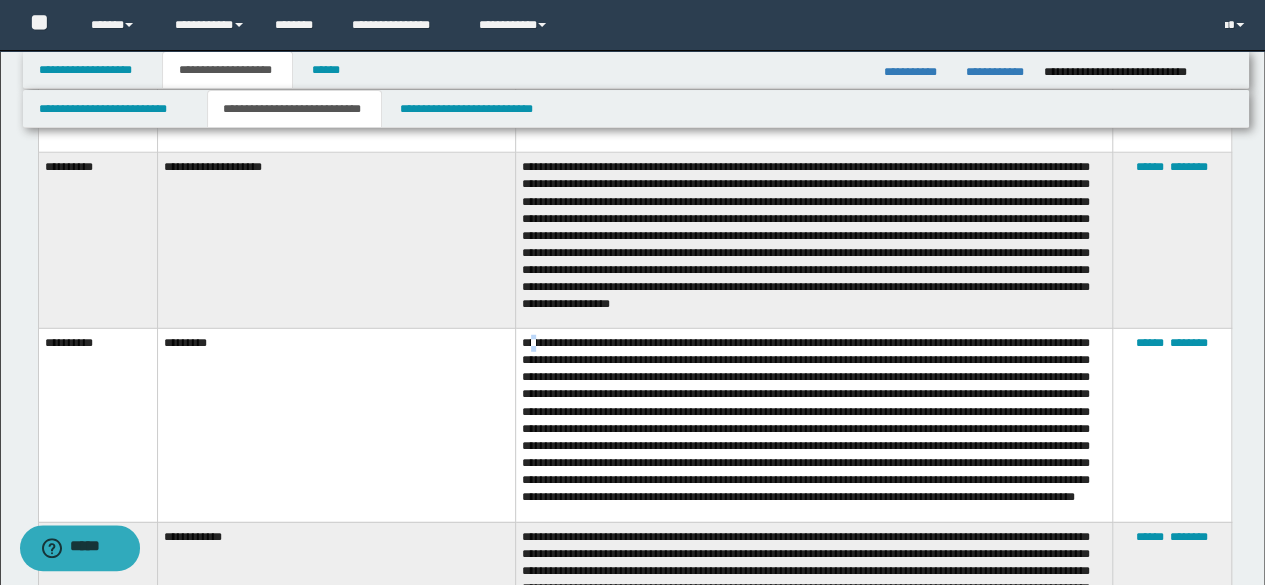 drag, startPoint x: 538, startPoint y: 337, endPoint x: 515, endPoint y: 341, distance: 23.345236 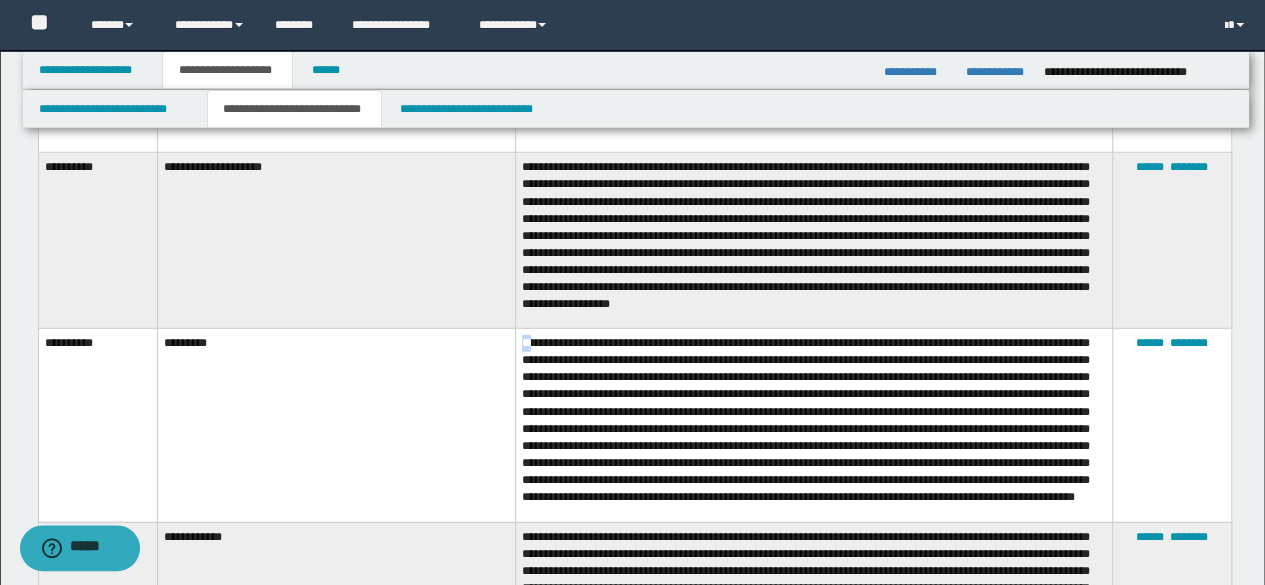 click at bounding box center (814, 426) 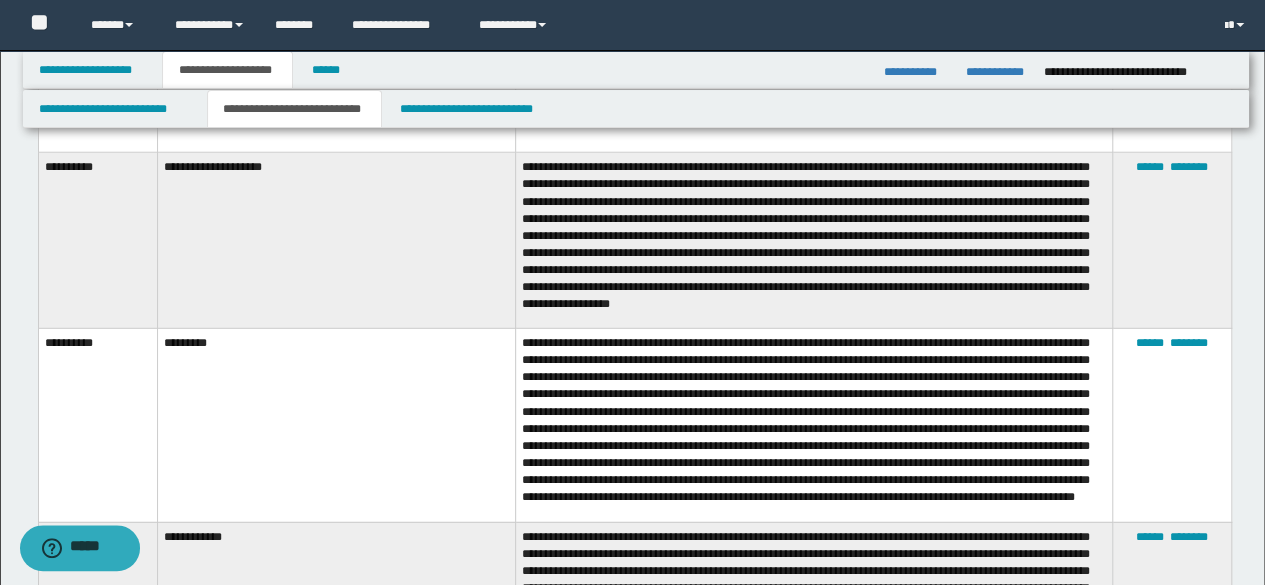 click at bounding box center [814, 426] 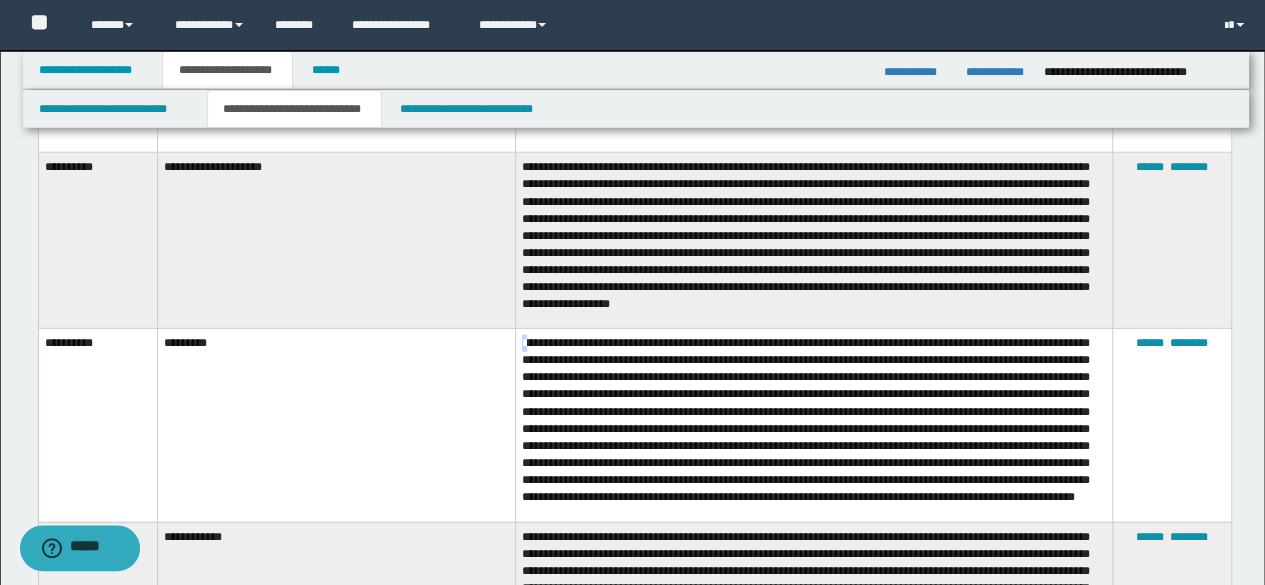 click at bounding box center (814, 426) 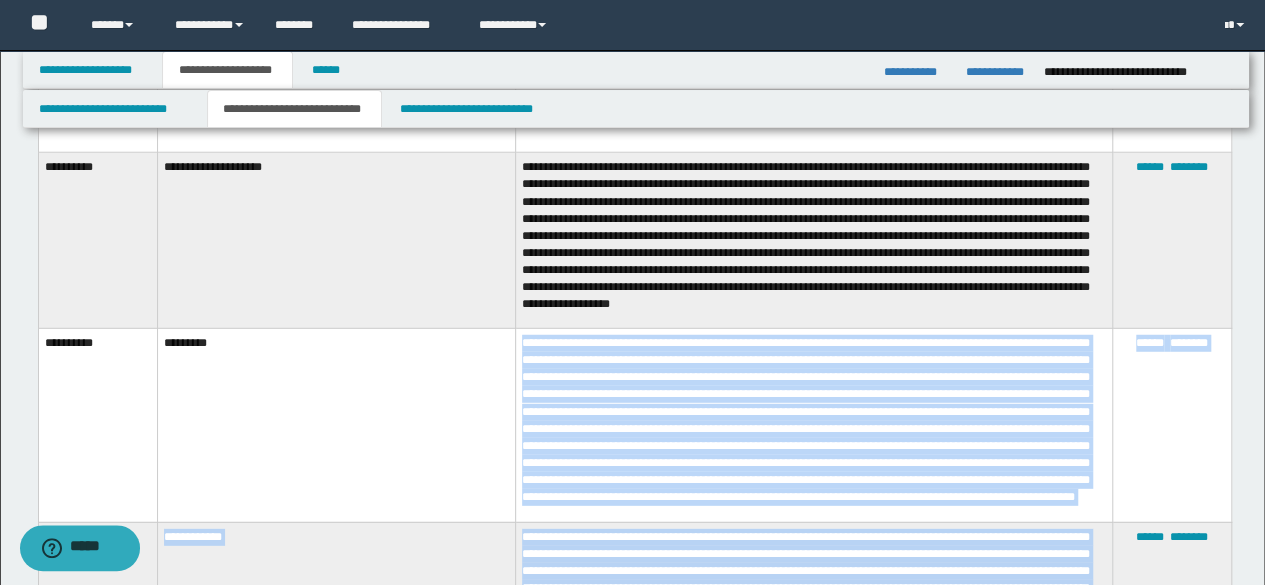 scroll, scrollTop: 2800, scrollLeft: 0, axis: vertical 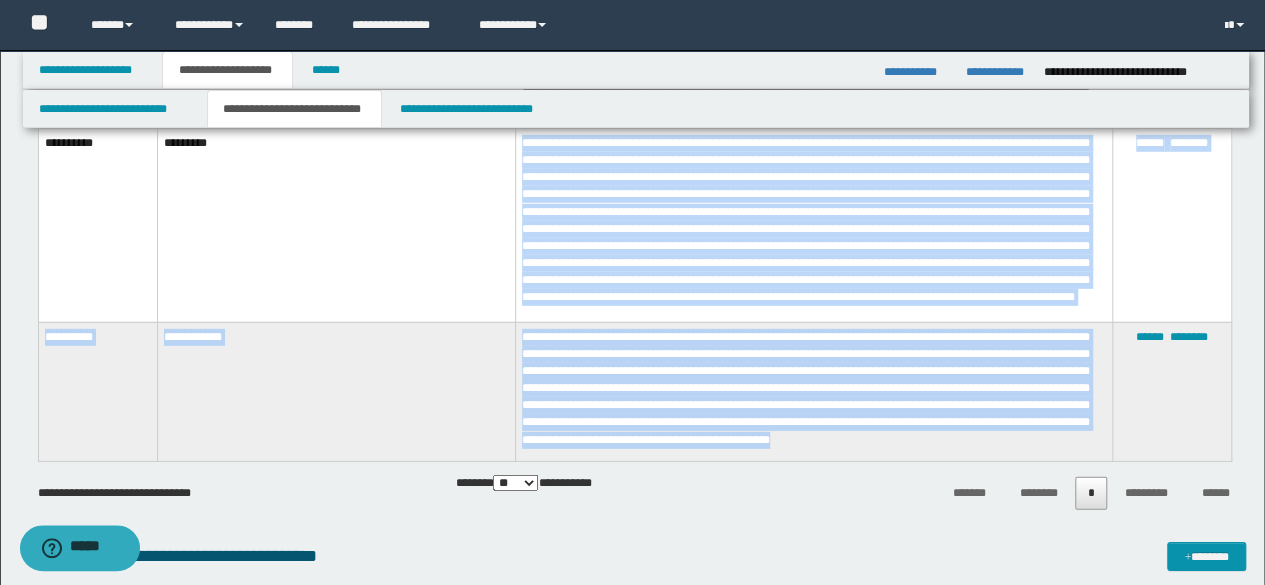 drag, startPoint x: 523, startPoint y: 342, endPoint x: 1102, endPoint y: 443, distance: 587.74316 